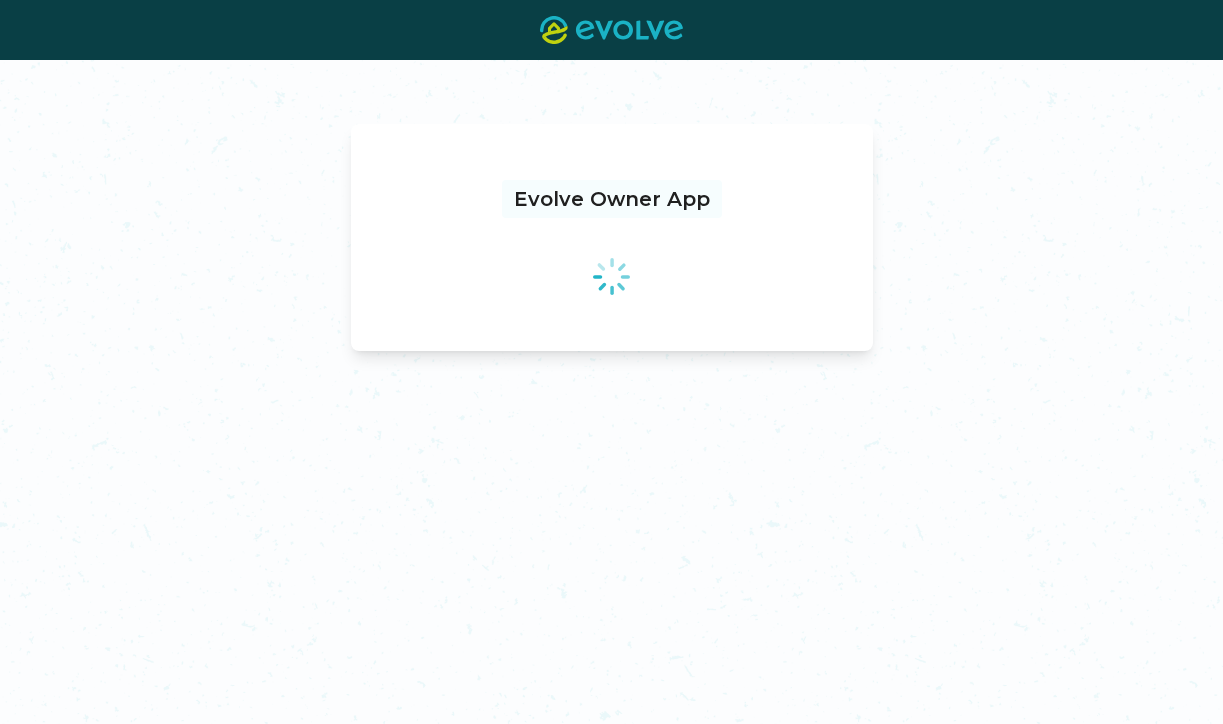 scroll, scrollTop: 0, scrollLeft: 0, axis: both 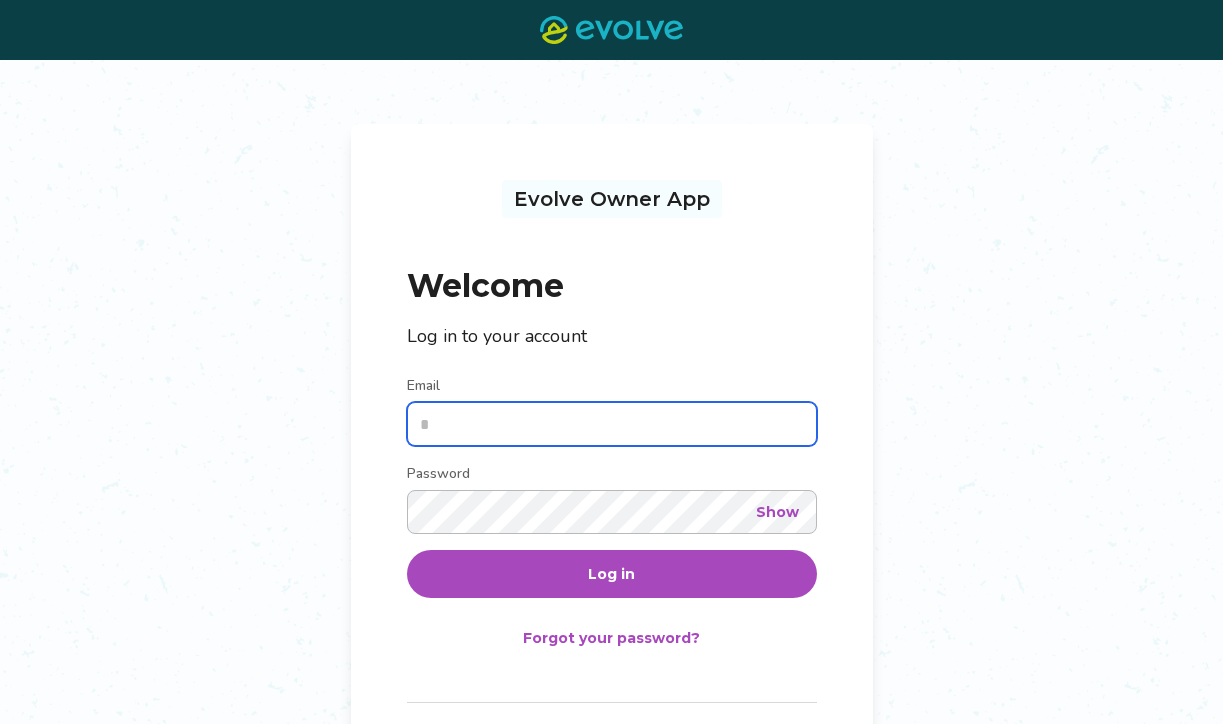 type on "**********" 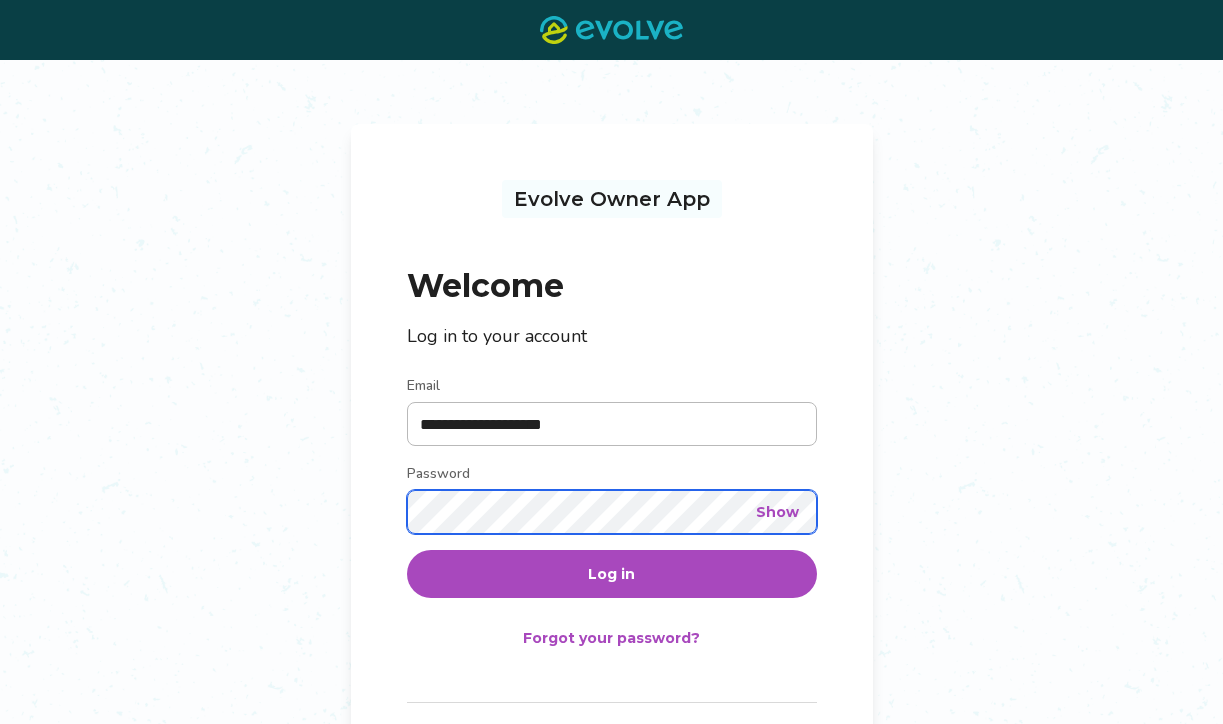 click on "Log in" at bounding box center [612, 574] 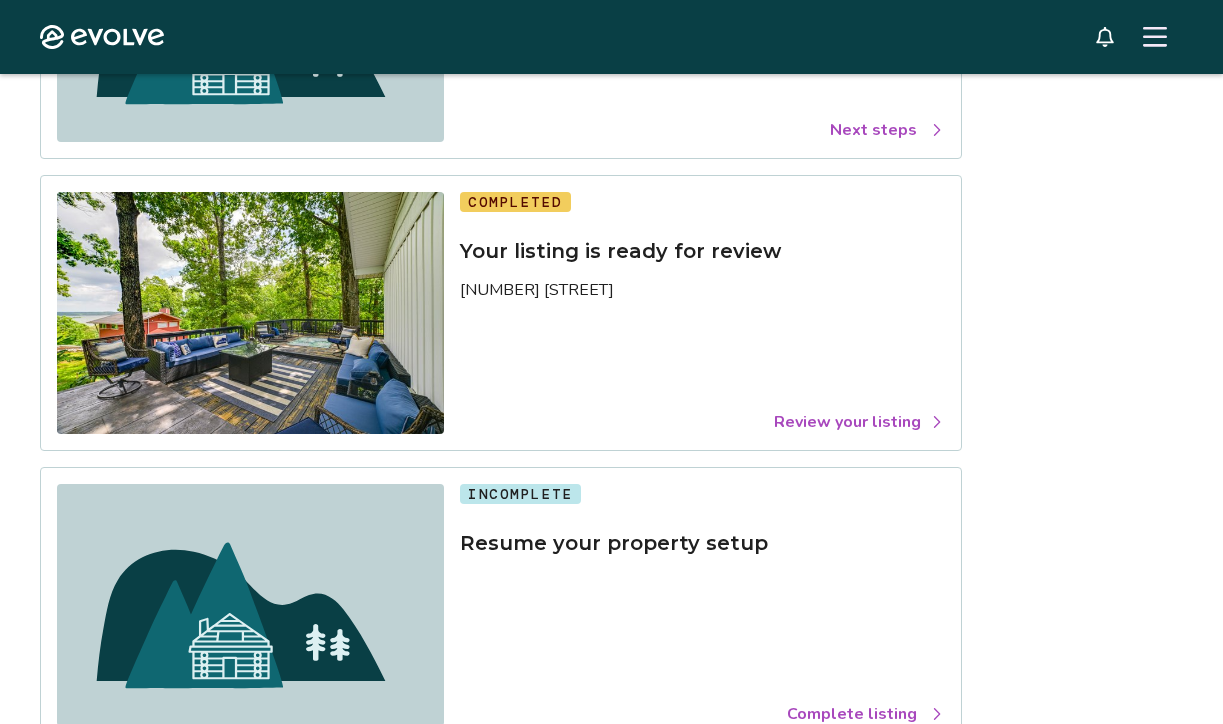 scroll, scrollTop: 405, scrollLeft: 0, axis: vertical 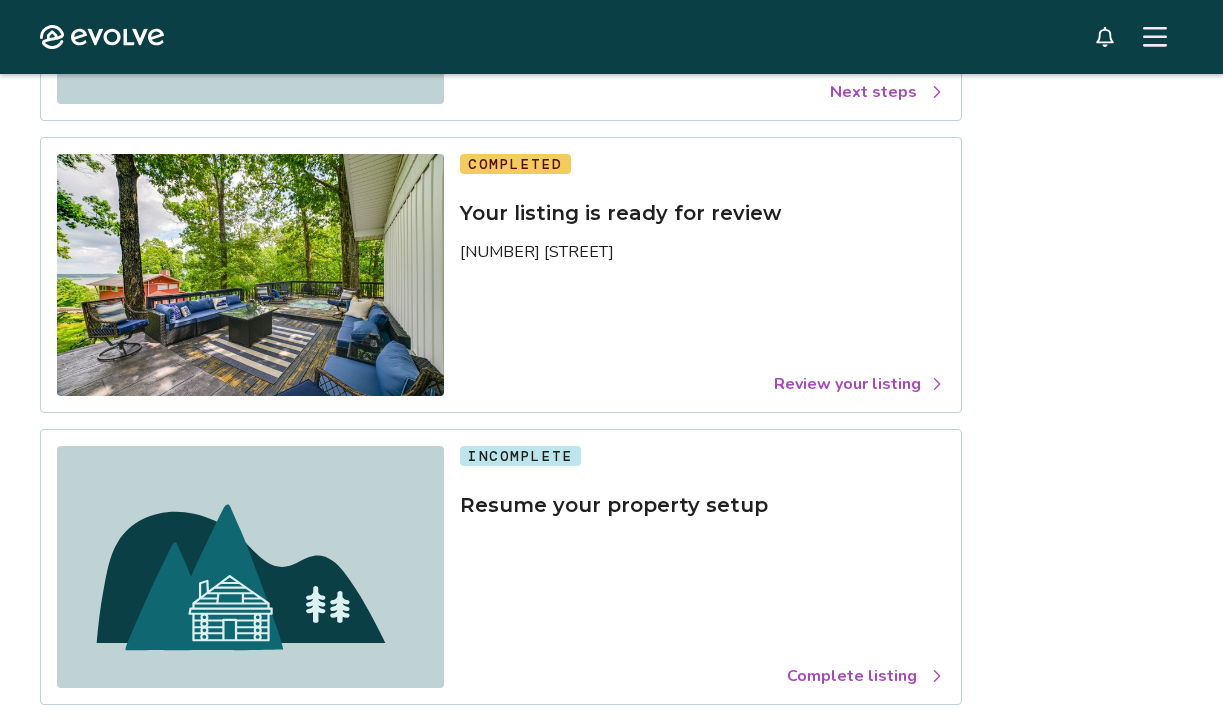 click on "Review your listing" at bounding box center (859, 384) 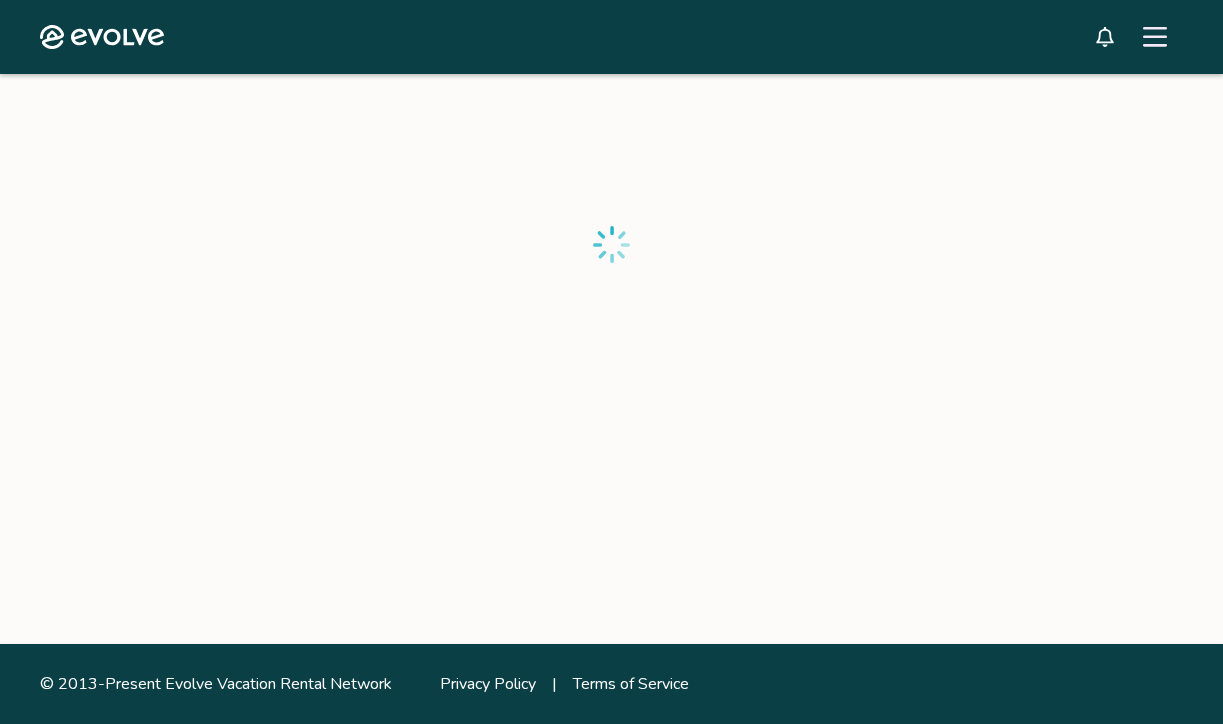 scroll, scrollTop: 0, scrollLeft: 0, axis: both 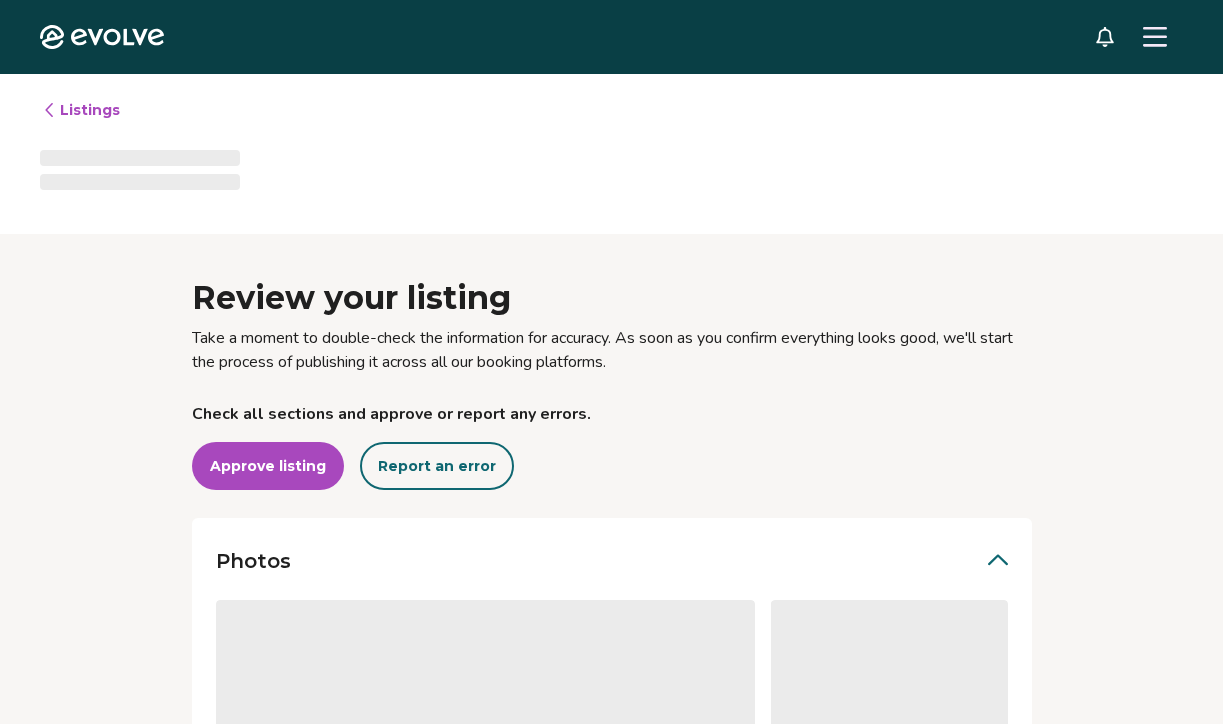 click on "Review your listing Take a moment to double-check the information for accuracy. As soon as you confirm everything looks good, we'll start the process of publishing it across all our booking platforms. Check all sections and approve or report any errors. Approve listing Report an error Photos ‌ ‌ ‌ Report an error Occupancy Guest pre-arrival information Listing details Amenities Rates, fees, and taxes Check all sections and approve or report any errors. Approve listing Report an error" at bounding box center (611, 885) 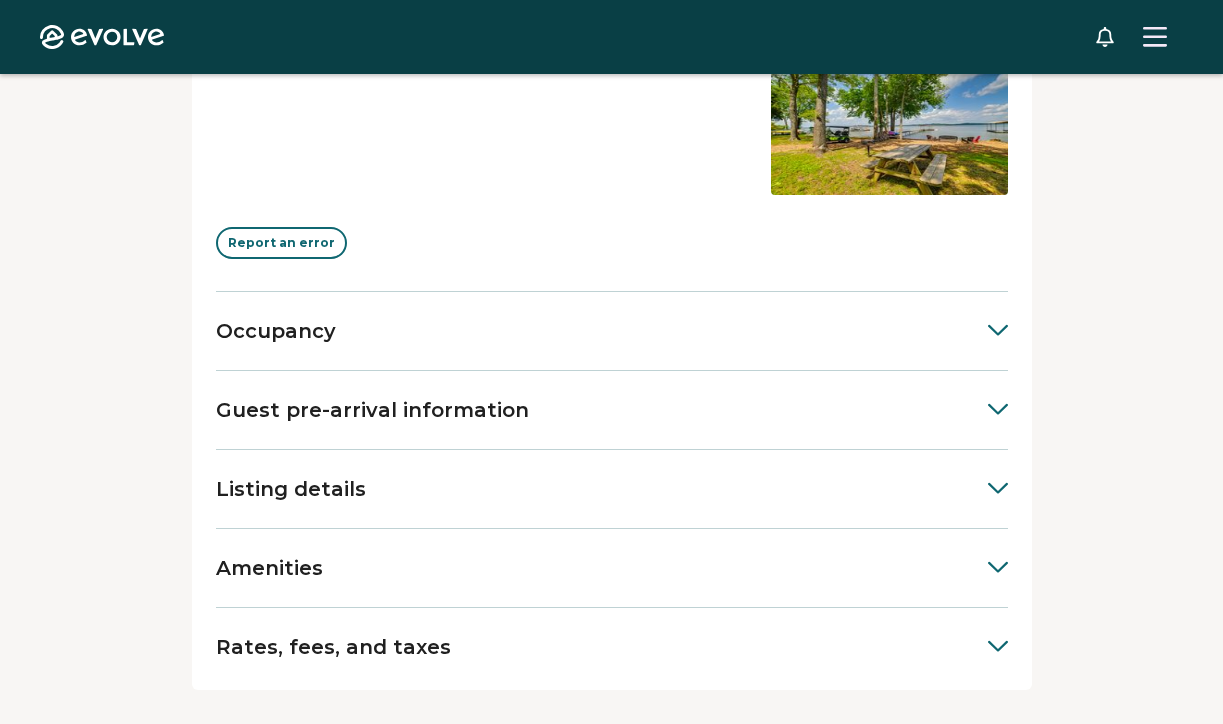 scroll, scrollTop: 702, scrollLeft: 0, axis: vertical 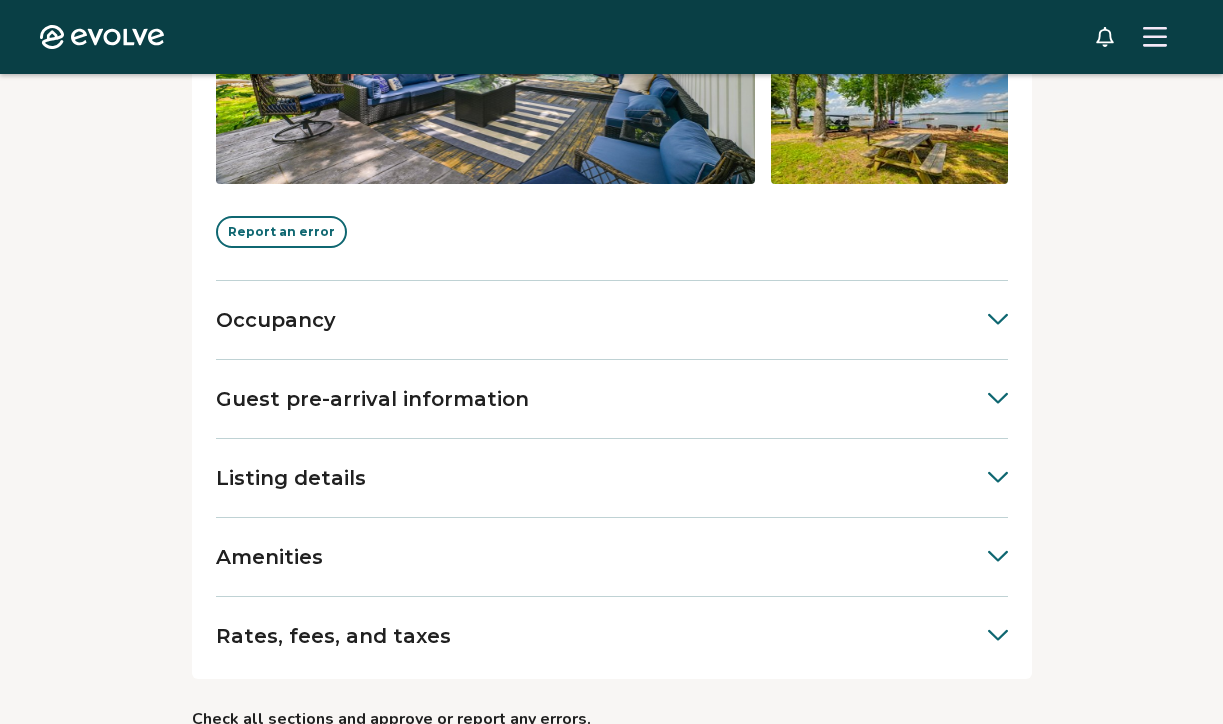 click at bounding box center (988, 317) 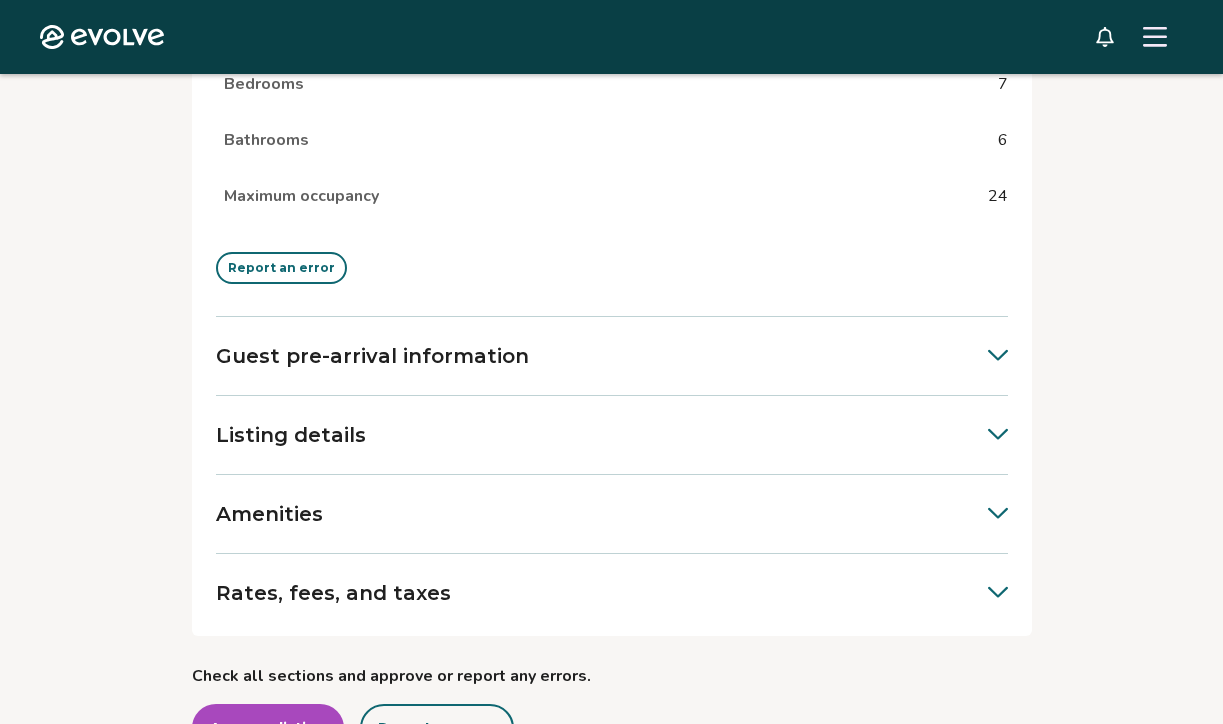 scroll, scrollTop: 1017, scrollLeft: 0, axis: vertical 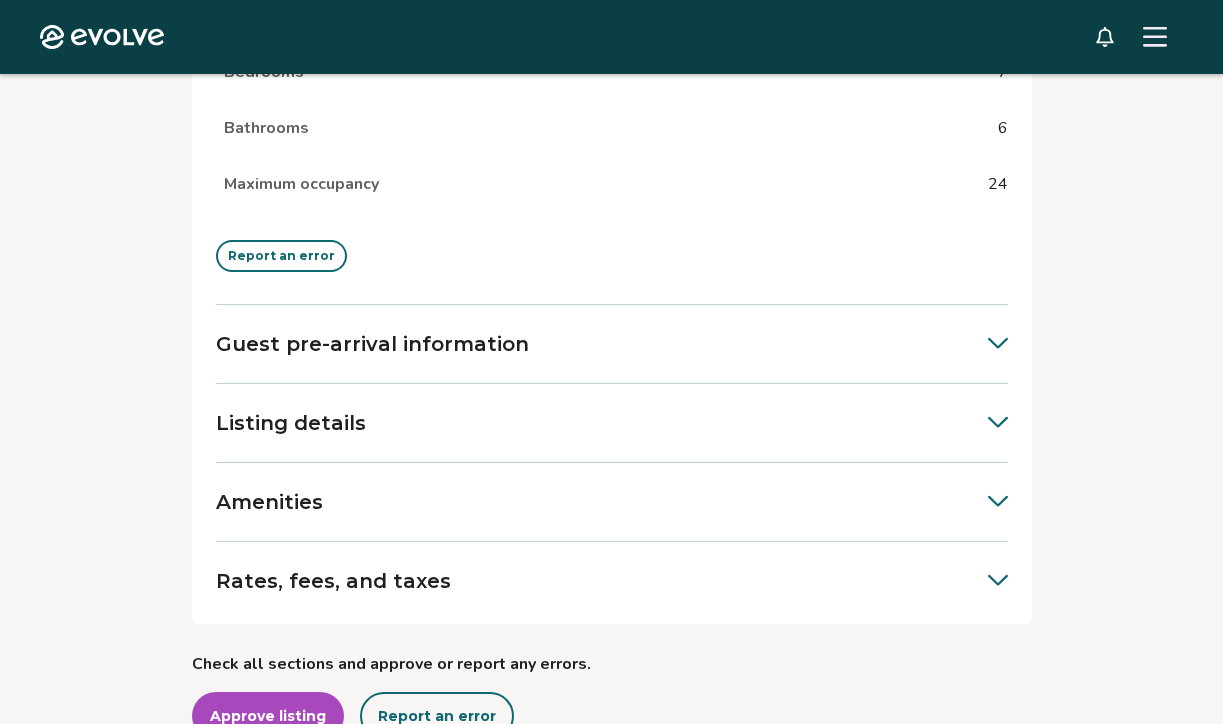 click at bounding box center [988, 341] 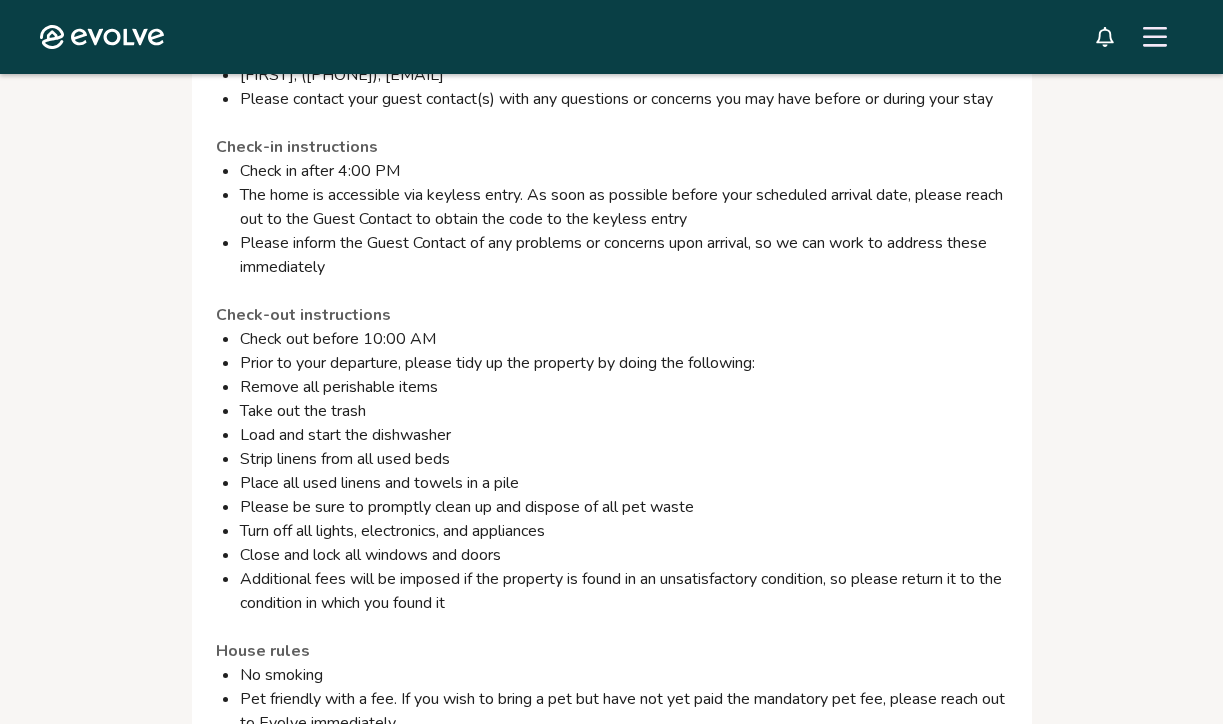 scroll, scrollTop: 1555, scrollLeft: 0, axis: vertical 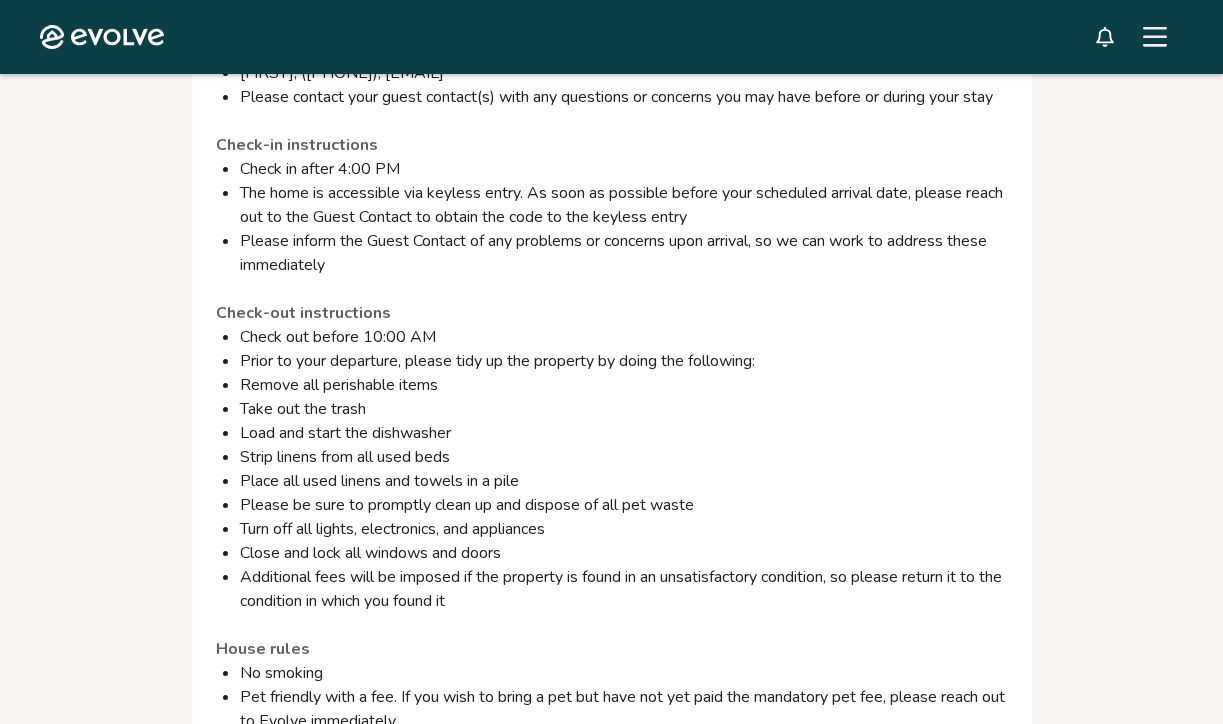 click on "Place all used linens and towels in a pile" at bounding box center [624, 481] 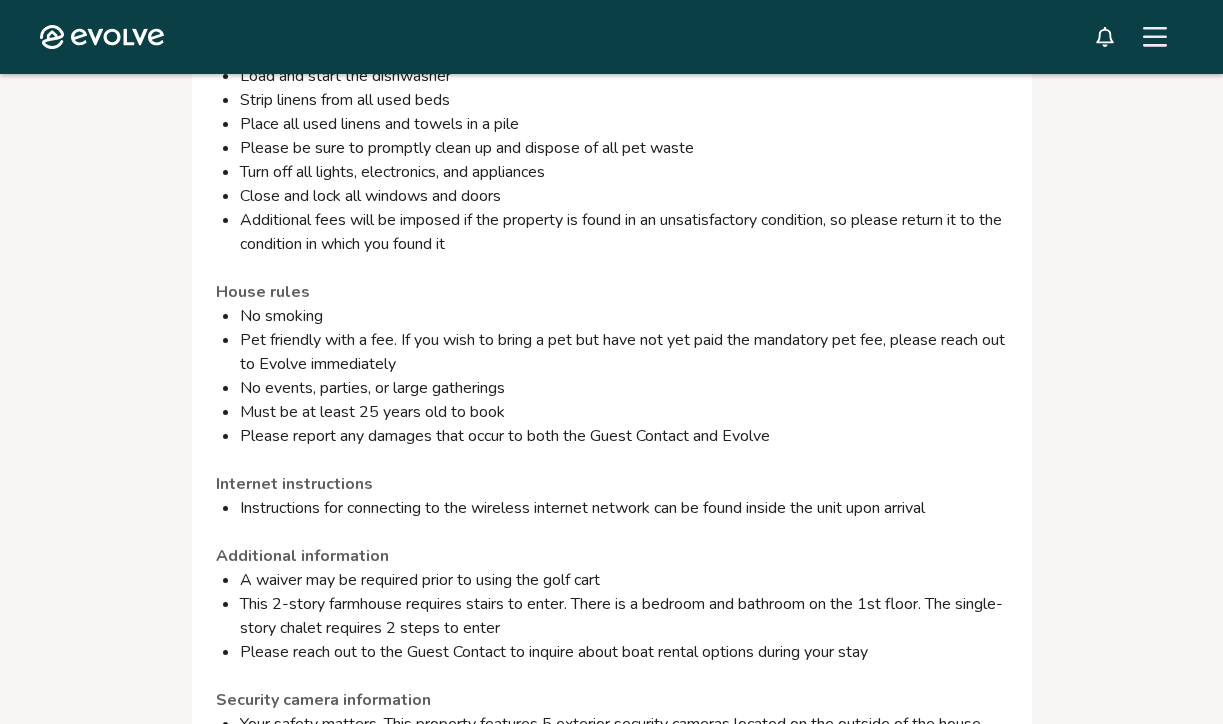 scroll, scrollTop: 1917, scrollLeft: 0, axis: vertical 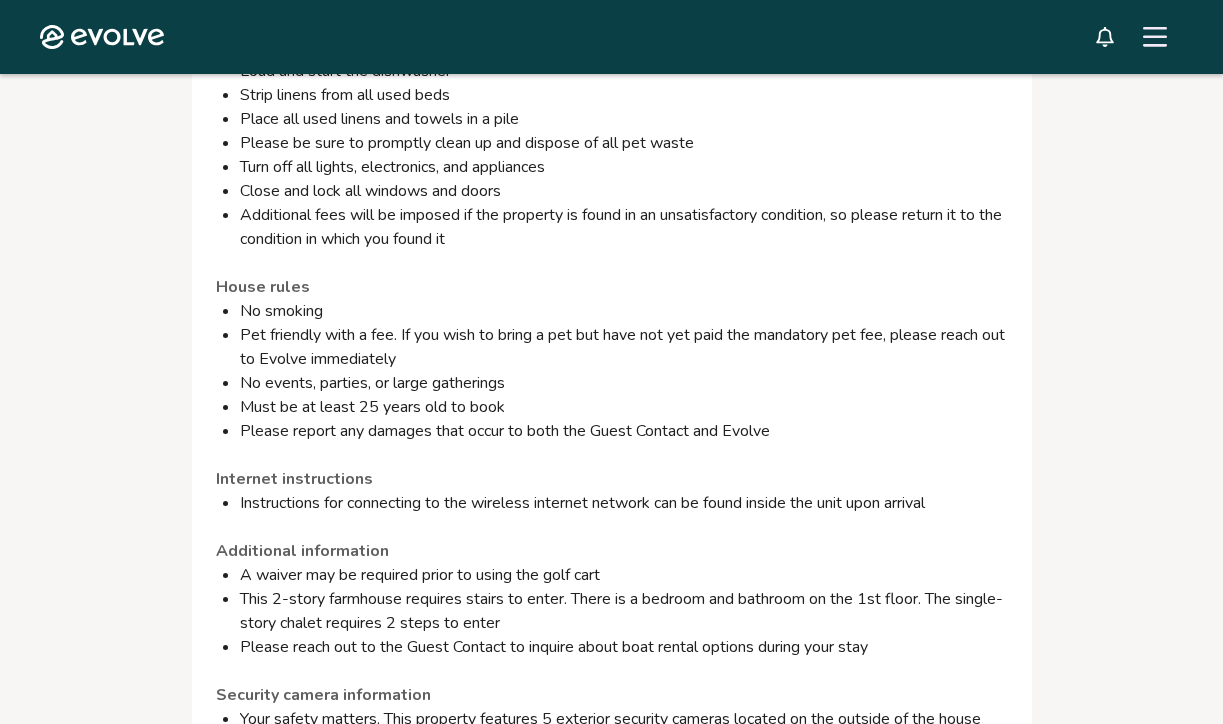 click on "A waiver may be required prior to using the golf cart" at bounding box center (624, 575) 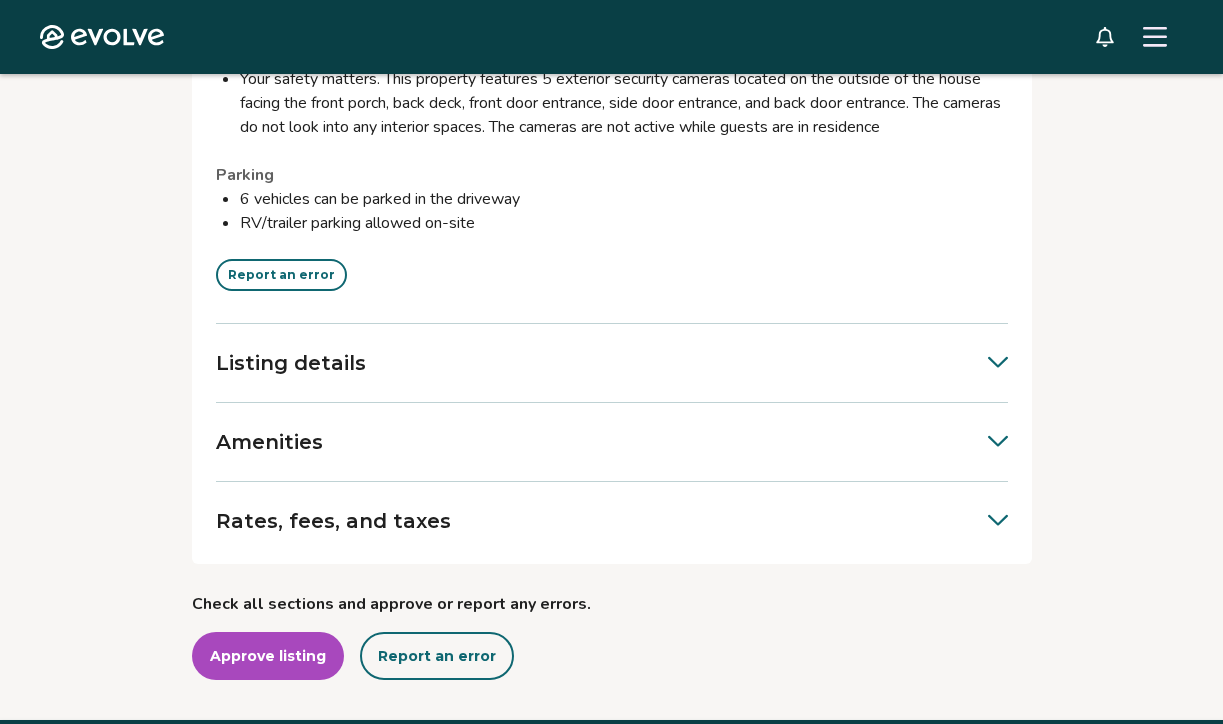scroll, scrollTop: 2556, scrollLeft: 0, axis: vertical 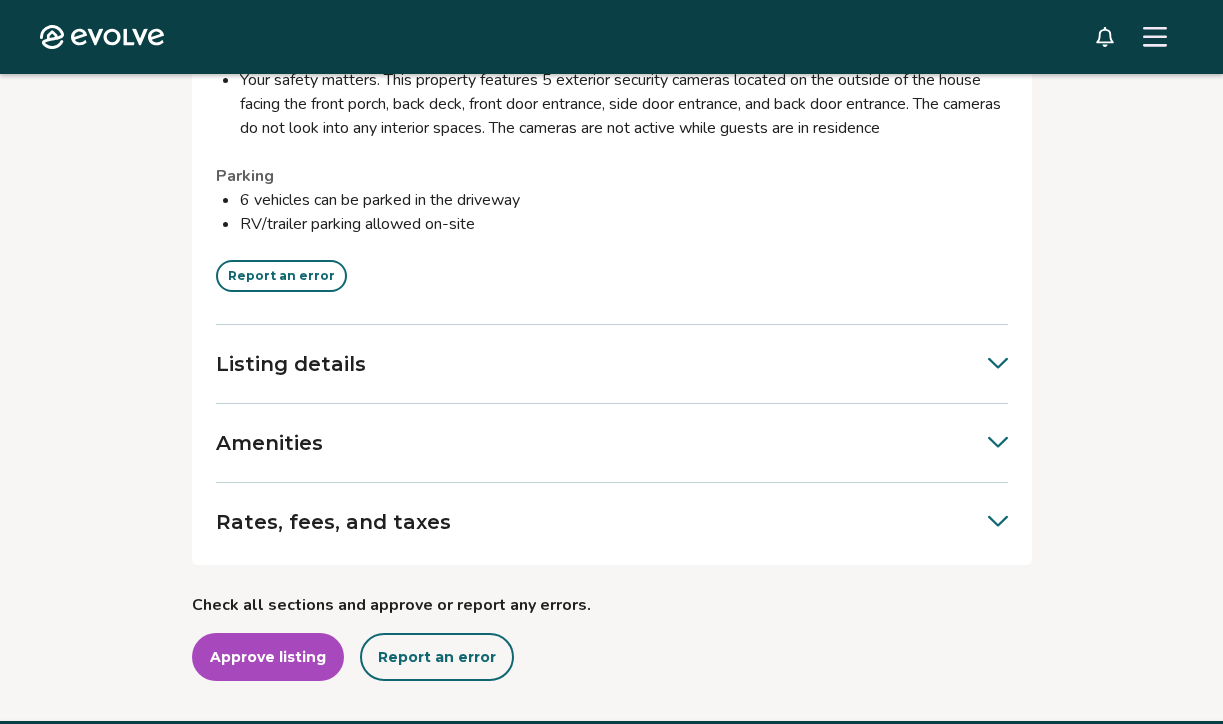 click on "Report an error" at bounding box center (281, 276) 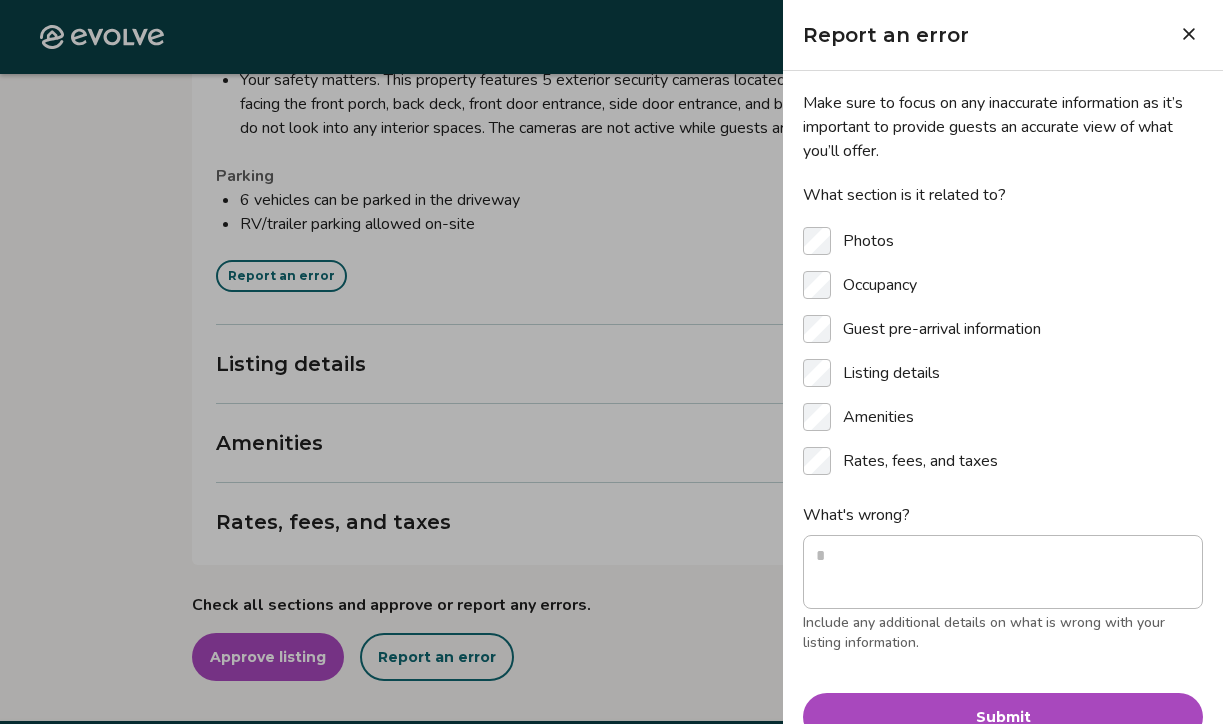 click 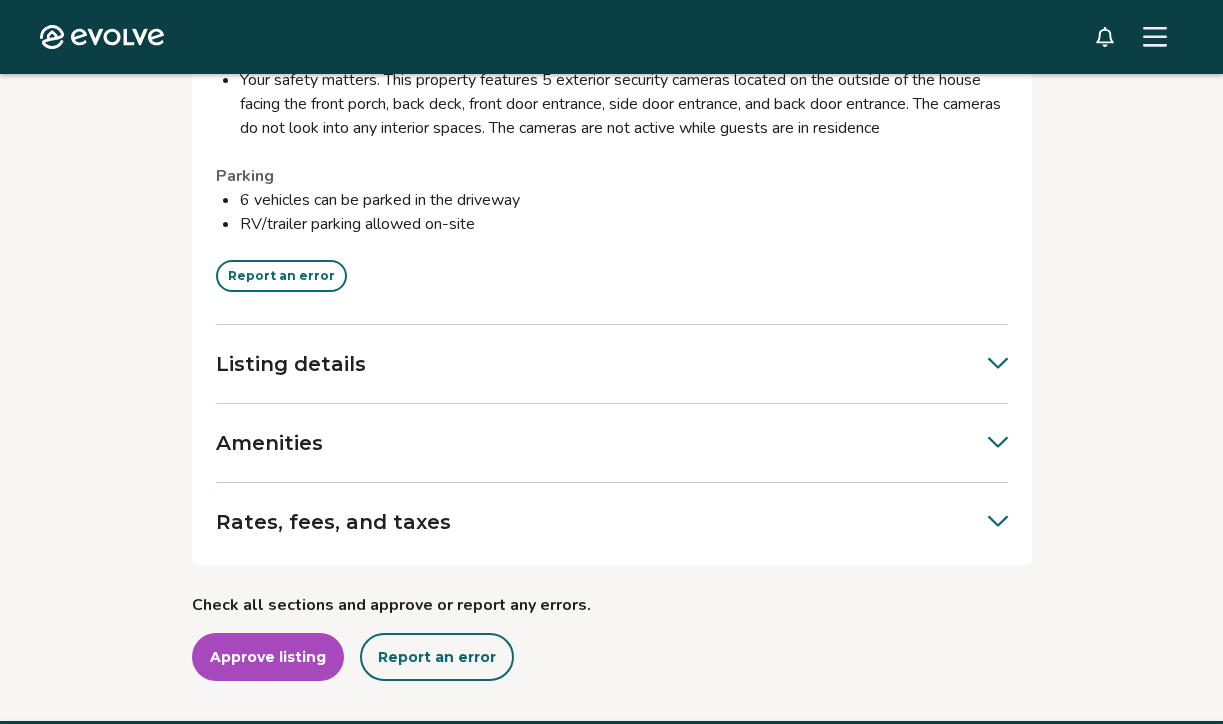 click on "Report an error" at bounding box center [281, 276] 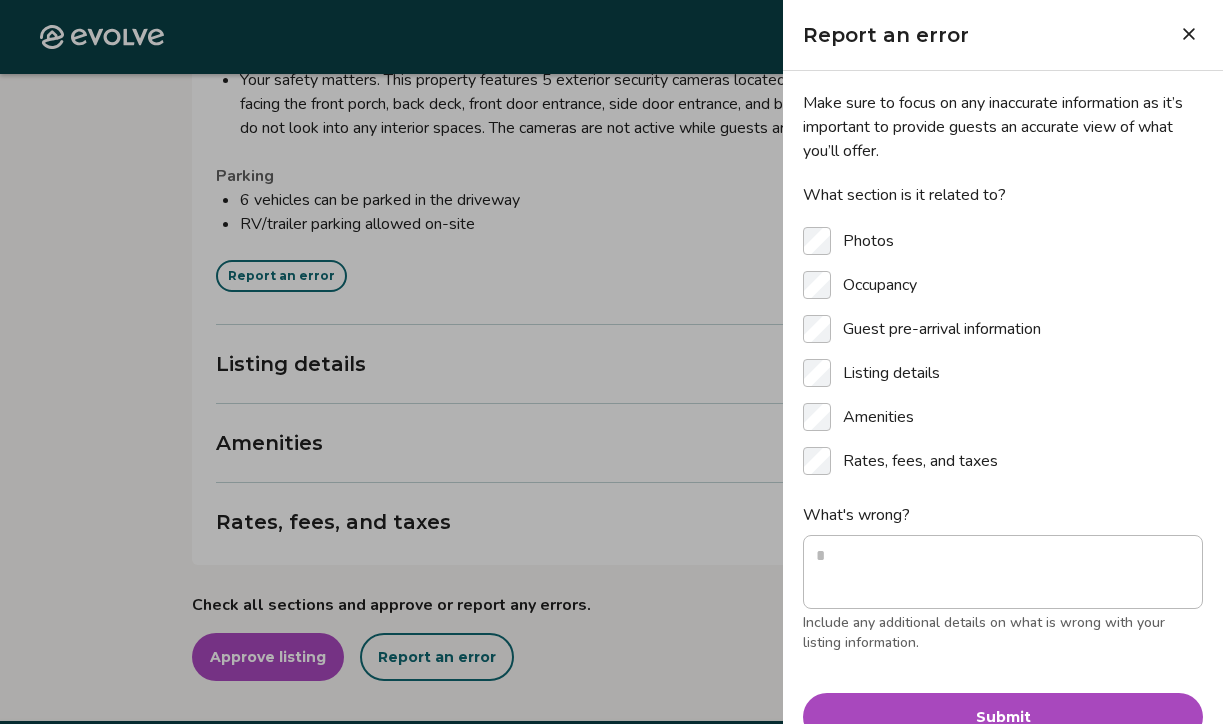 click 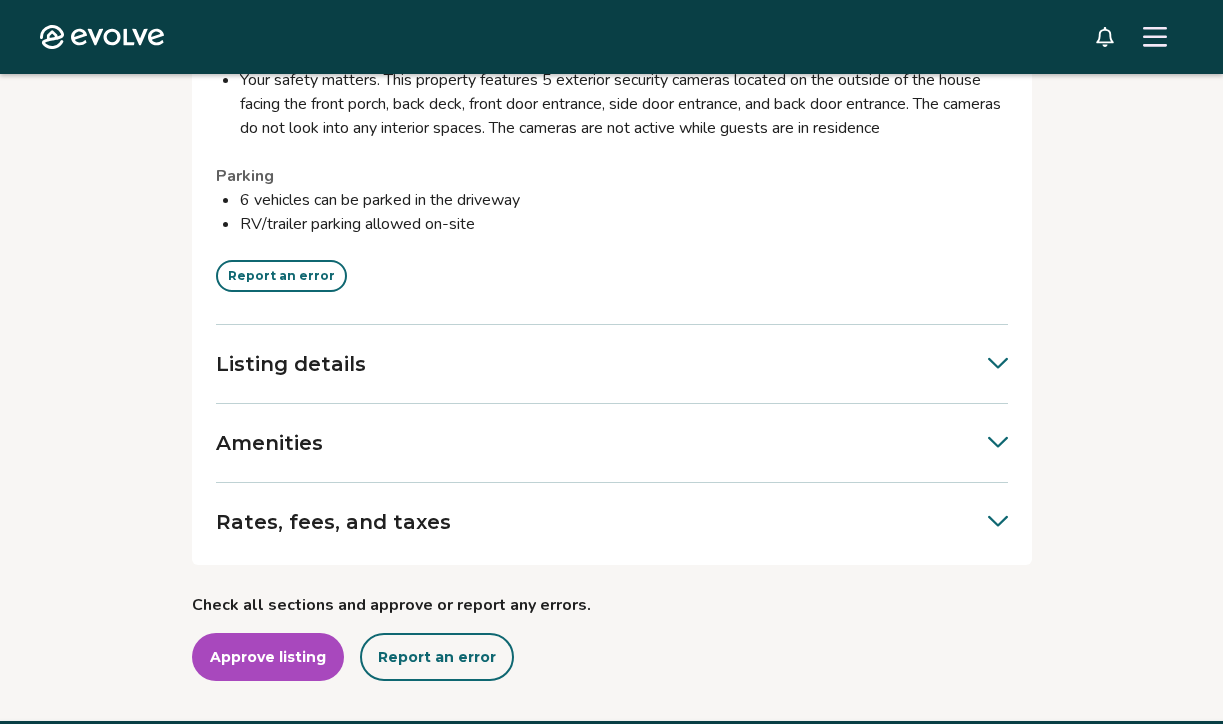 click on "Listing details" at bounding box center (612, 364) 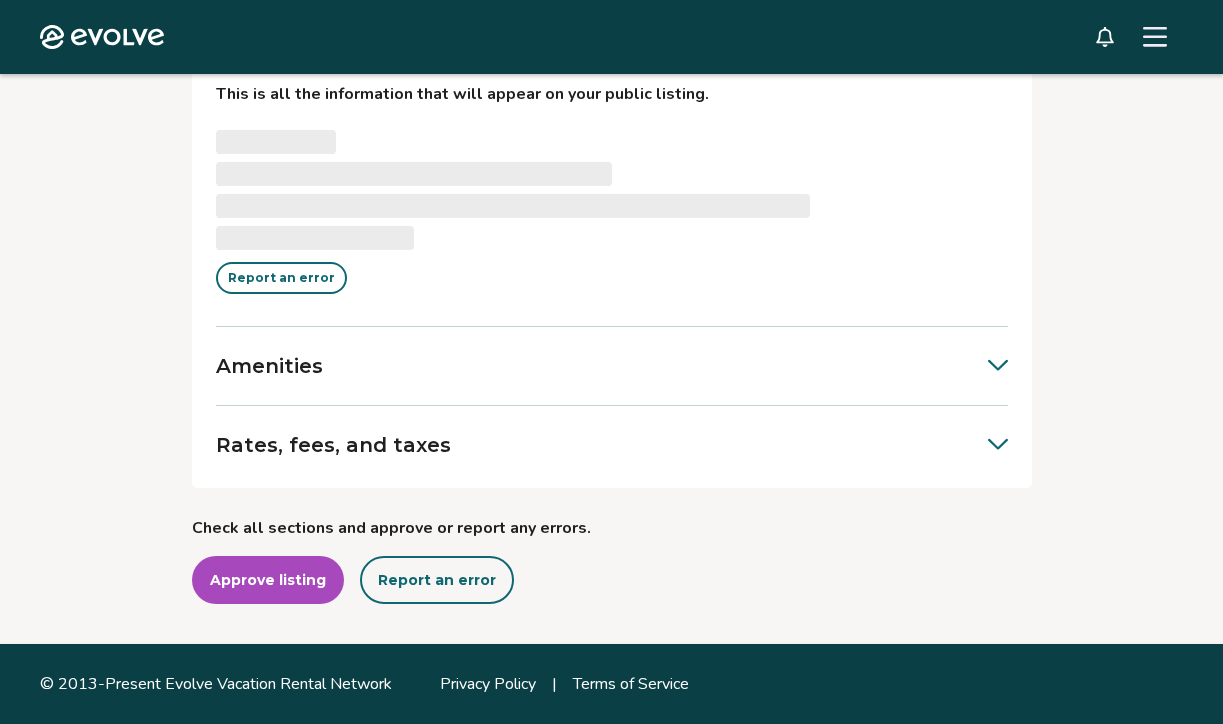 scroll, scrollTop: 2901, scrollLeft: 0, axis: vertical 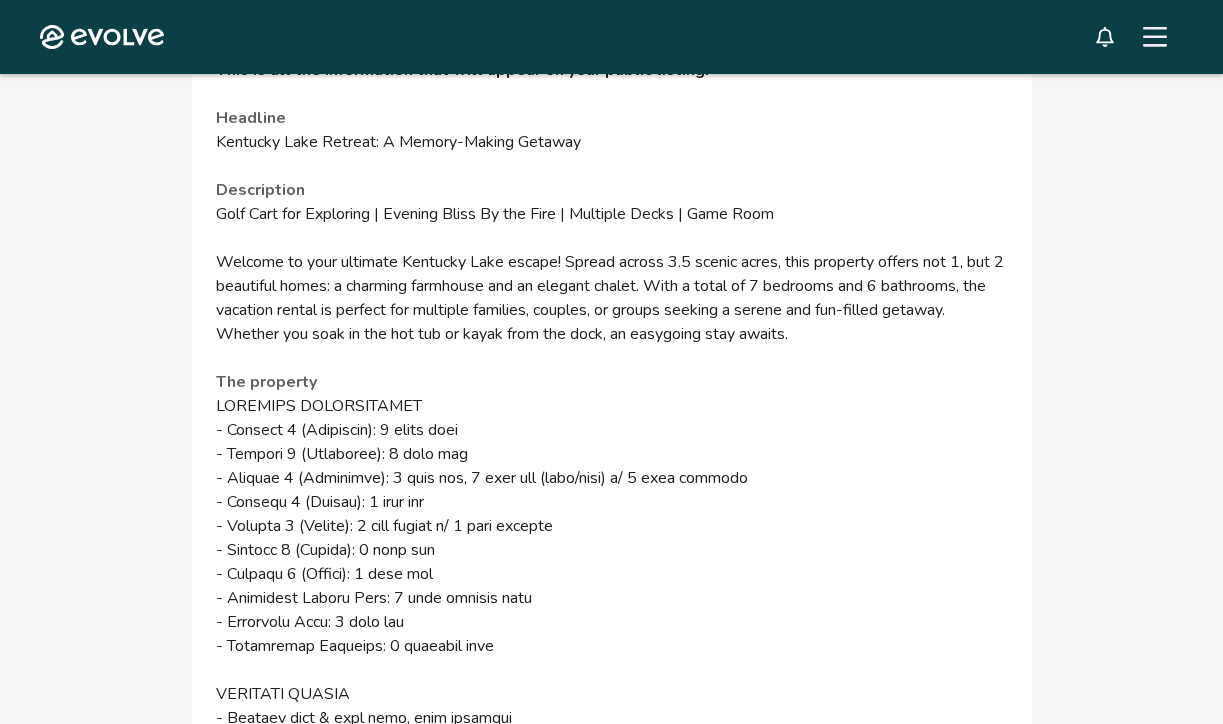 click on "Description Golf Cart for Exploring | Evening Bliss By the Fire | Multiple Decks | Game Room
Welcome to your ultimate Kentucky Lake escape! Spread across 3.5 scenic acres, this property offers not 1, but 2 beautiful homes: a charming farmhouse and an elegant chalet. With a total of 7 bedrooms and 6 bathrooms, the vacation rental is perfect for multiple families, couples, or groups seeking a serene and fun-filled getaway. Whether you soak in the hot tub or kayak from the dock, an easygoing stay awaits." at bounding box center (612, 262) 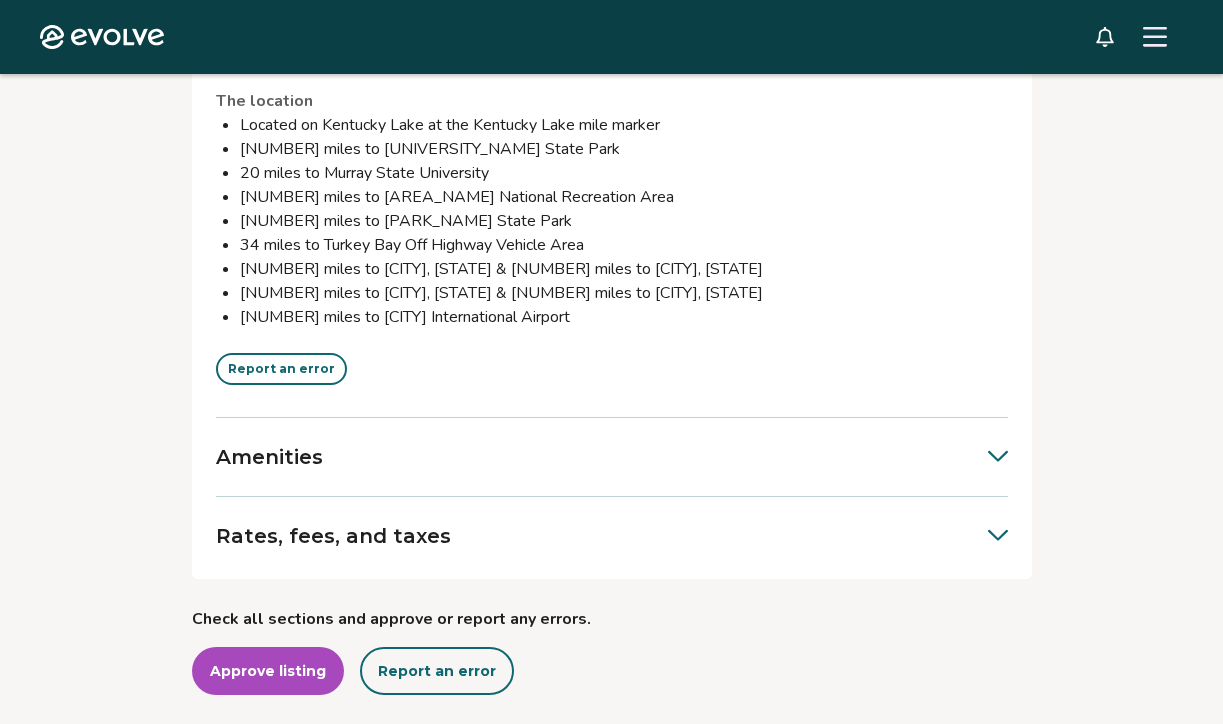 scroll, scrollTop: 5195, scrollLeft: 0, axis: vertical 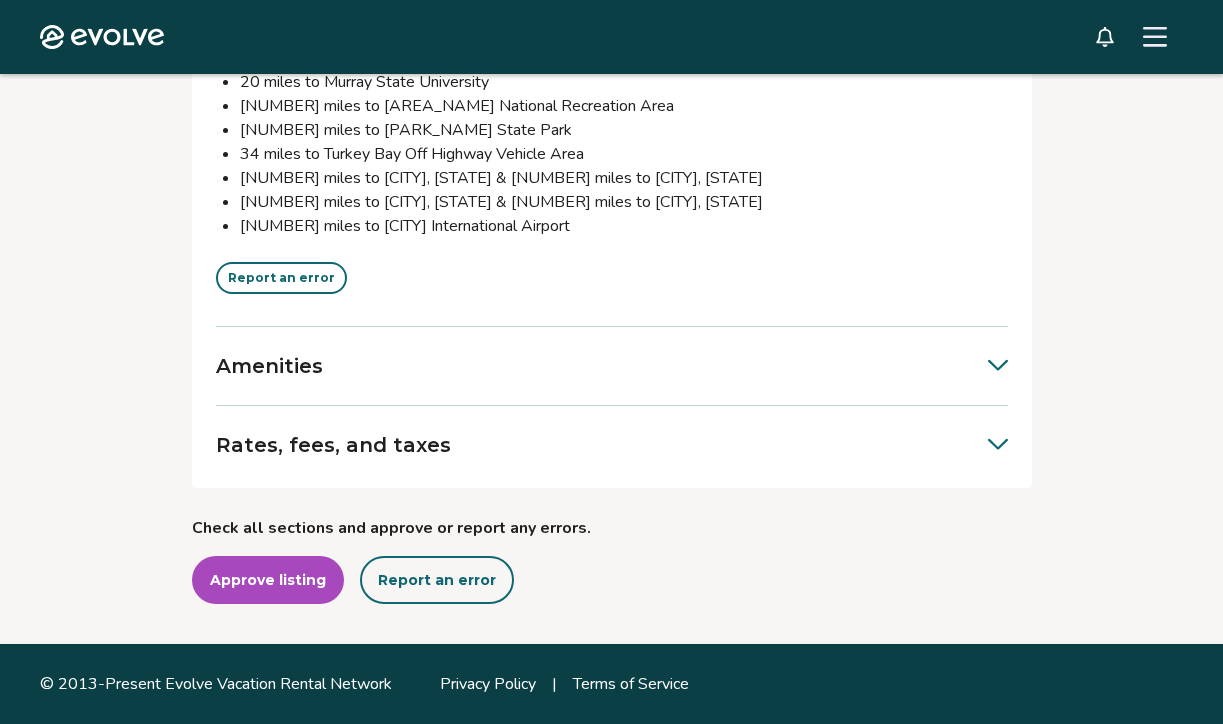 click on "Report an error" at bounding box center [281, 278] 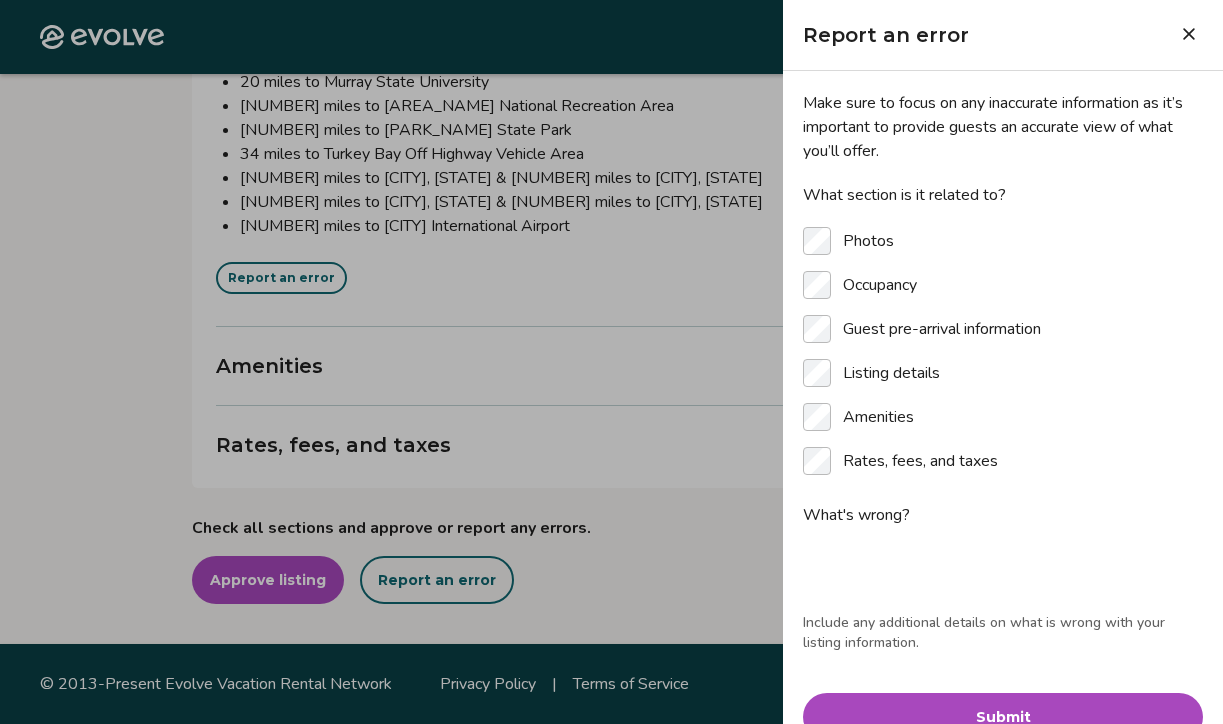 scroll, scrollTop: 5193, scrollLeft: 0, axis: vertical 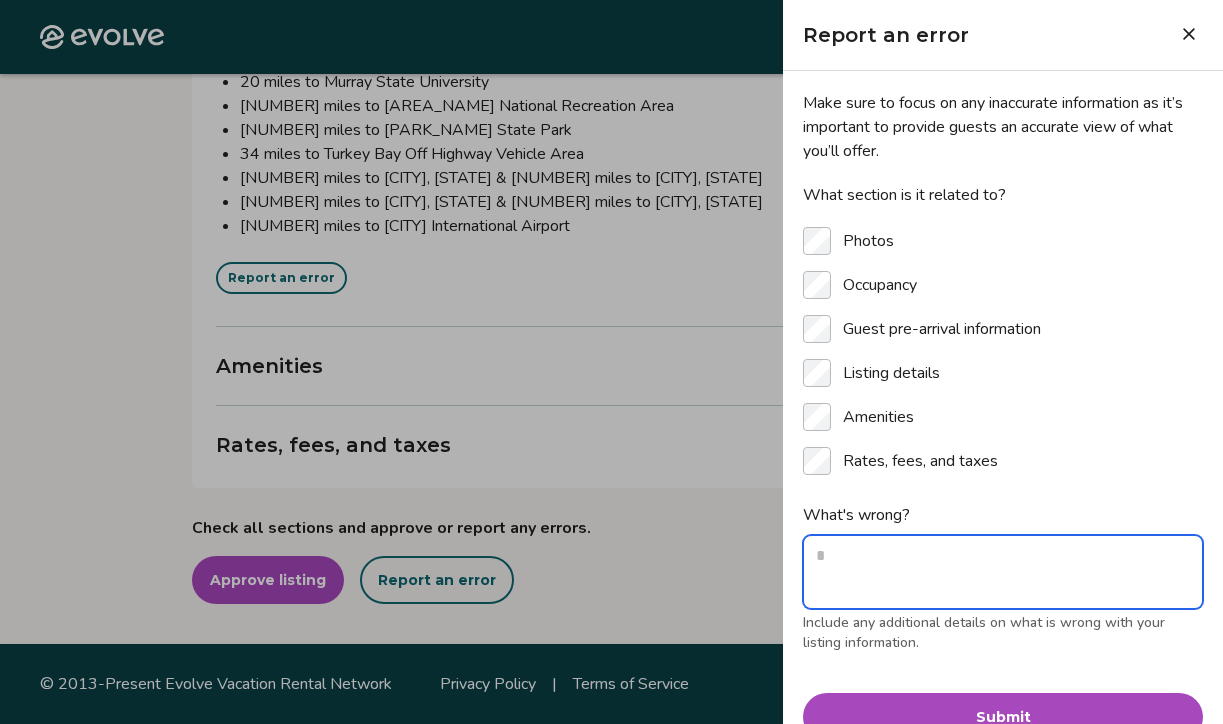 click on "What's wrong?" at bounding box center [1003, 572] 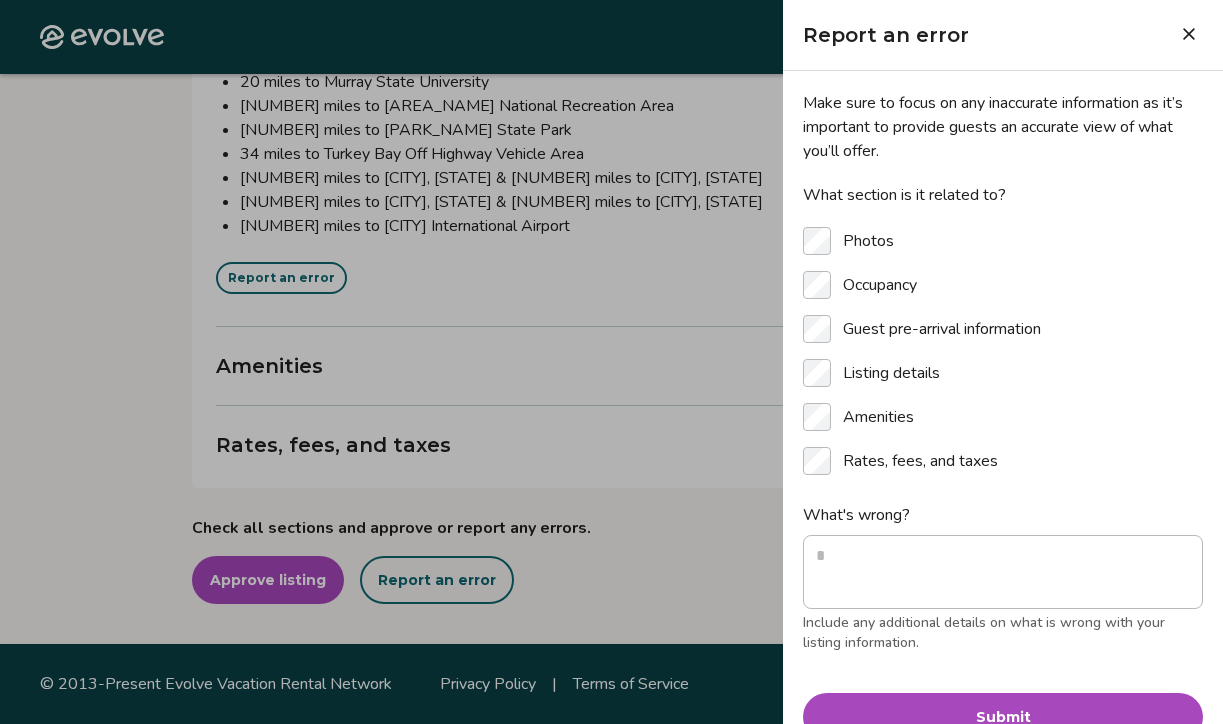 click at bounding box center (611, 362) 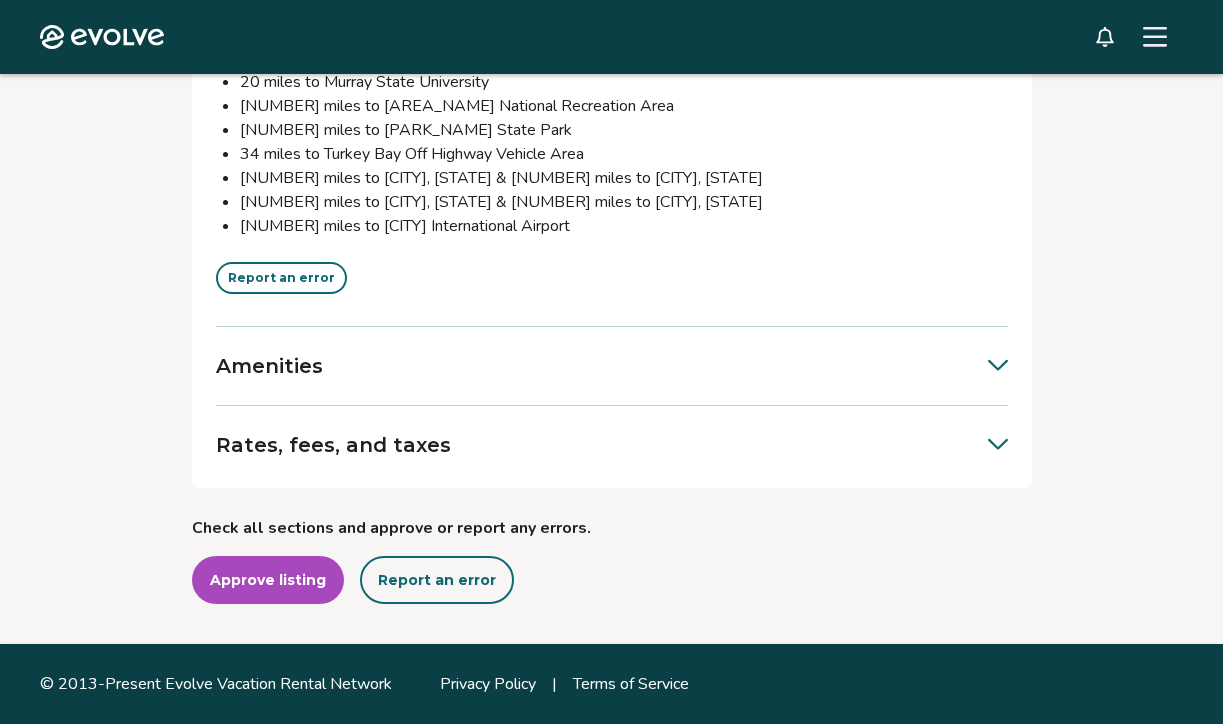 scroll, scrollTop: 5193, scrollLeft: 0, axis: vertical 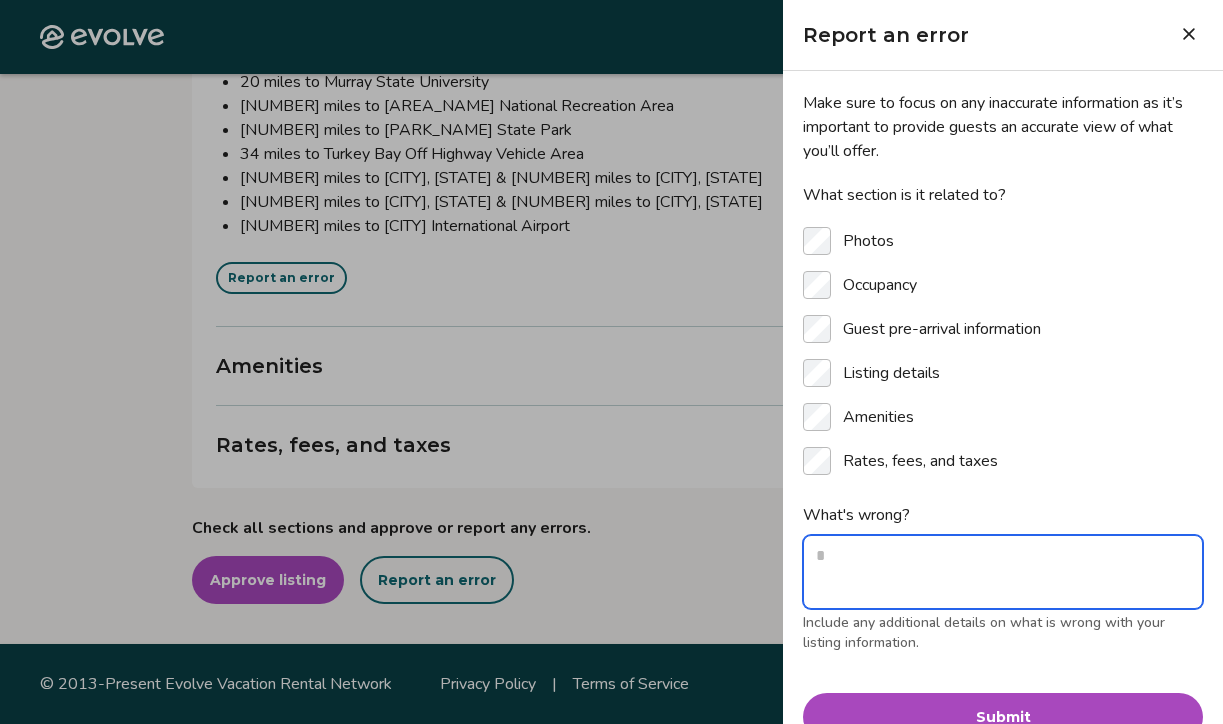 click on "What's wrong?" at bounding box center (1003, 572) 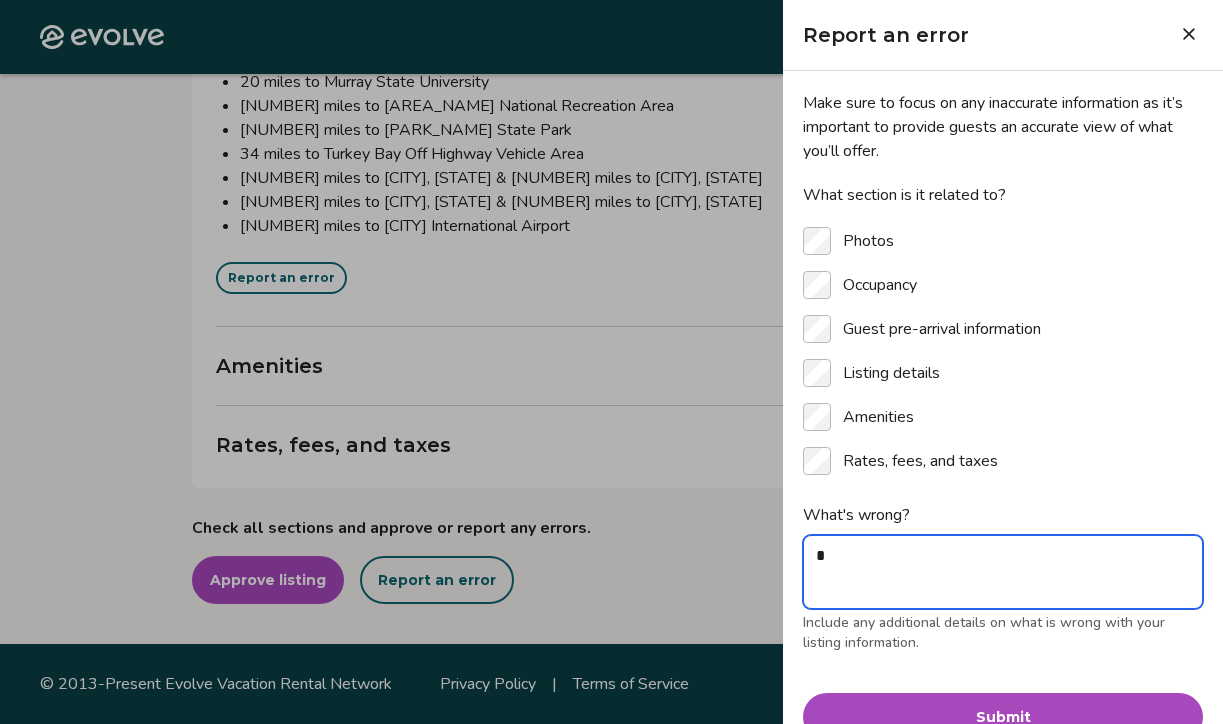 type on "*" 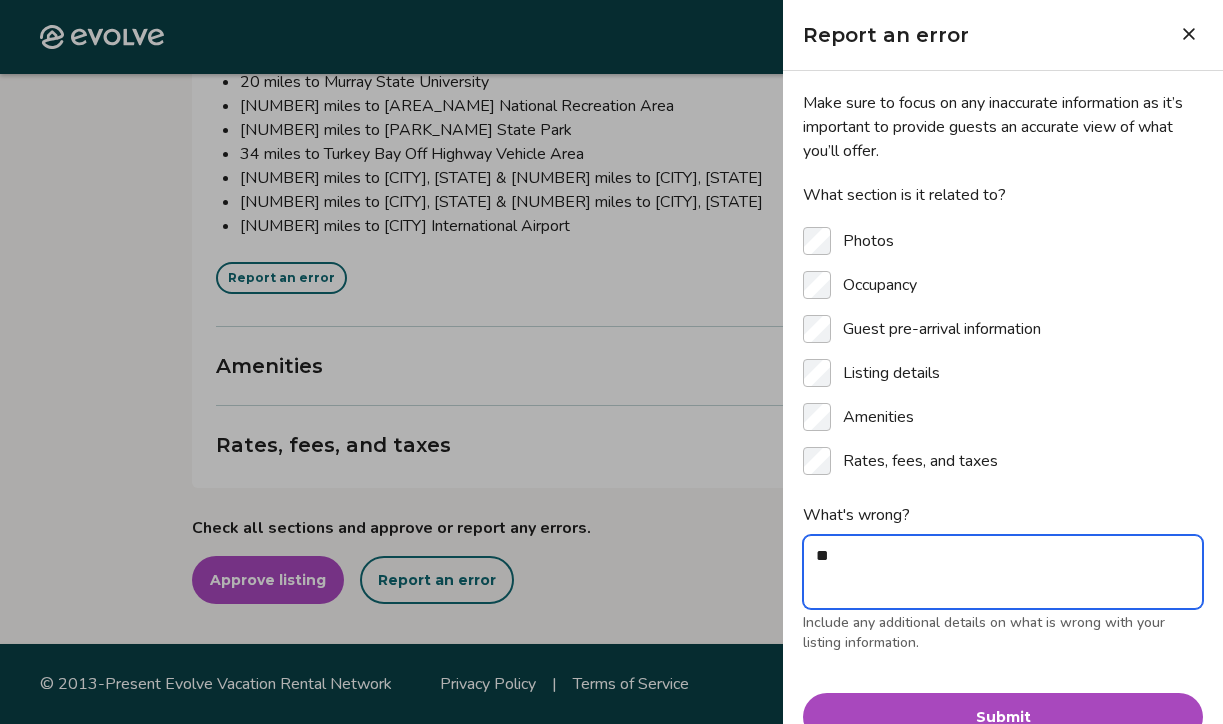 type on "*" 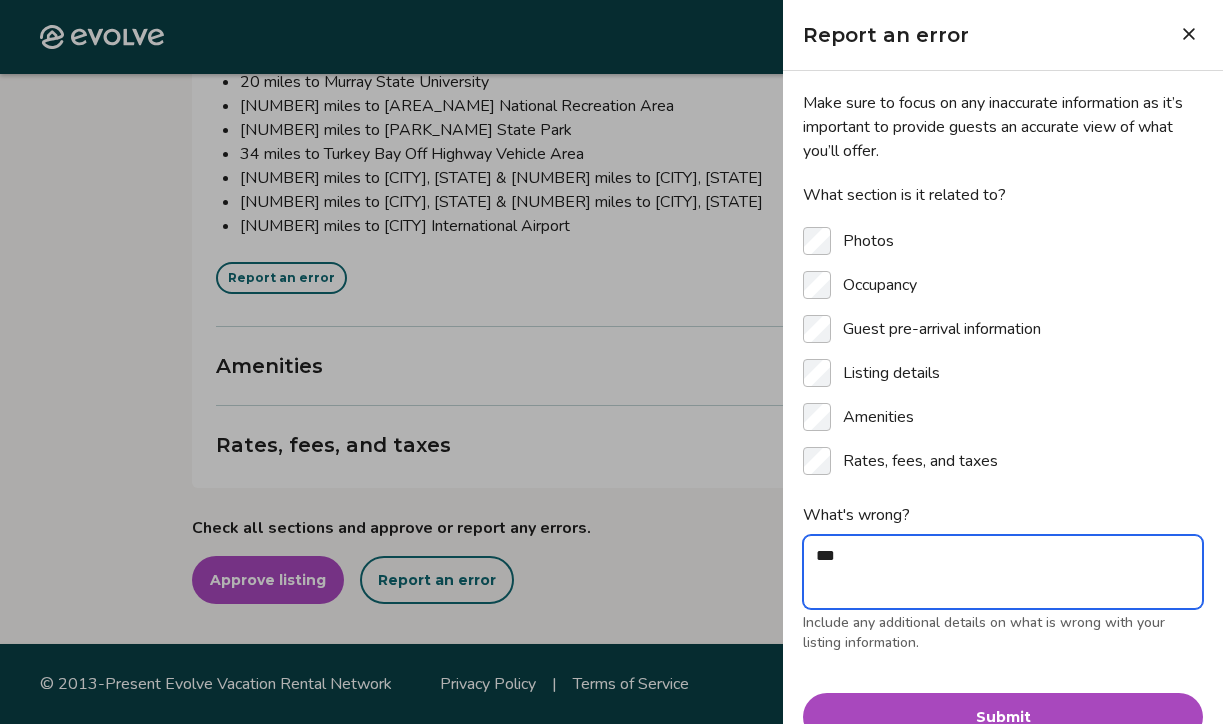 type on "*" 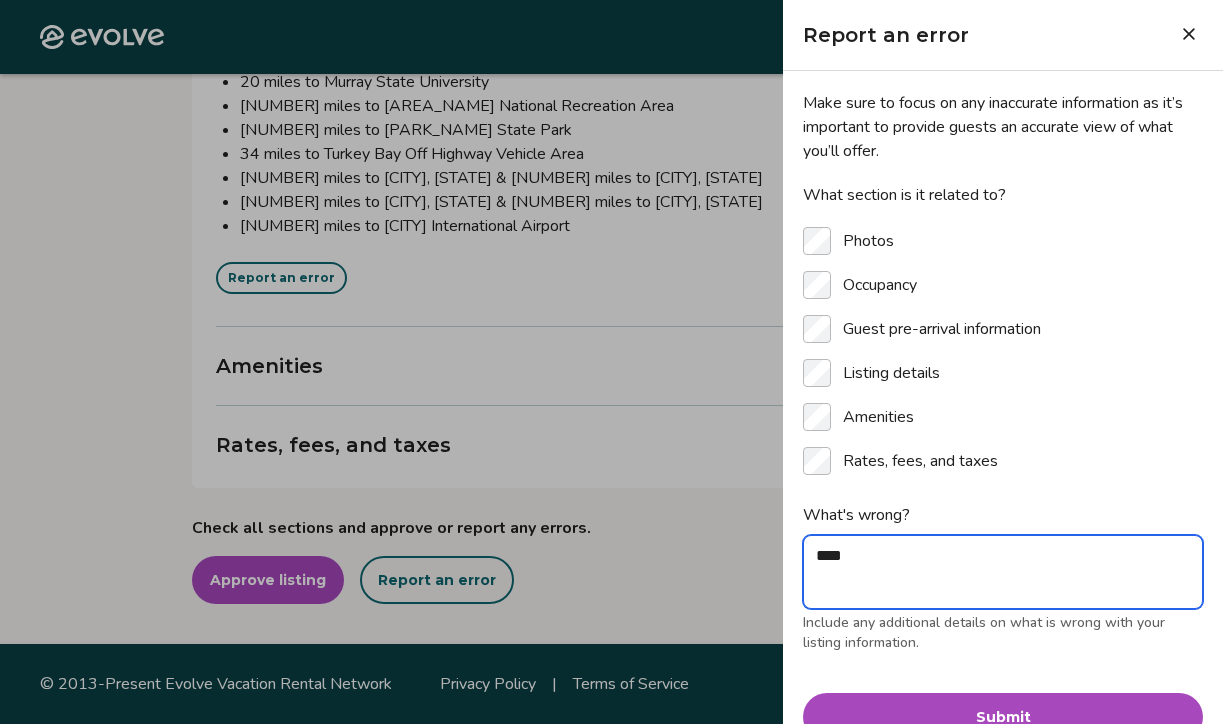 type on "*" 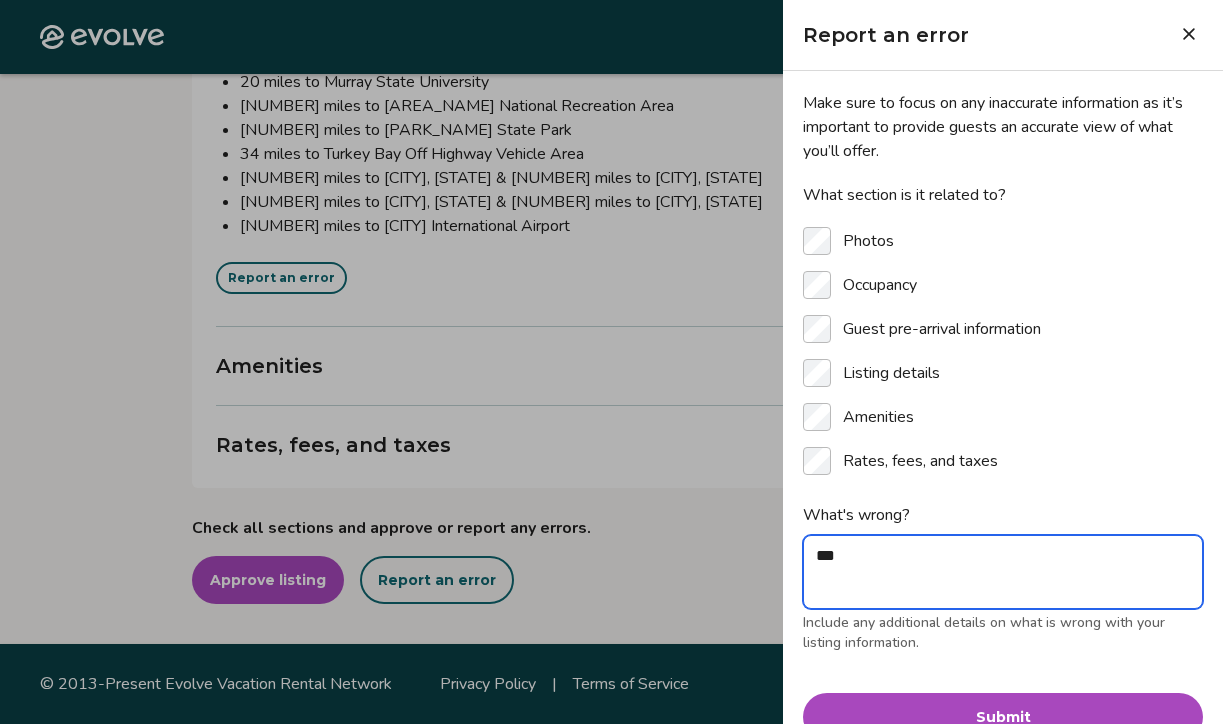 type on "*" 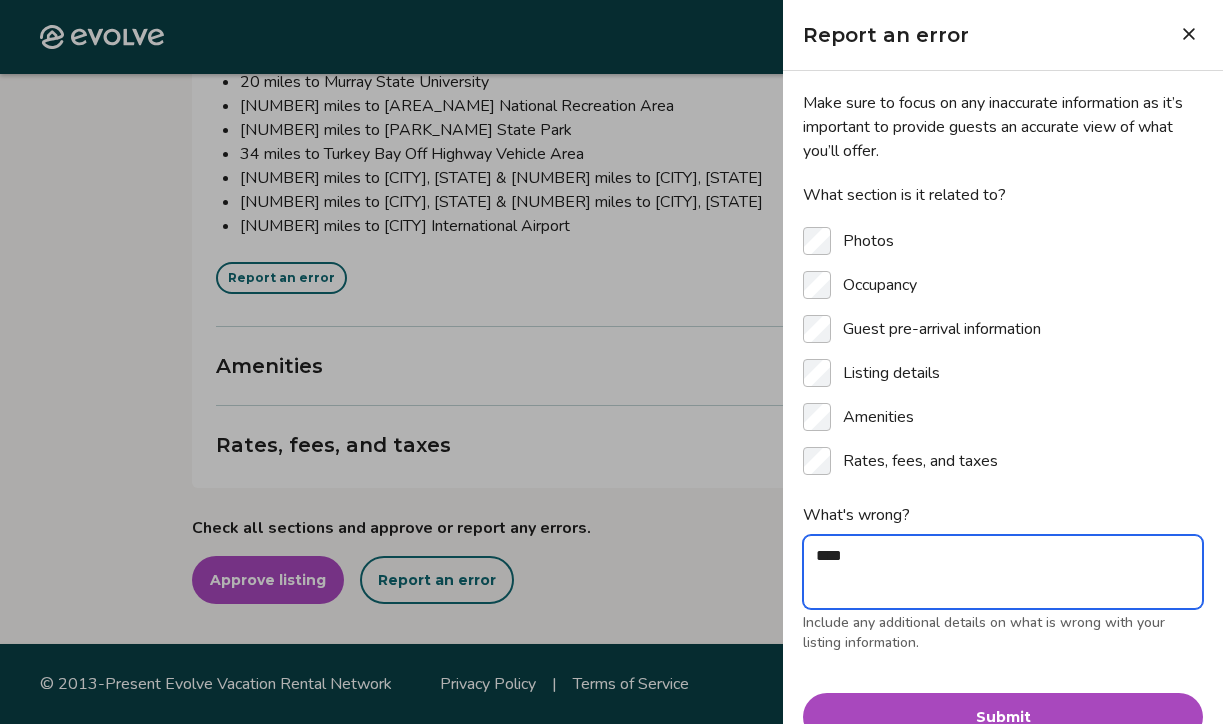 type on "*" 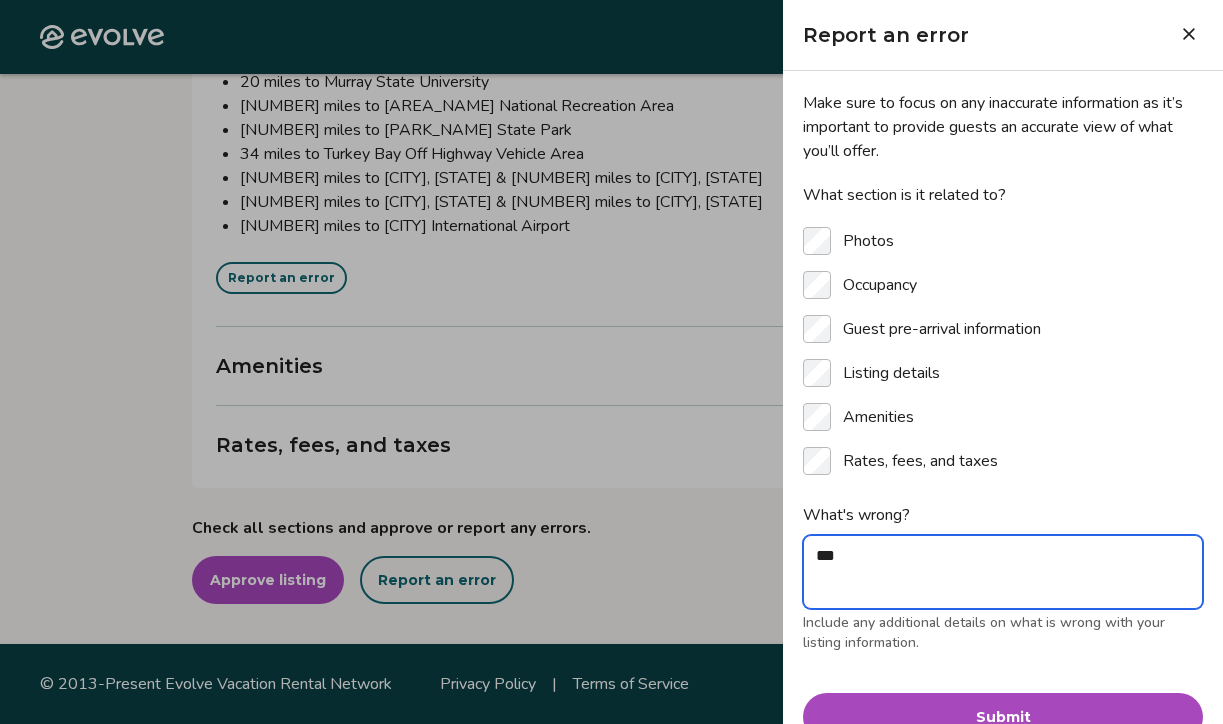 type on "*" 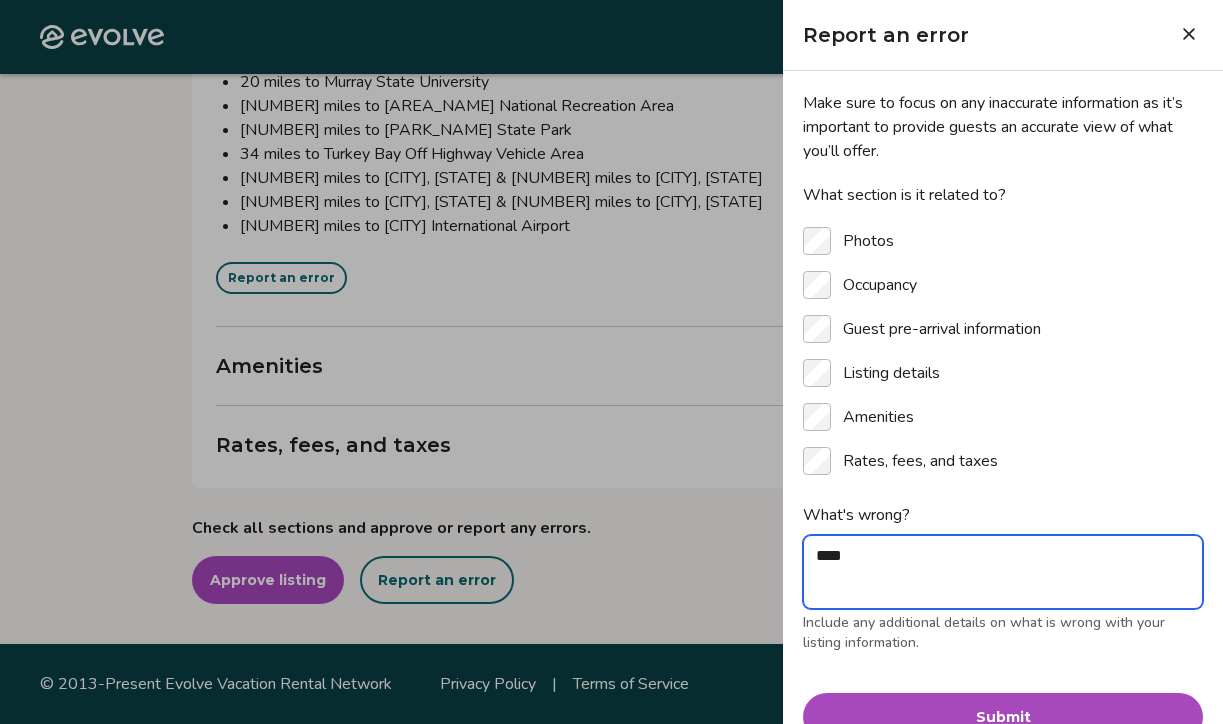 type on "*" 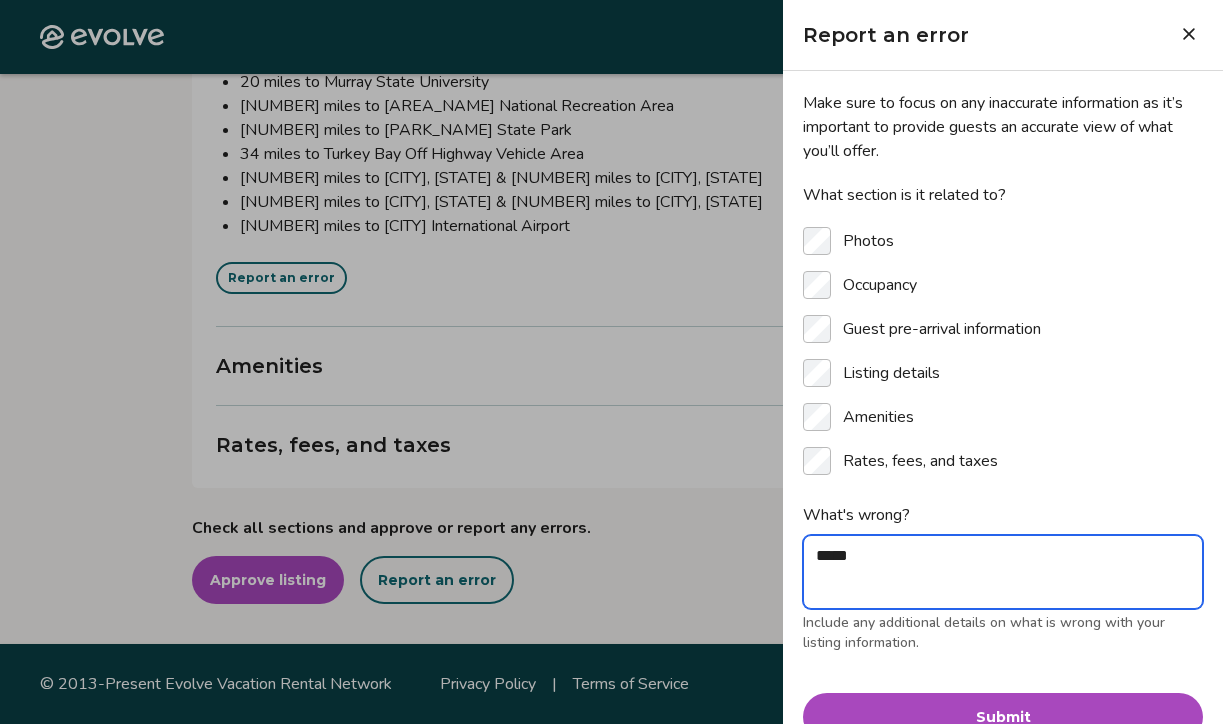 type on "*" 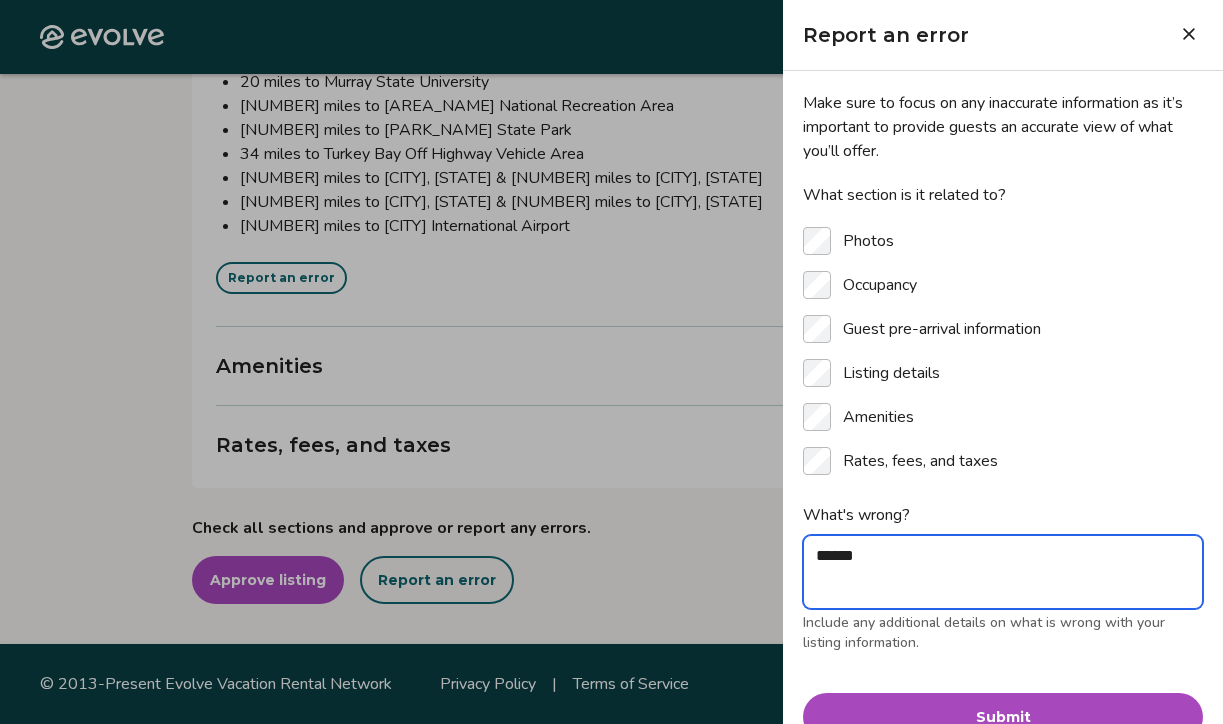 type on "*" 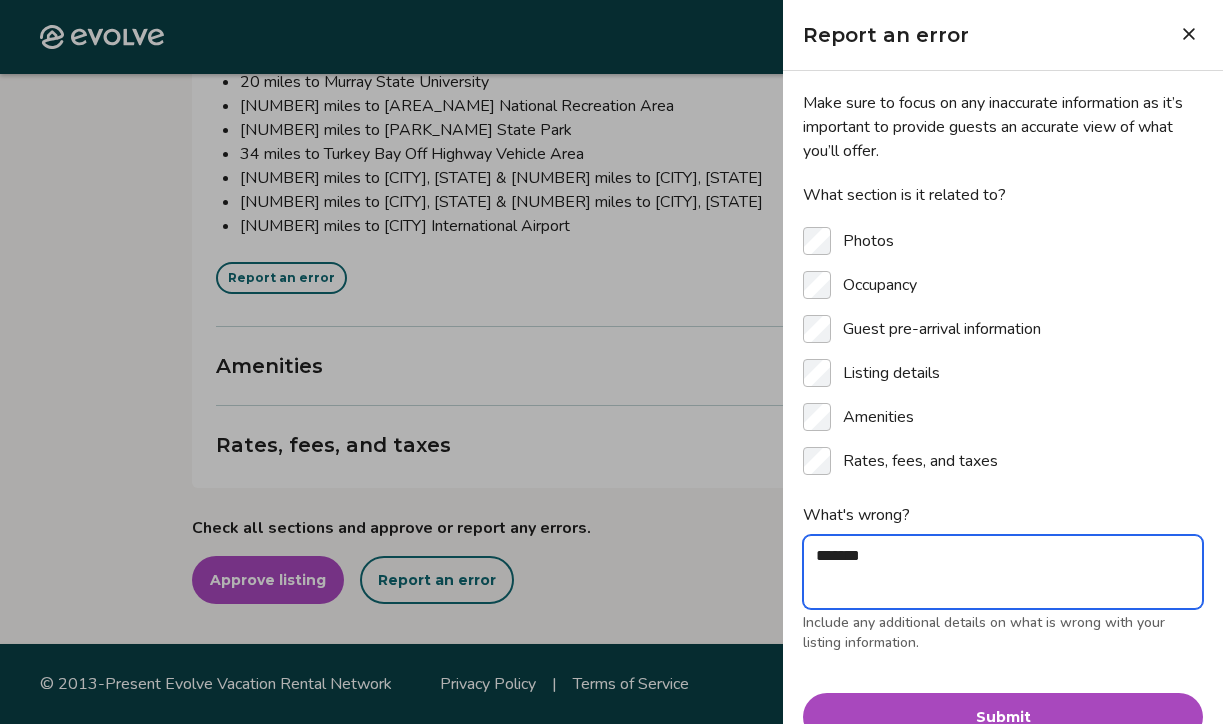 type on "*" 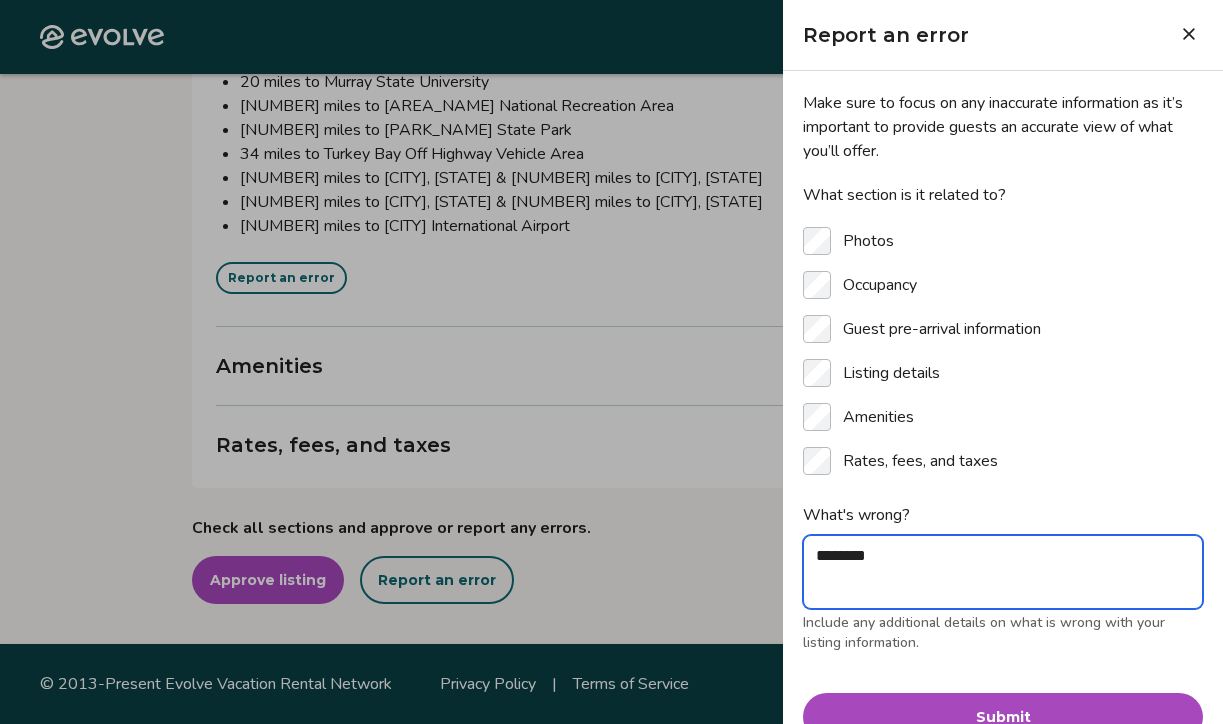 type on "*" 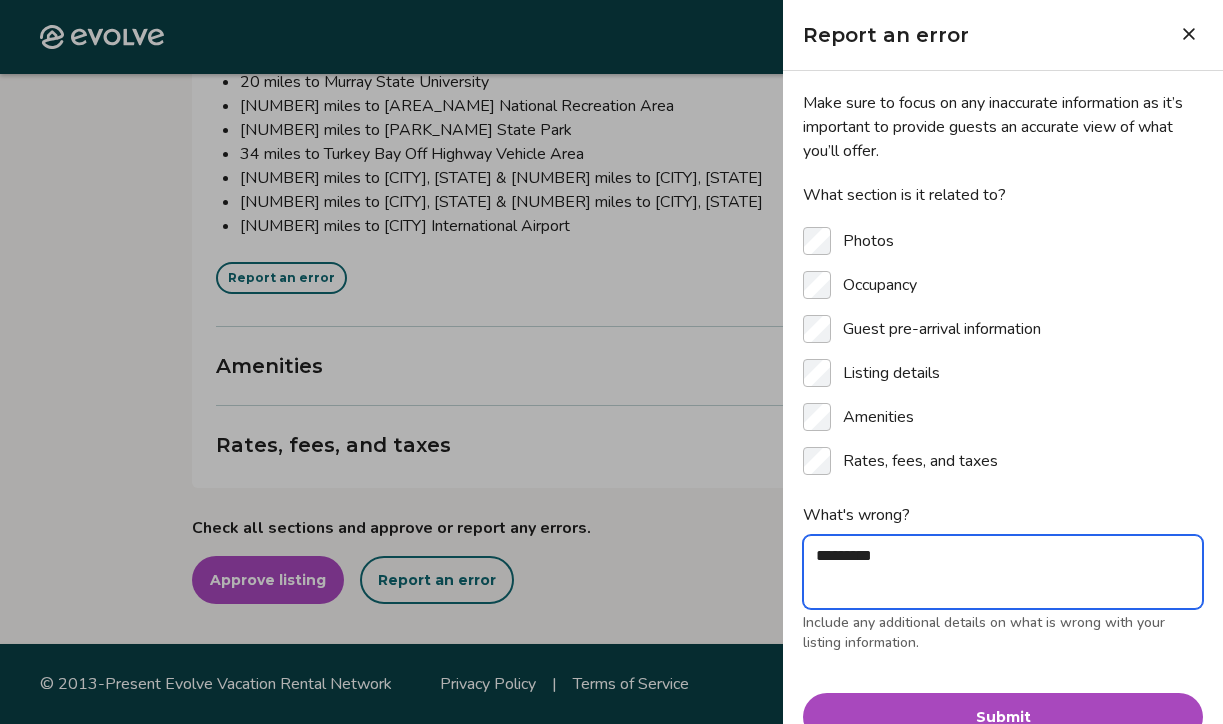type on "*" 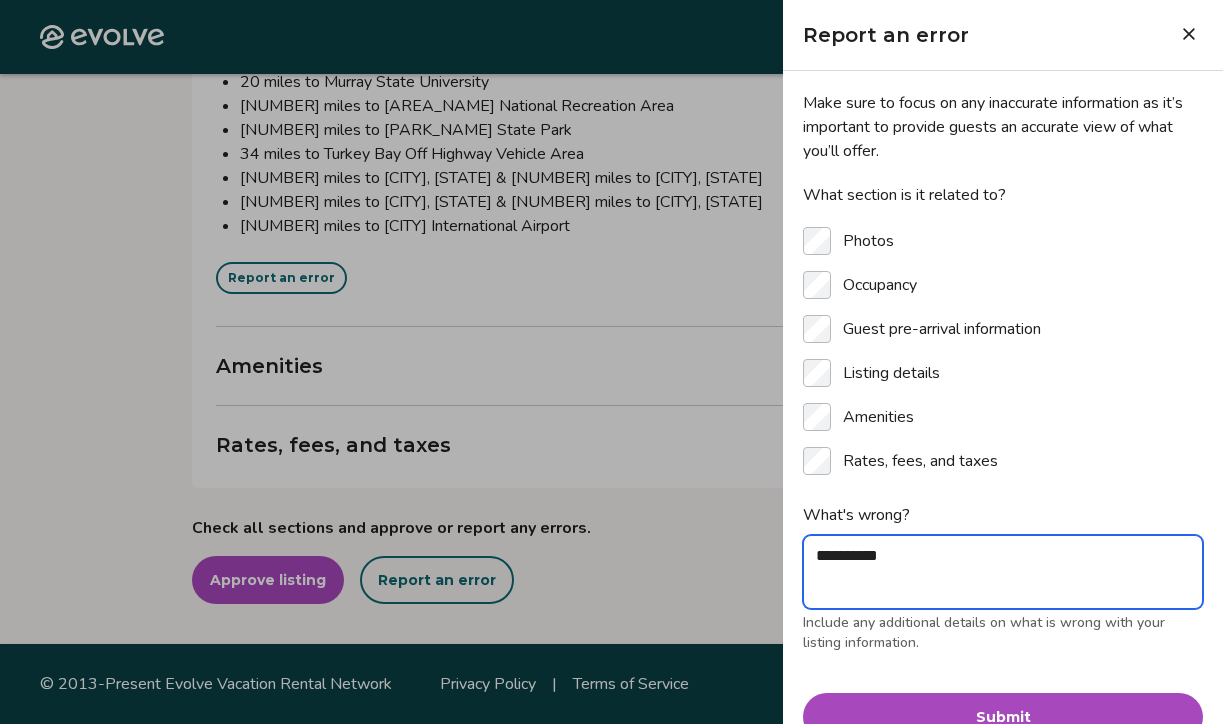 type on "*" 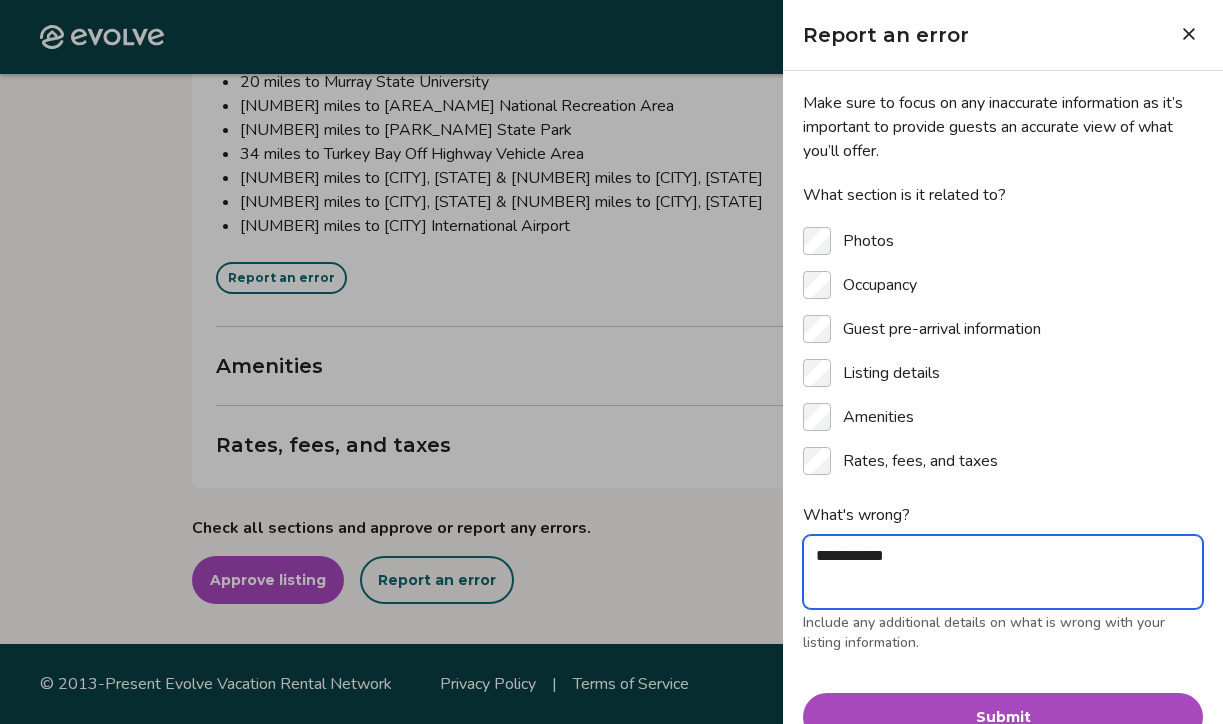 type on "*" 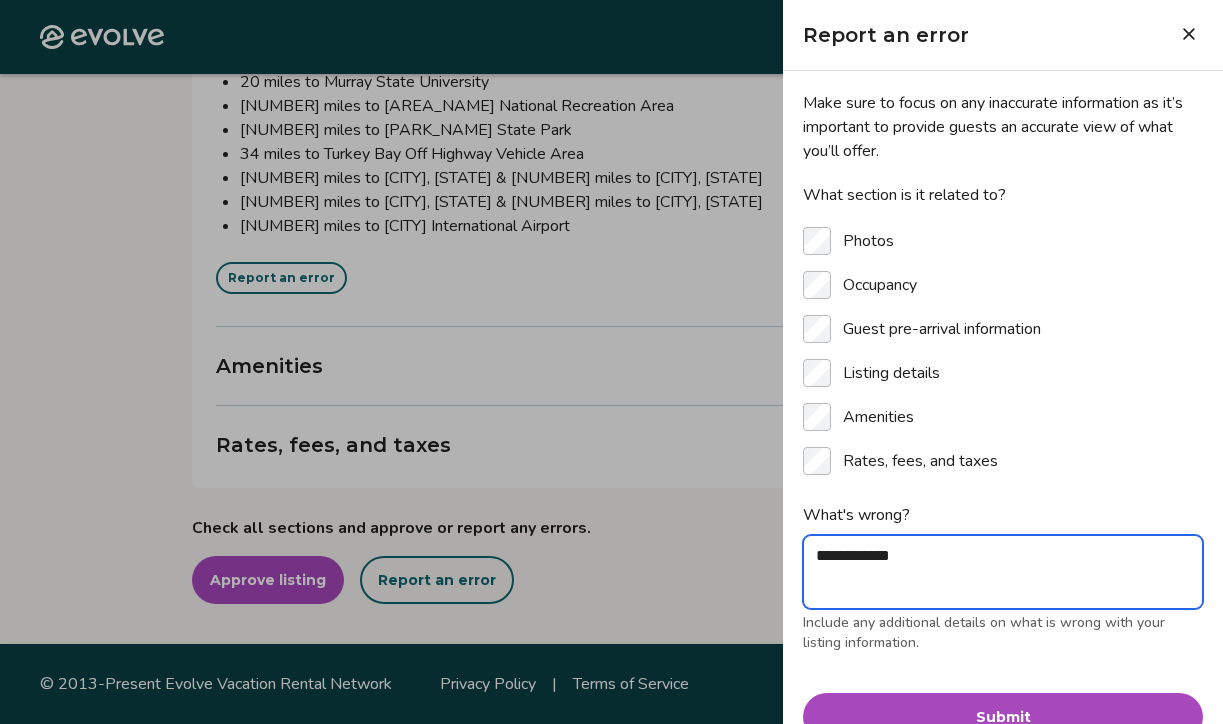 click on "**********" at bounding box center (1003, 572) 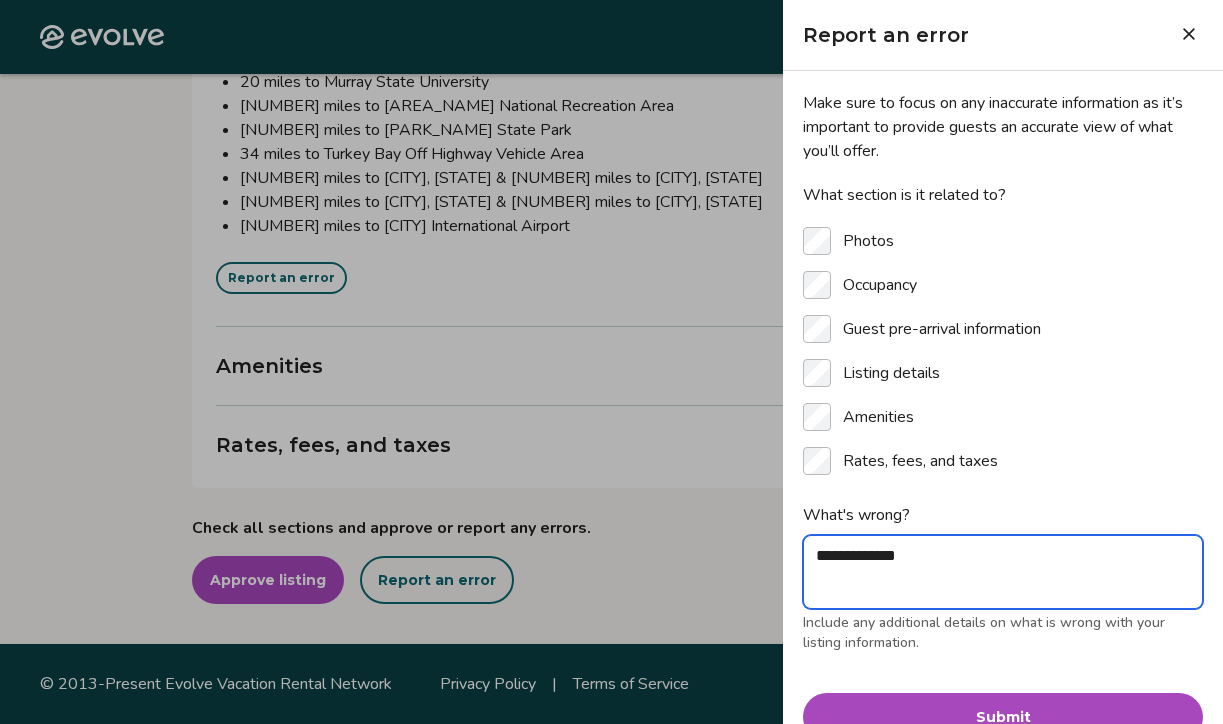type on "*" 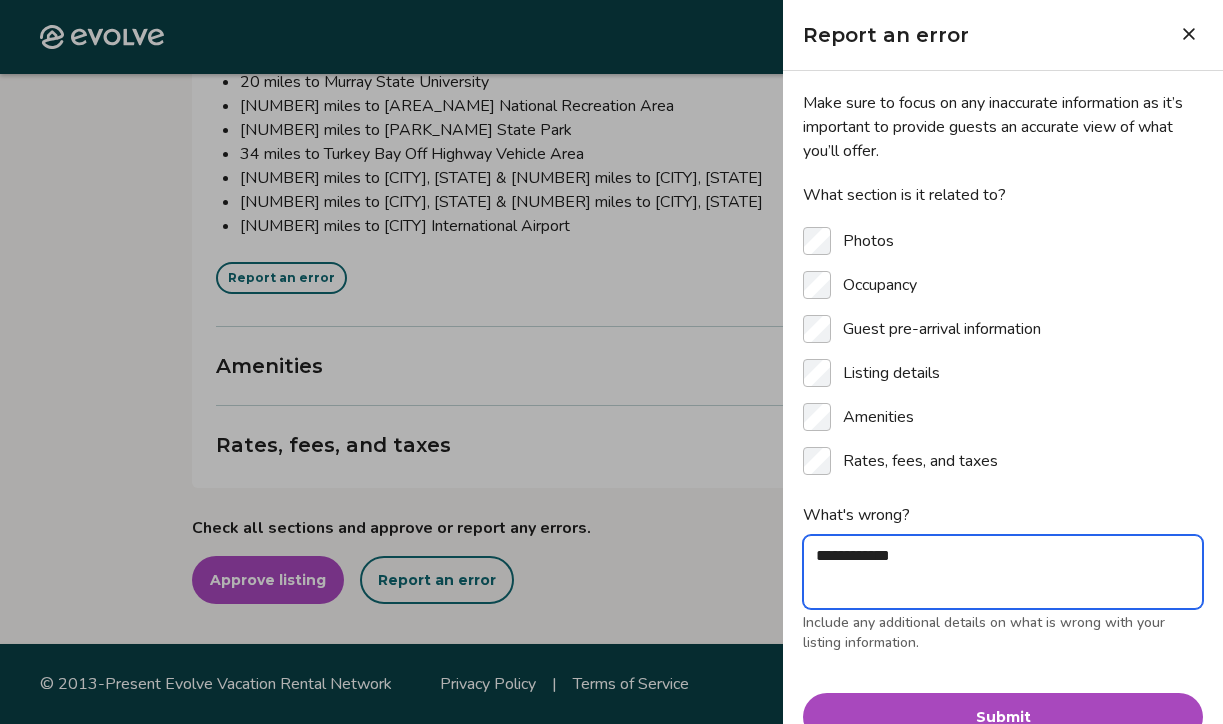 type on "*" 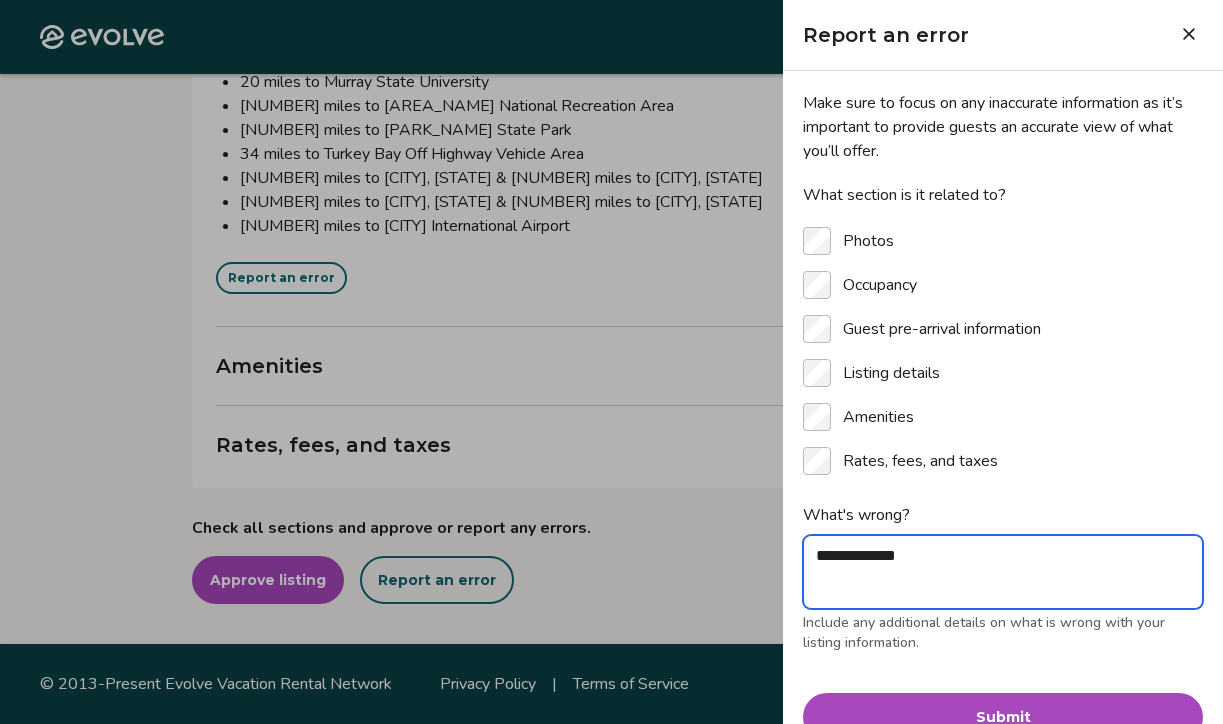 type on "*" 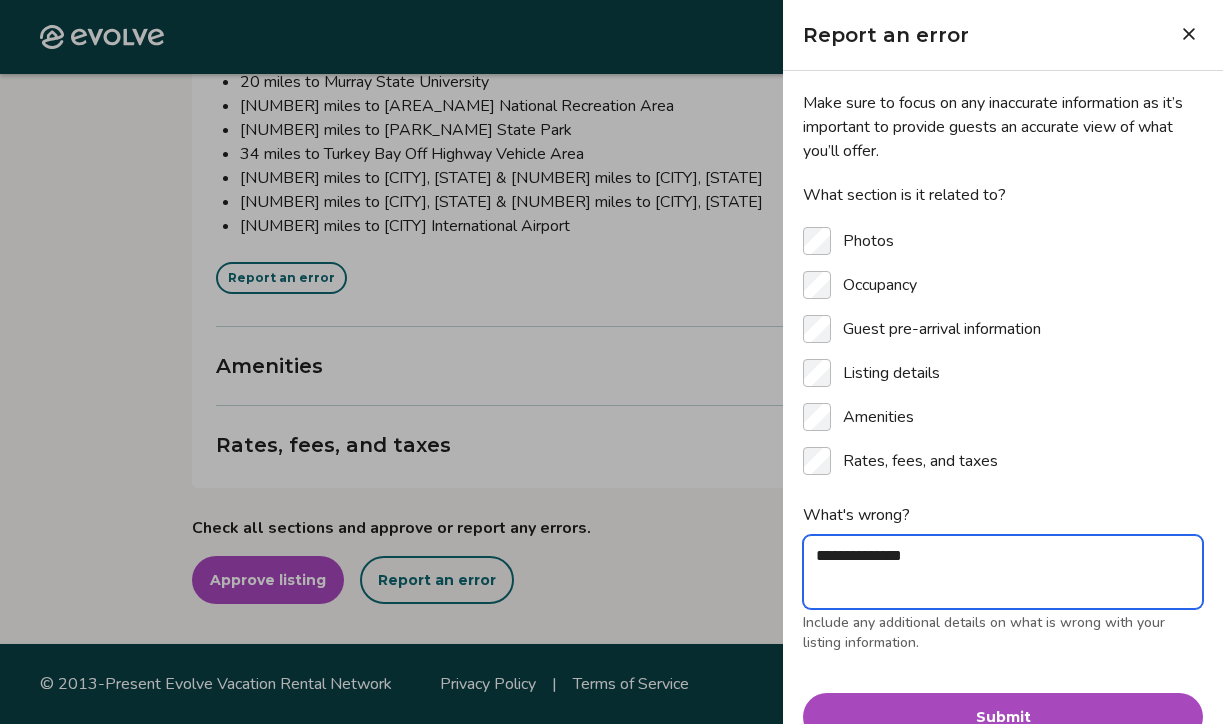 type on "*" 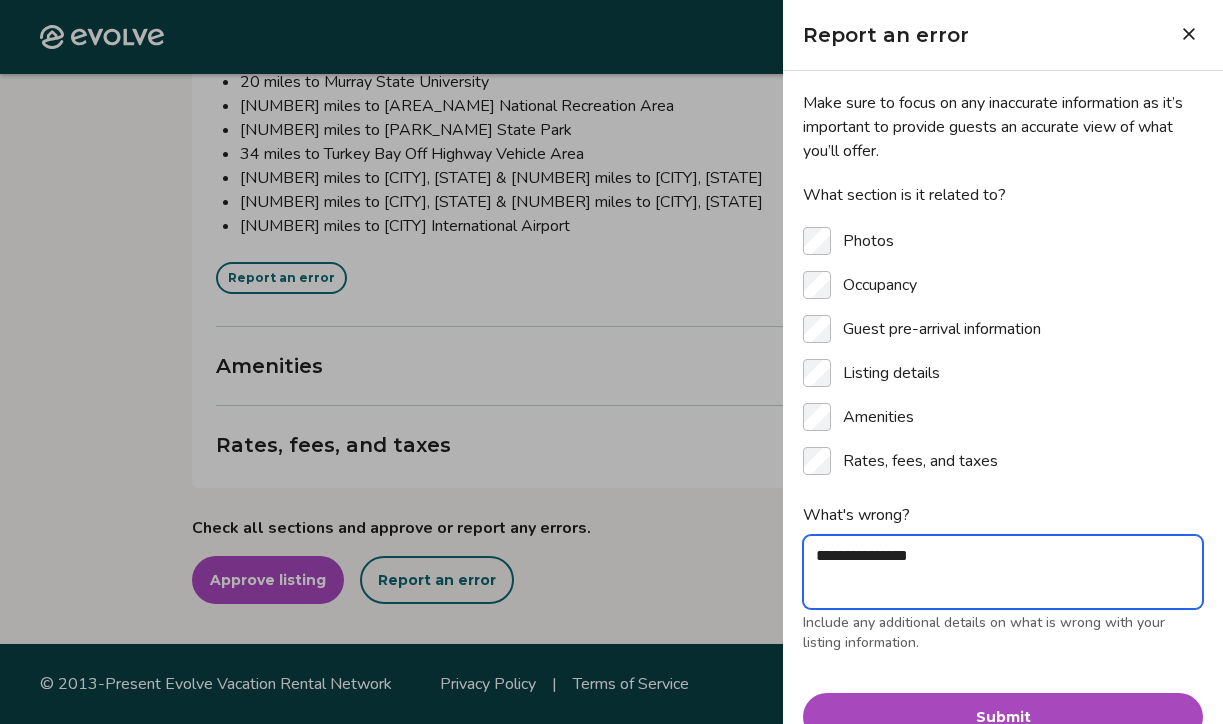 type on "*" 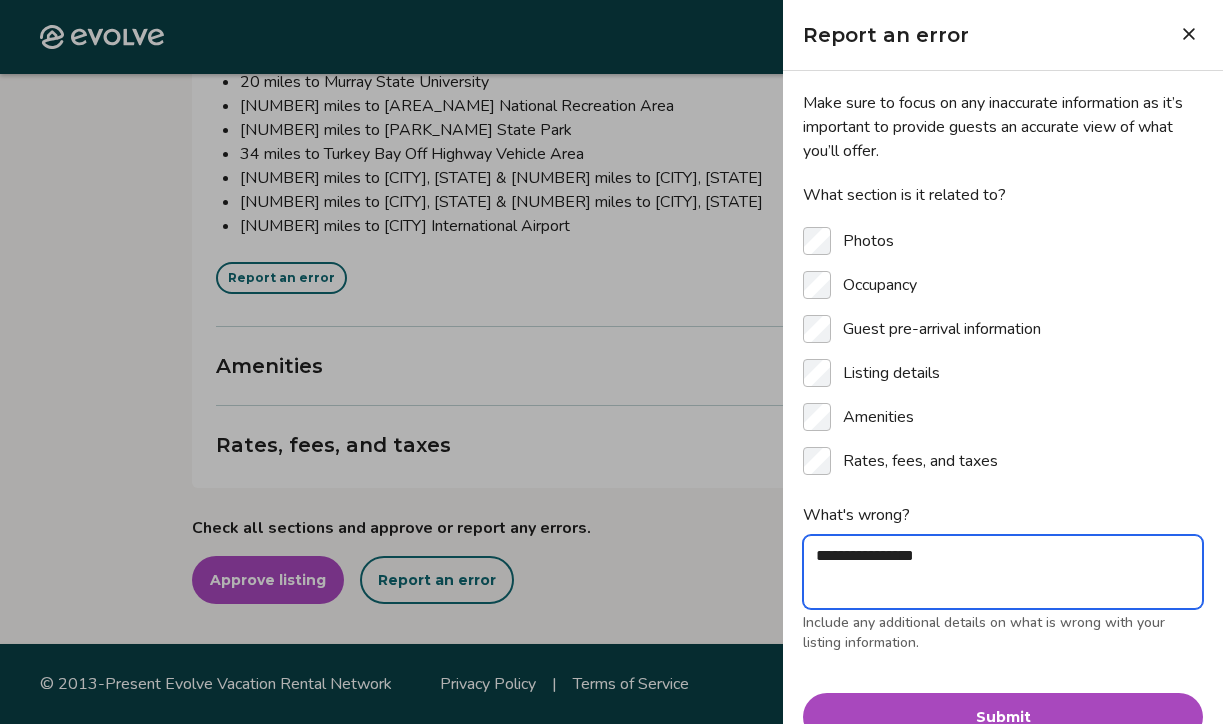 type on "*" 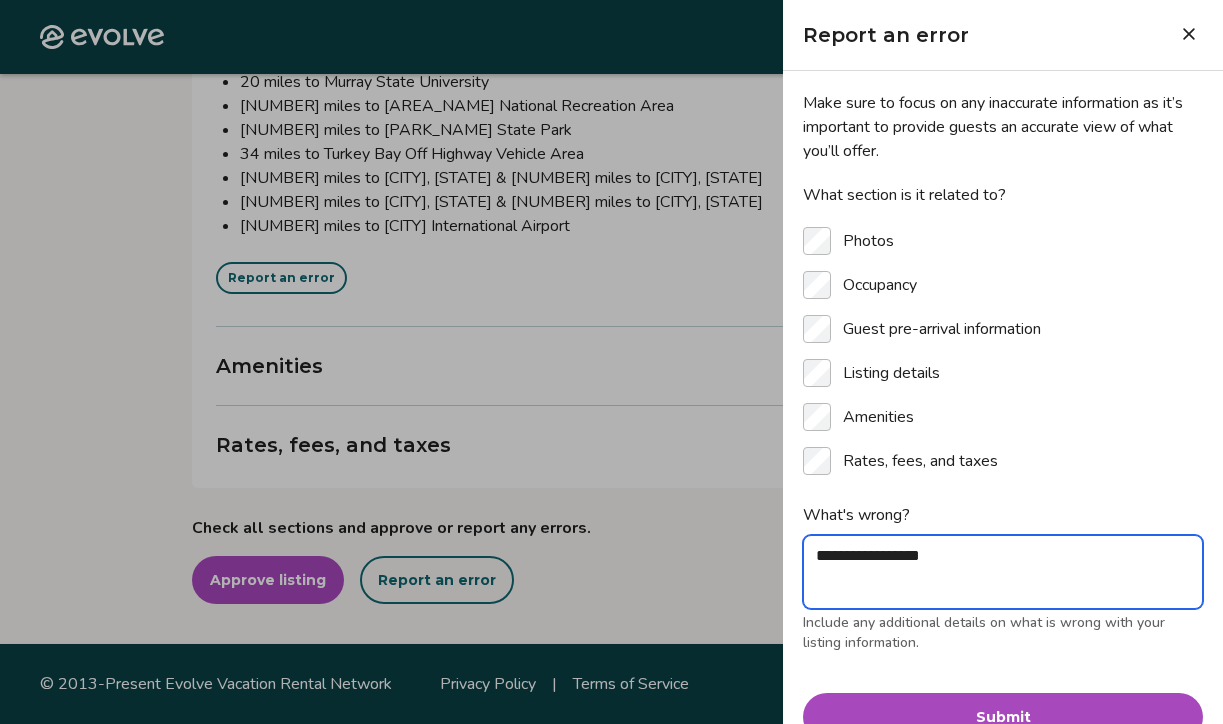 type on "*" 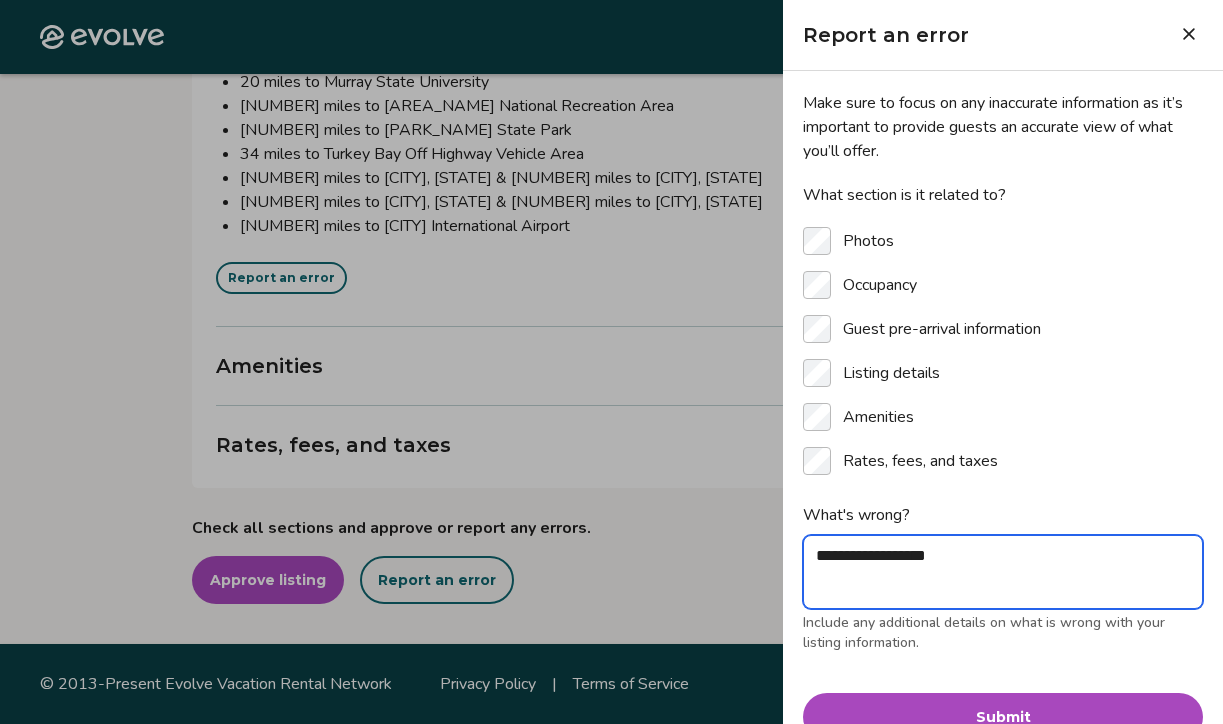 type on "*" 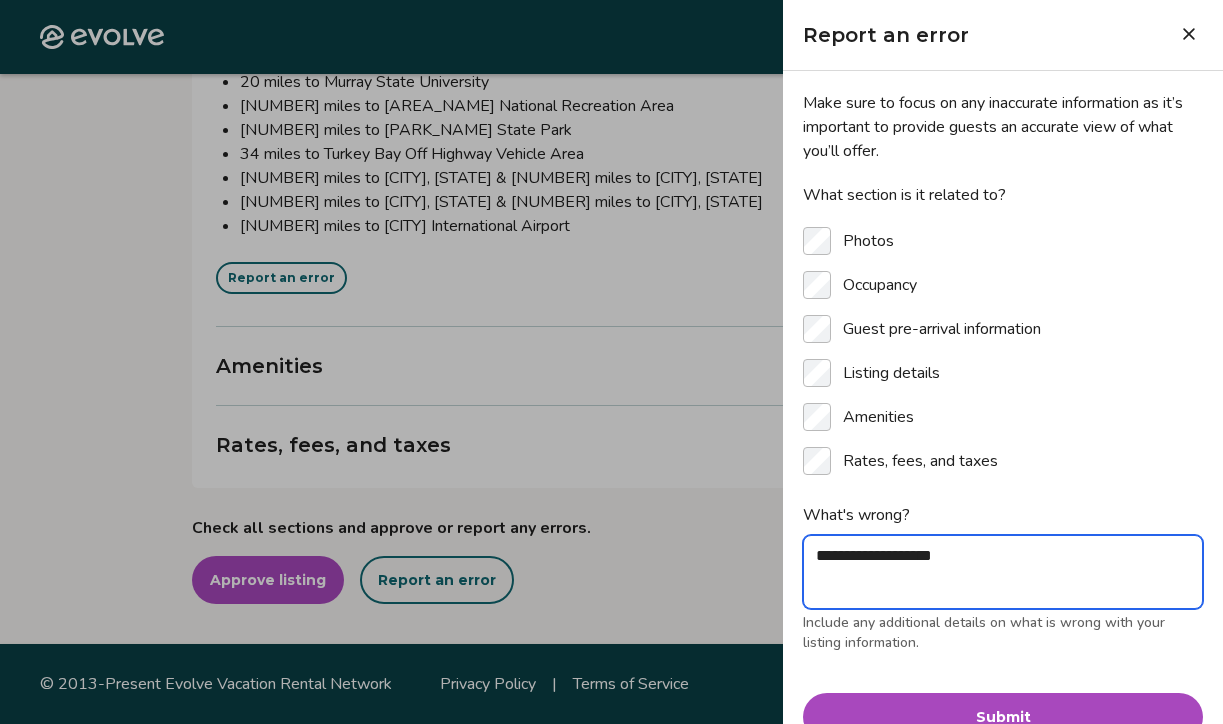 type on "*" 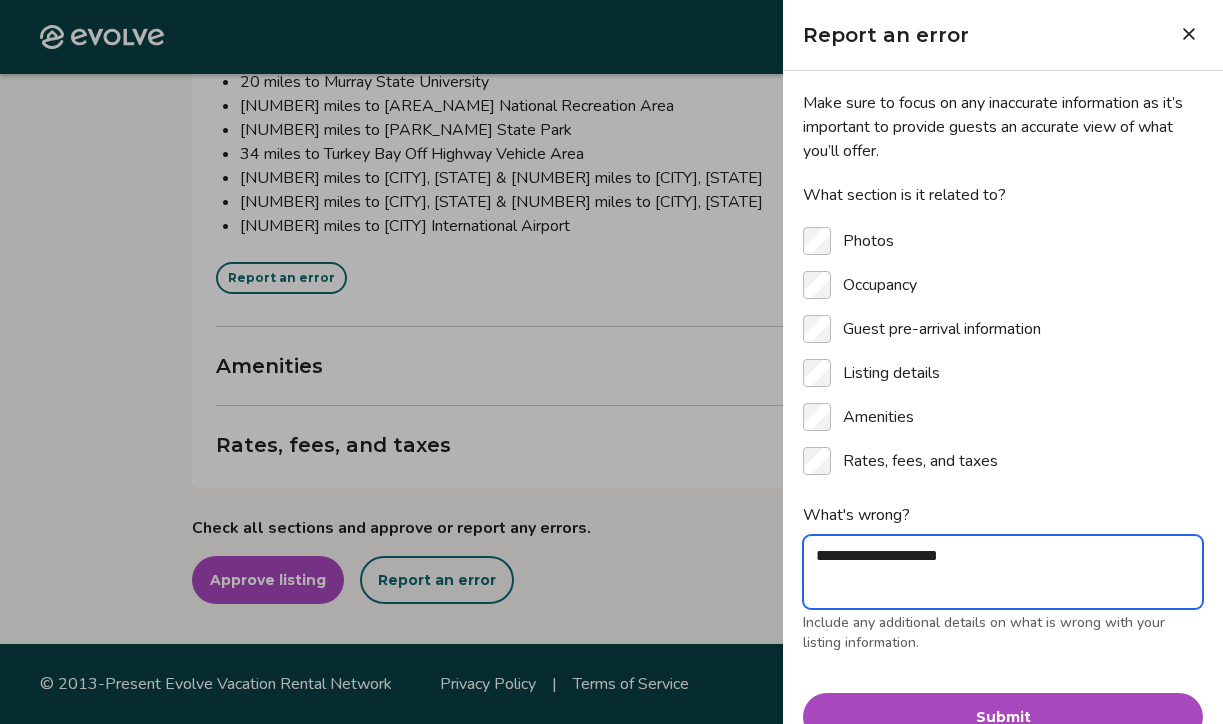 type on "*" 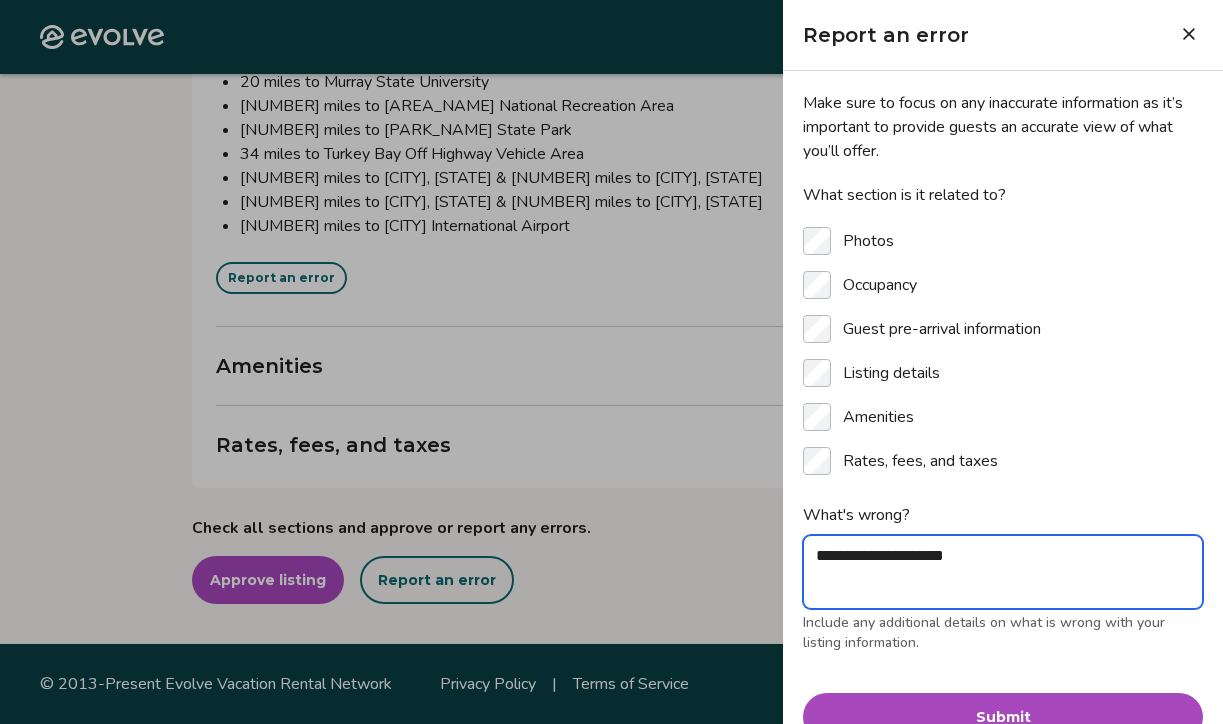 type on "*" 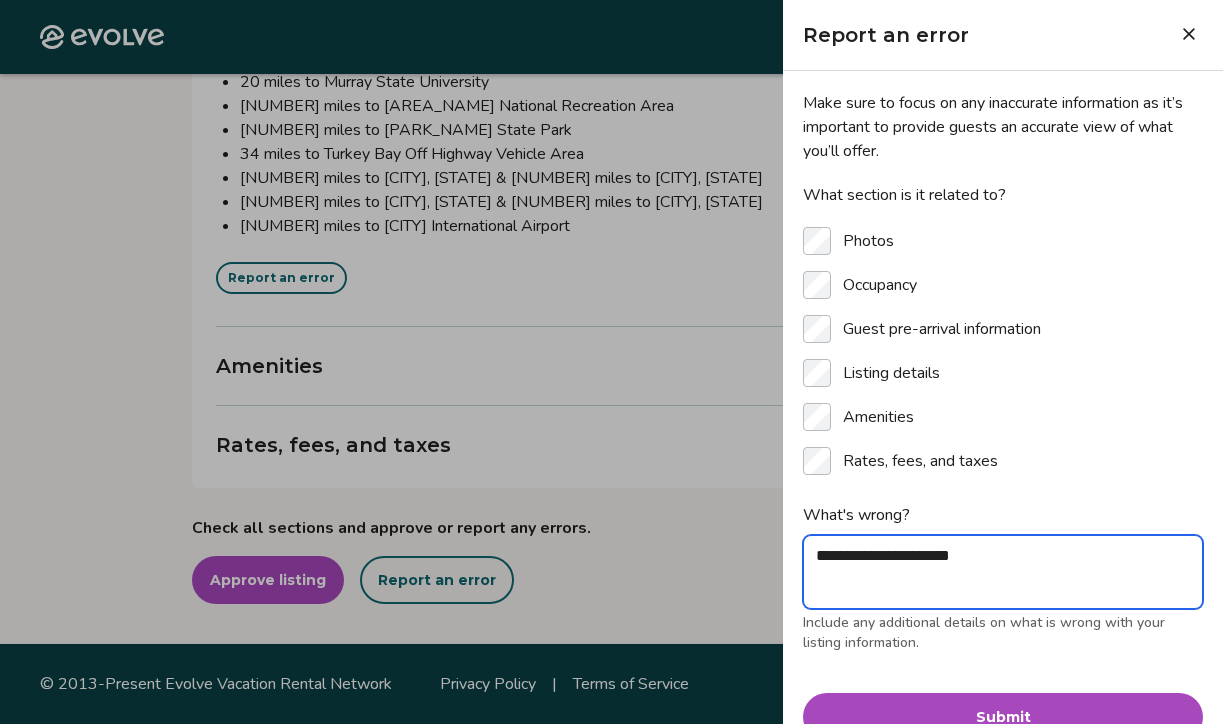 type on "*" 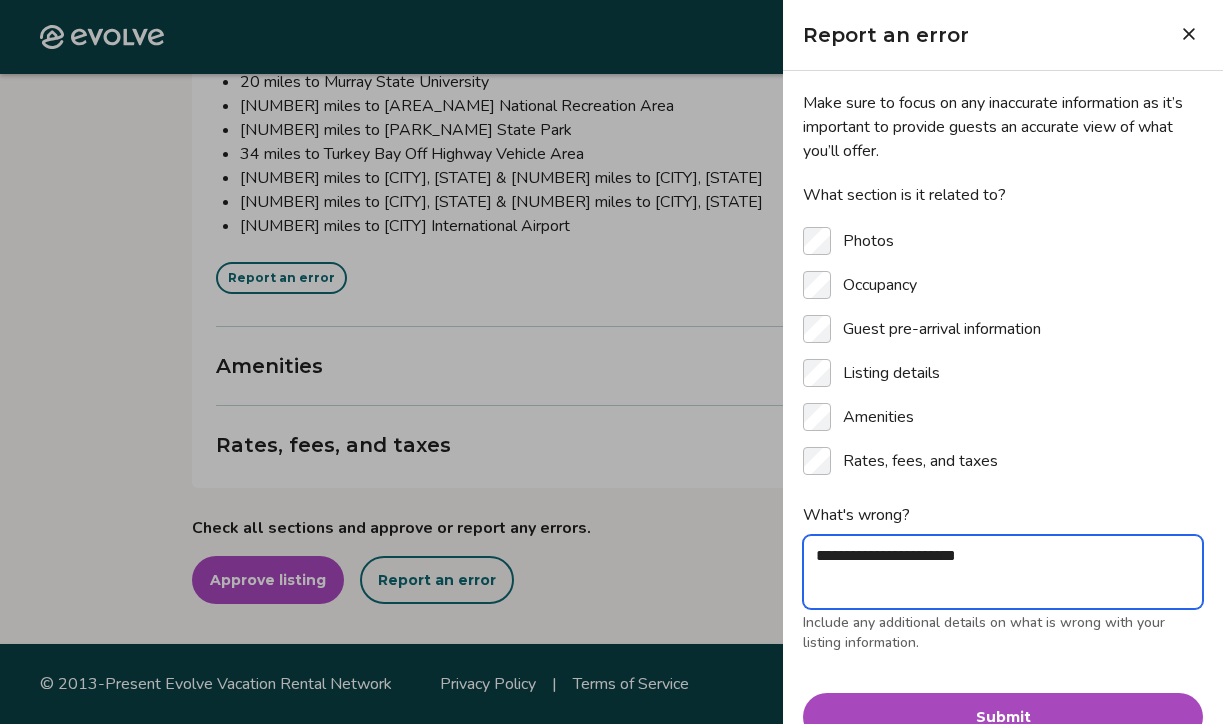 type on "*" 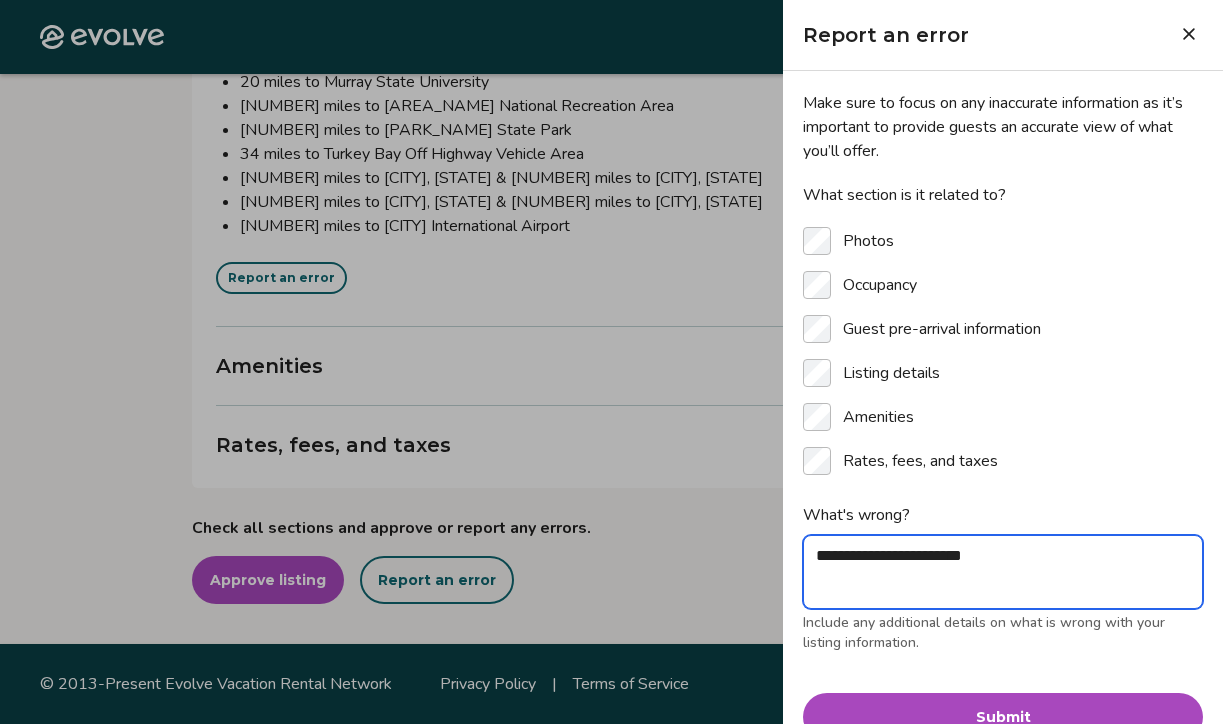 type on "*" 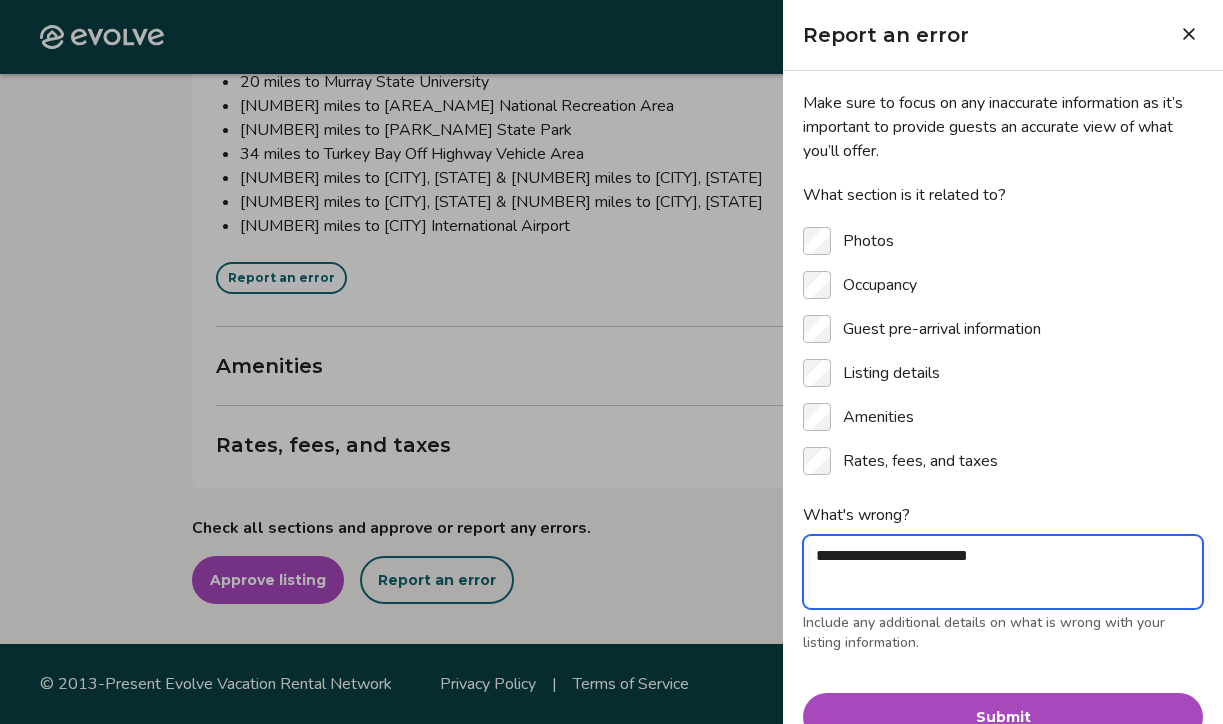 type on "*" 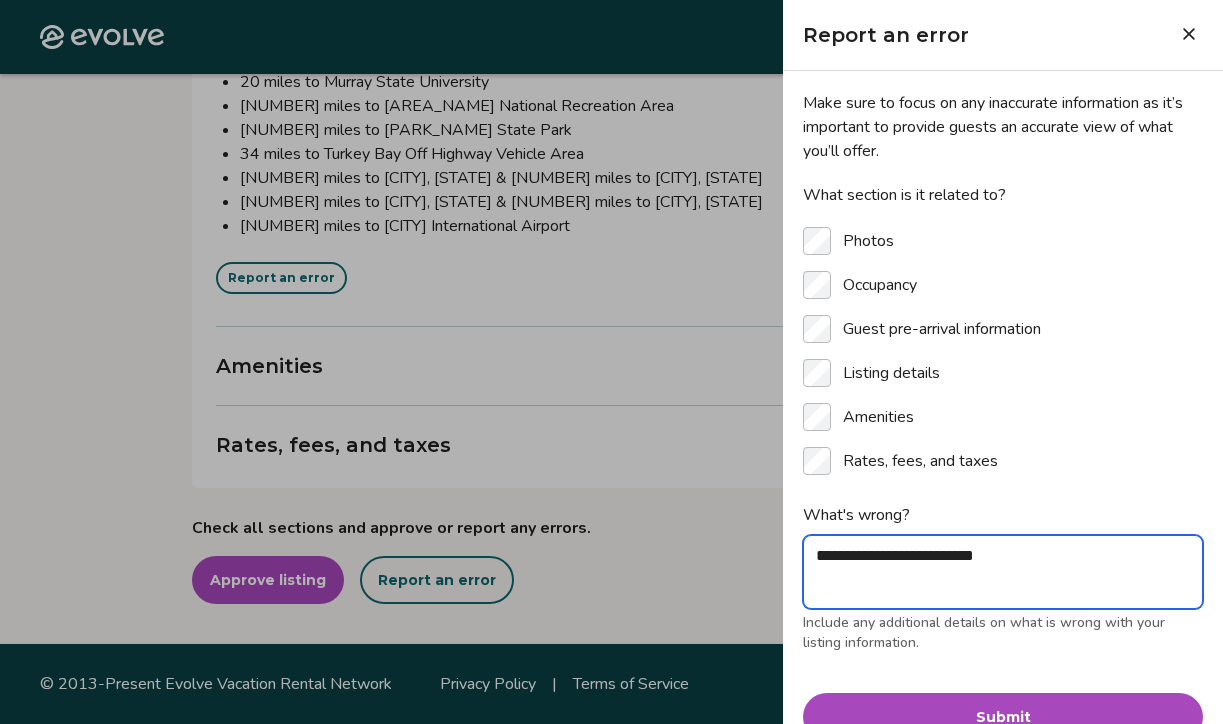 type on "*" 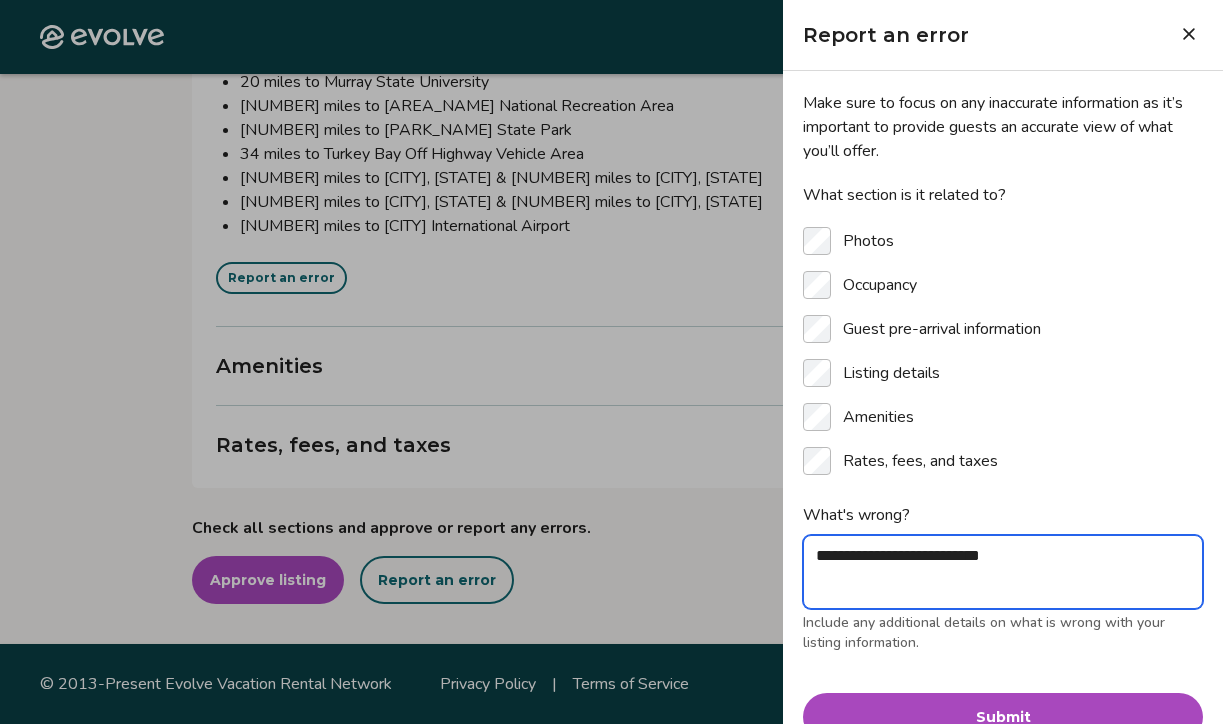 type on "*" 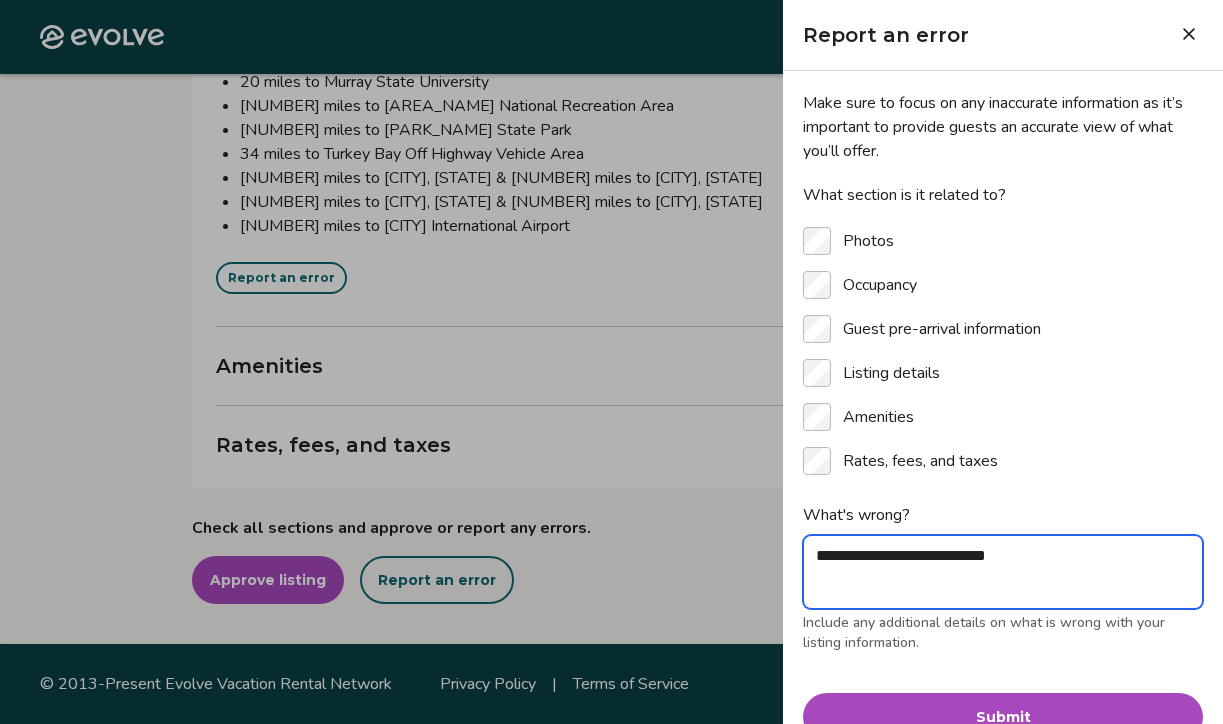 type on "*" 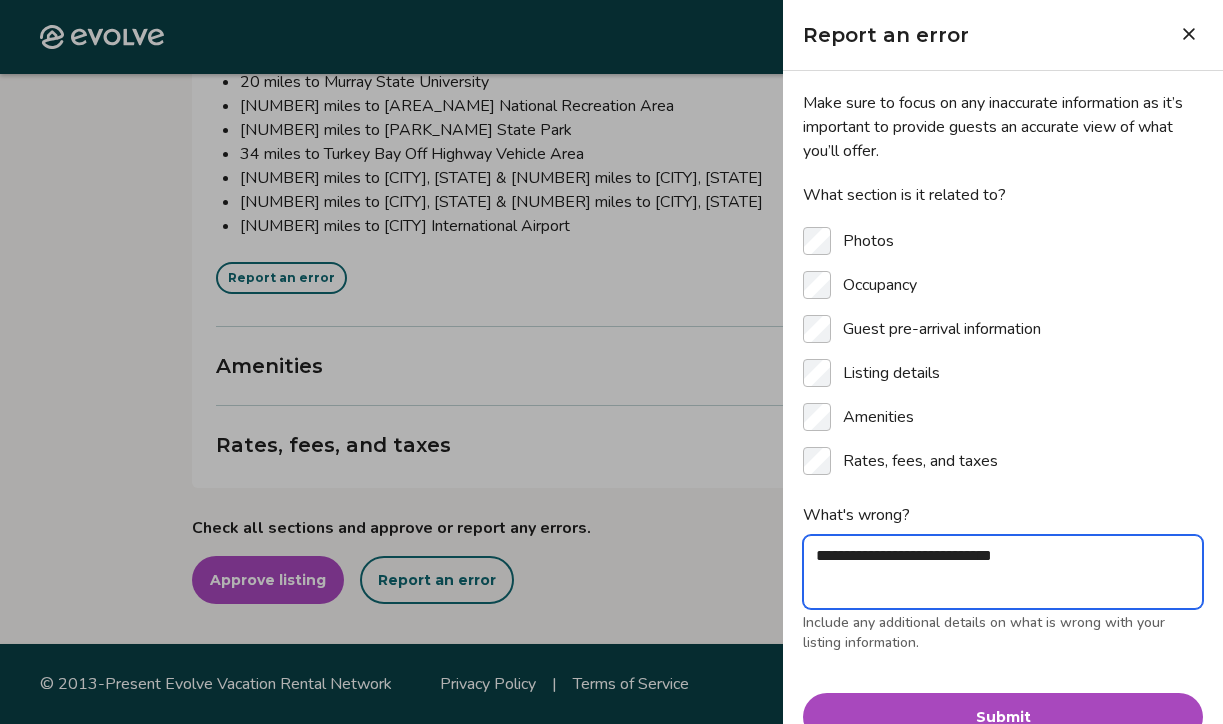 type on "*" 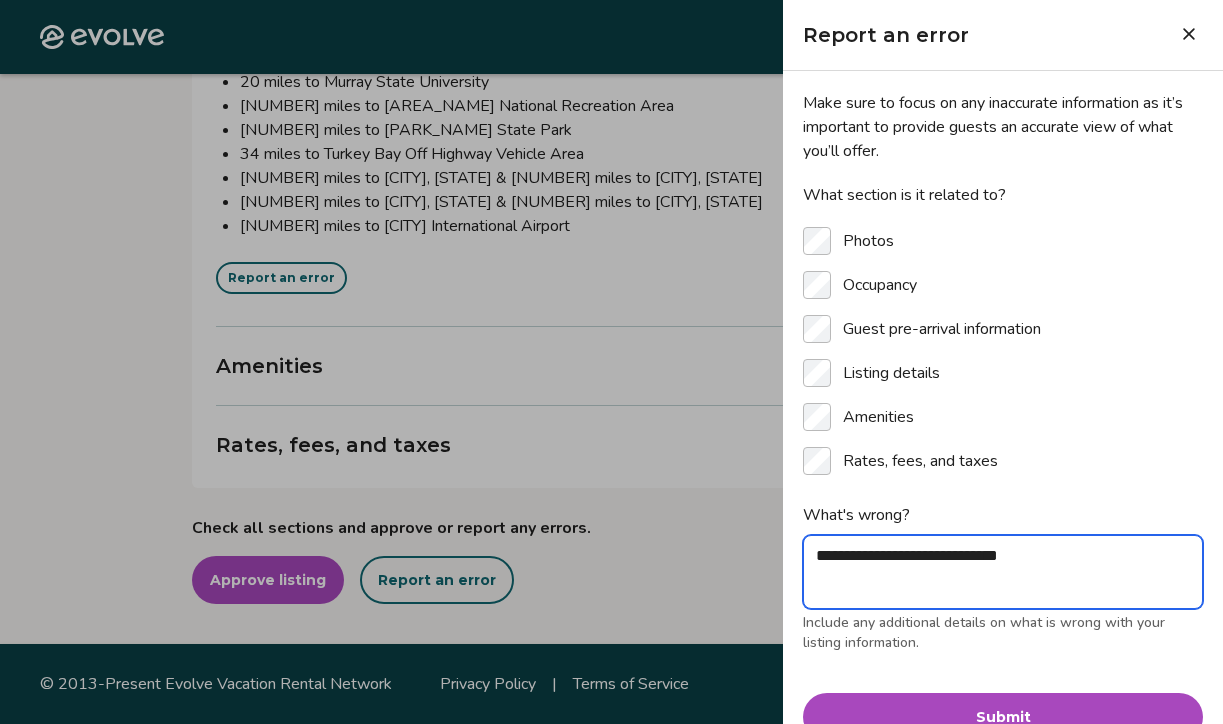 type on "*" 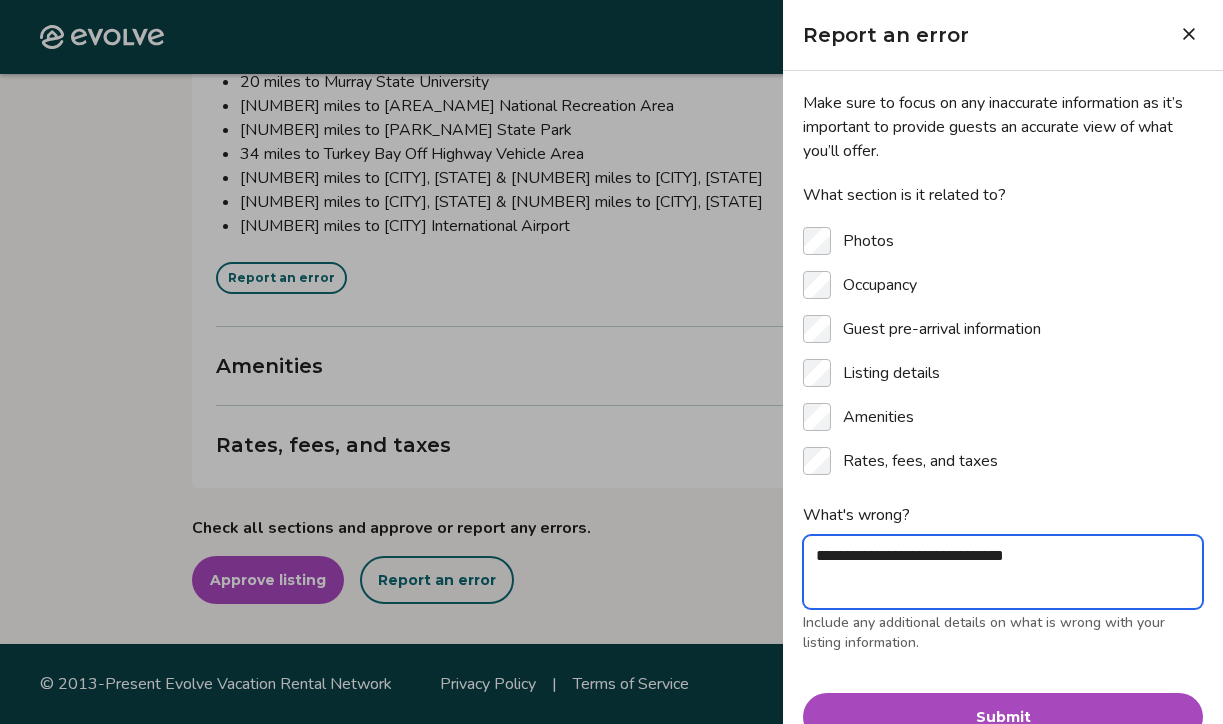 type on "*" 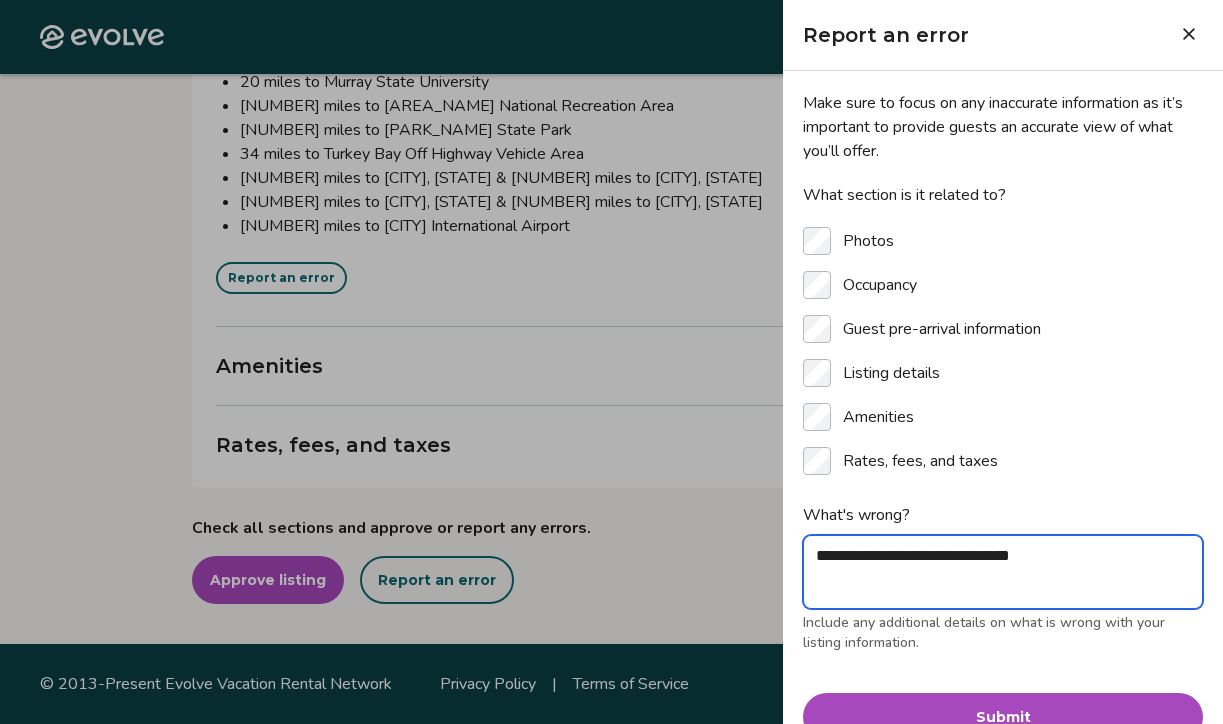 type on "*" 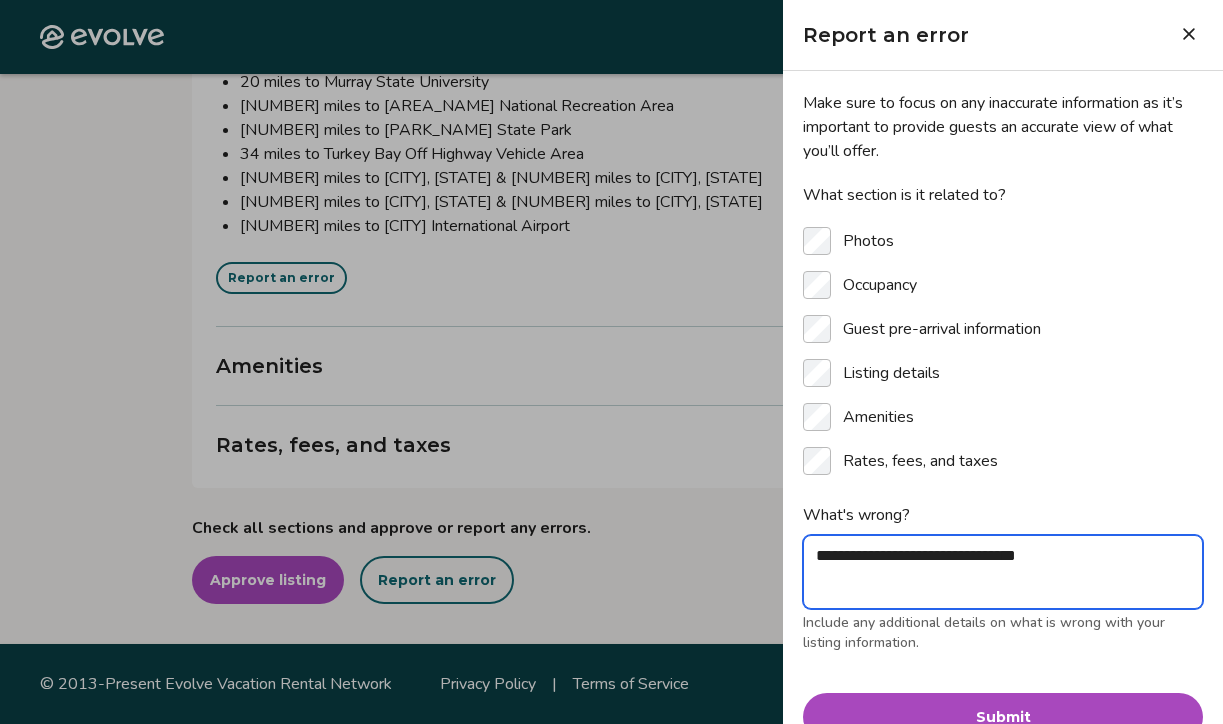 type on "*" 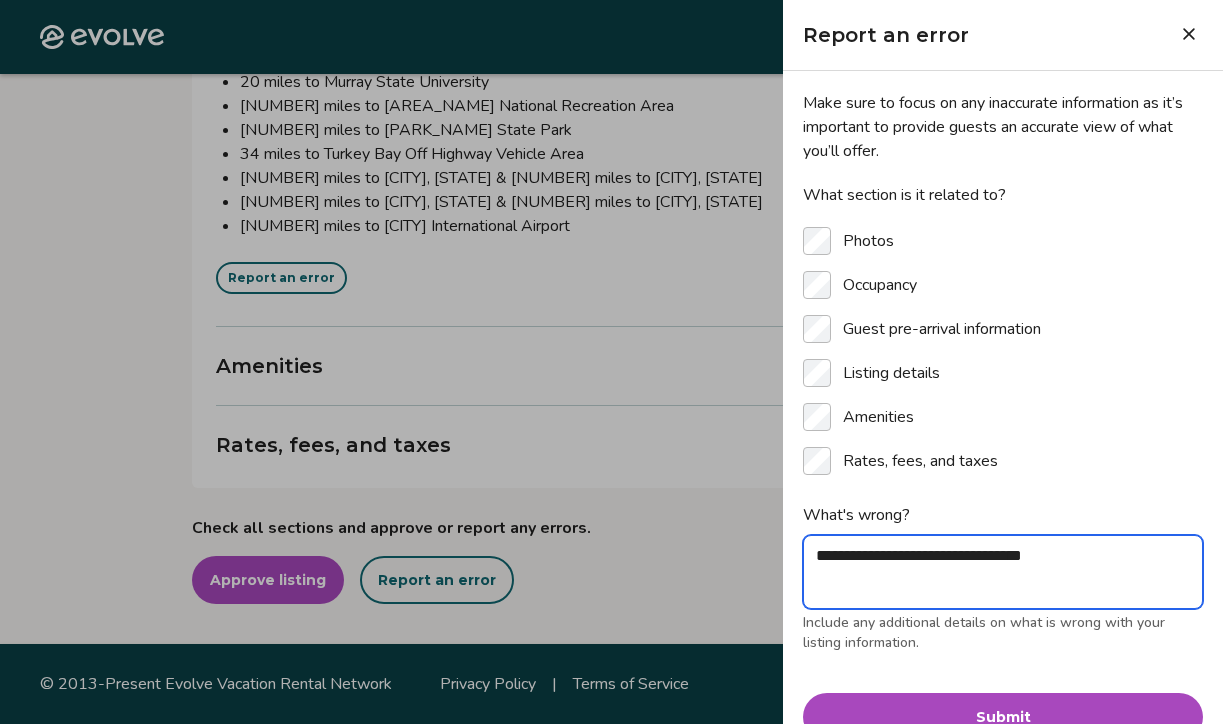 type on "*" 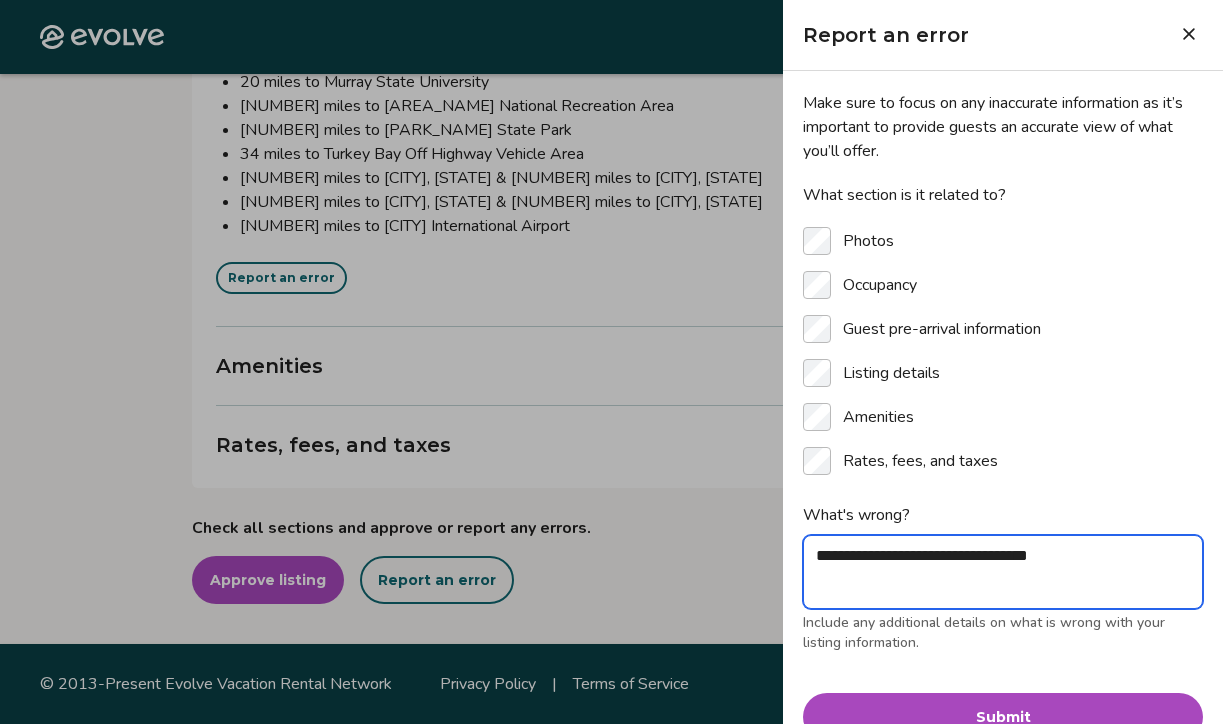 type on "*" 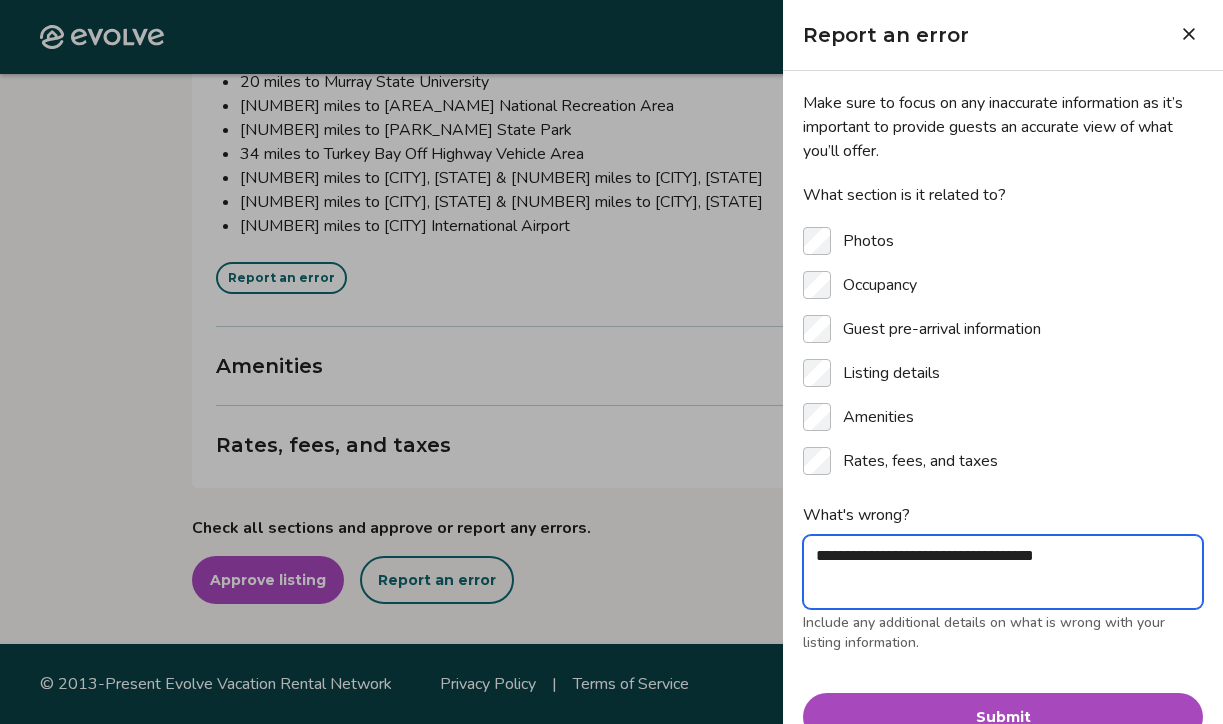 type on "*" 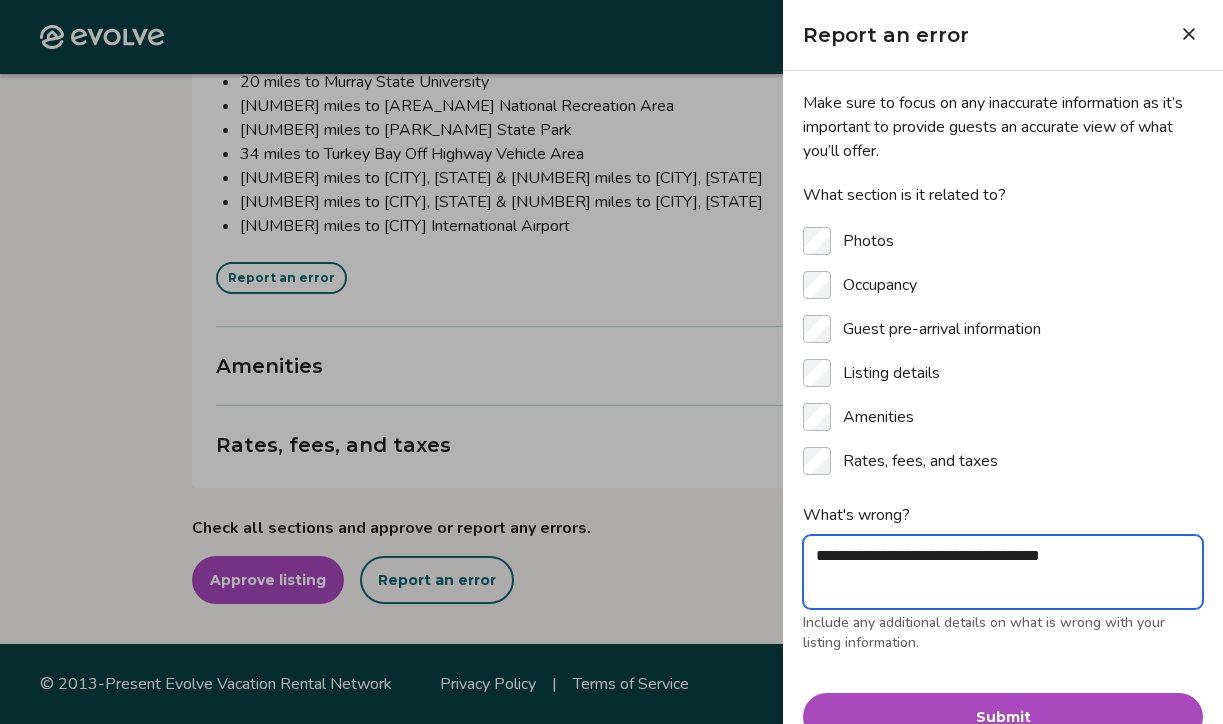 type on "*" 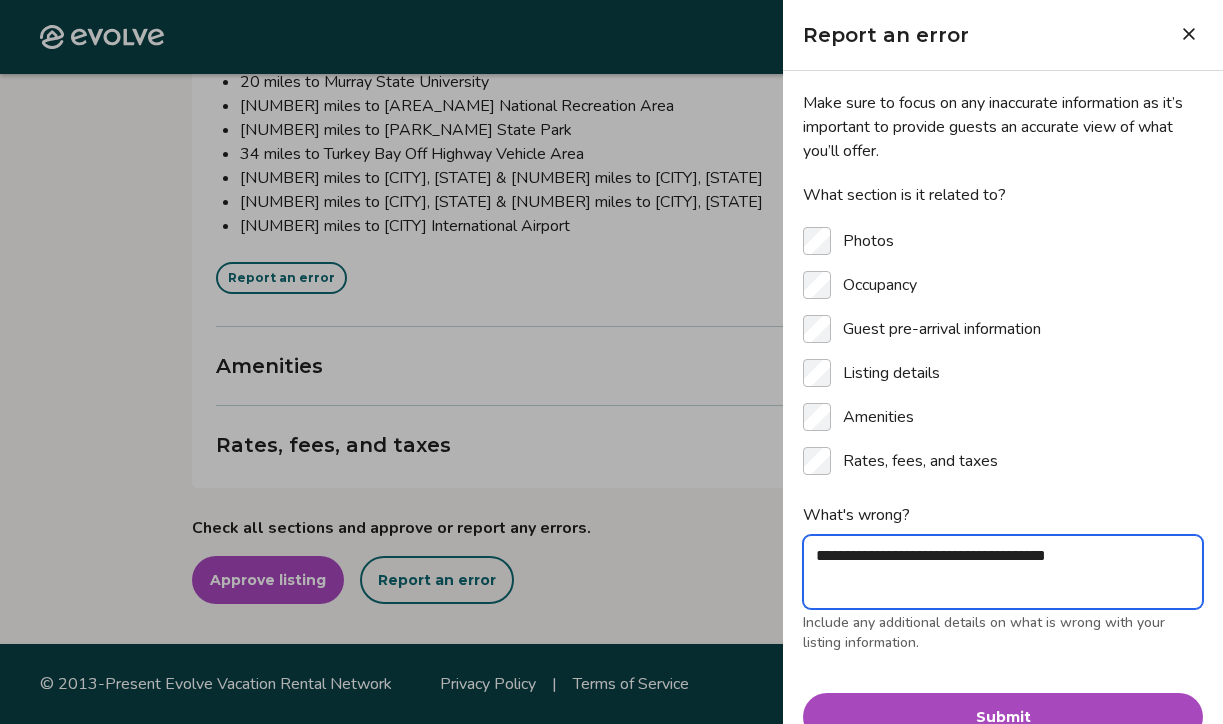 type on "*" 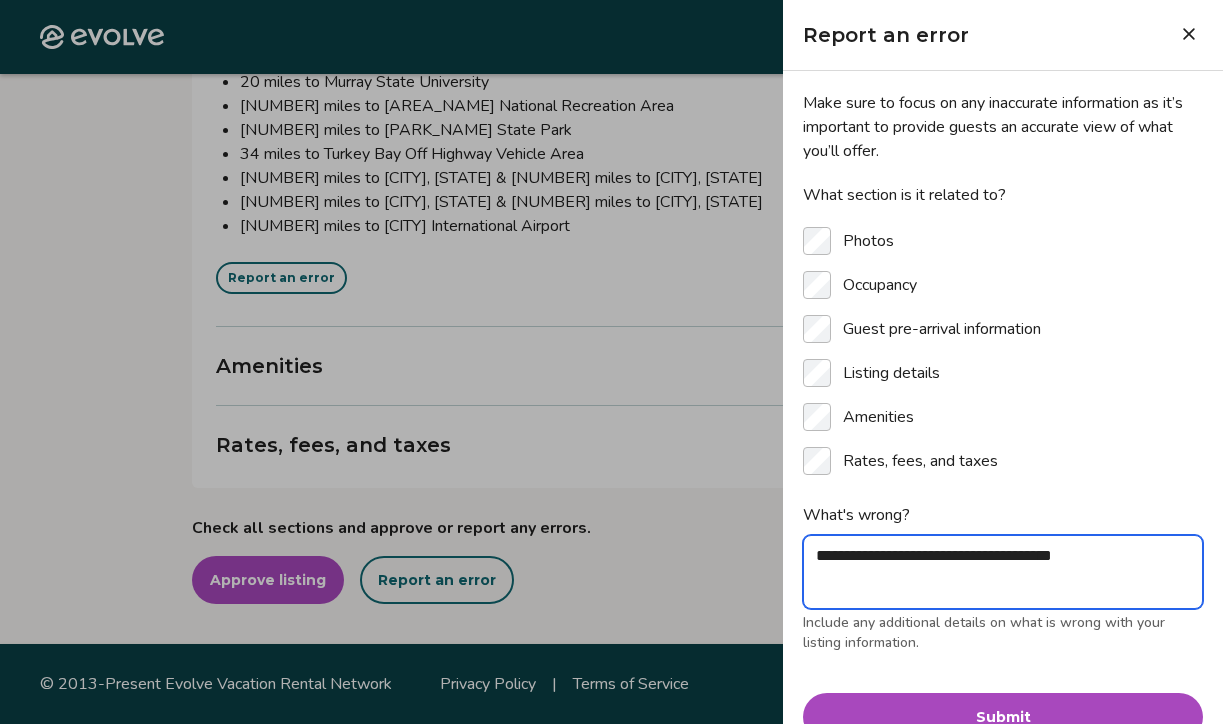type on "*" 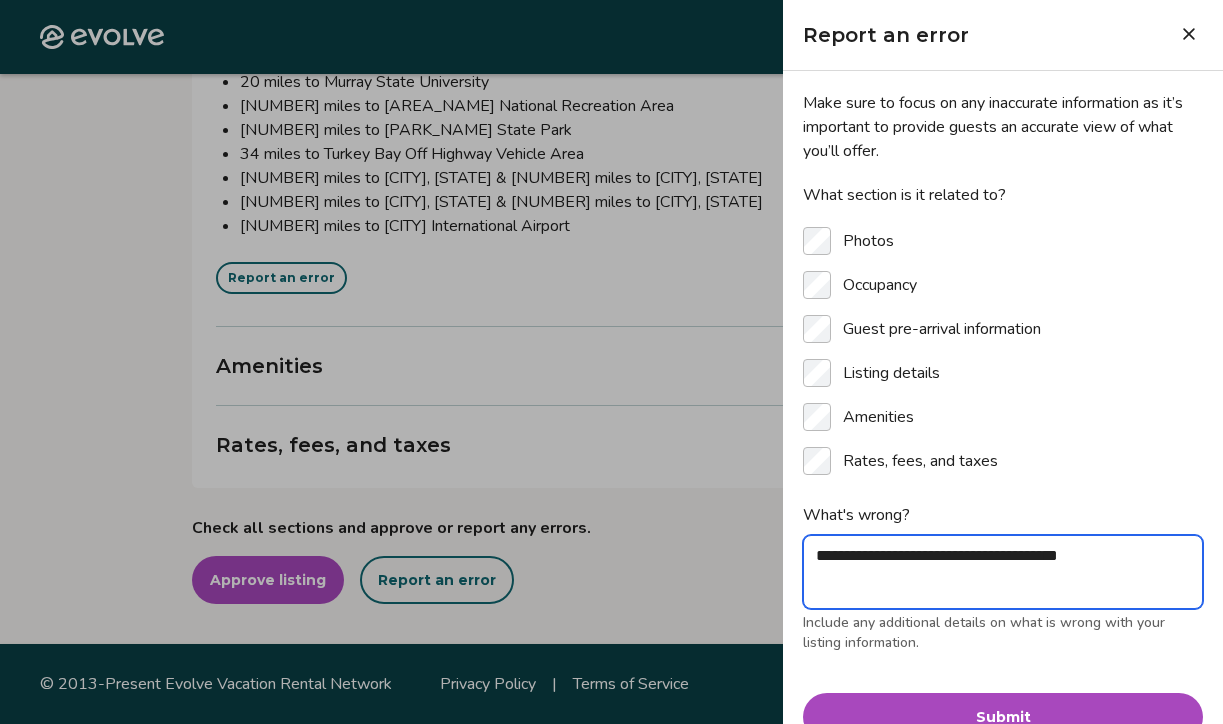 type on "*" 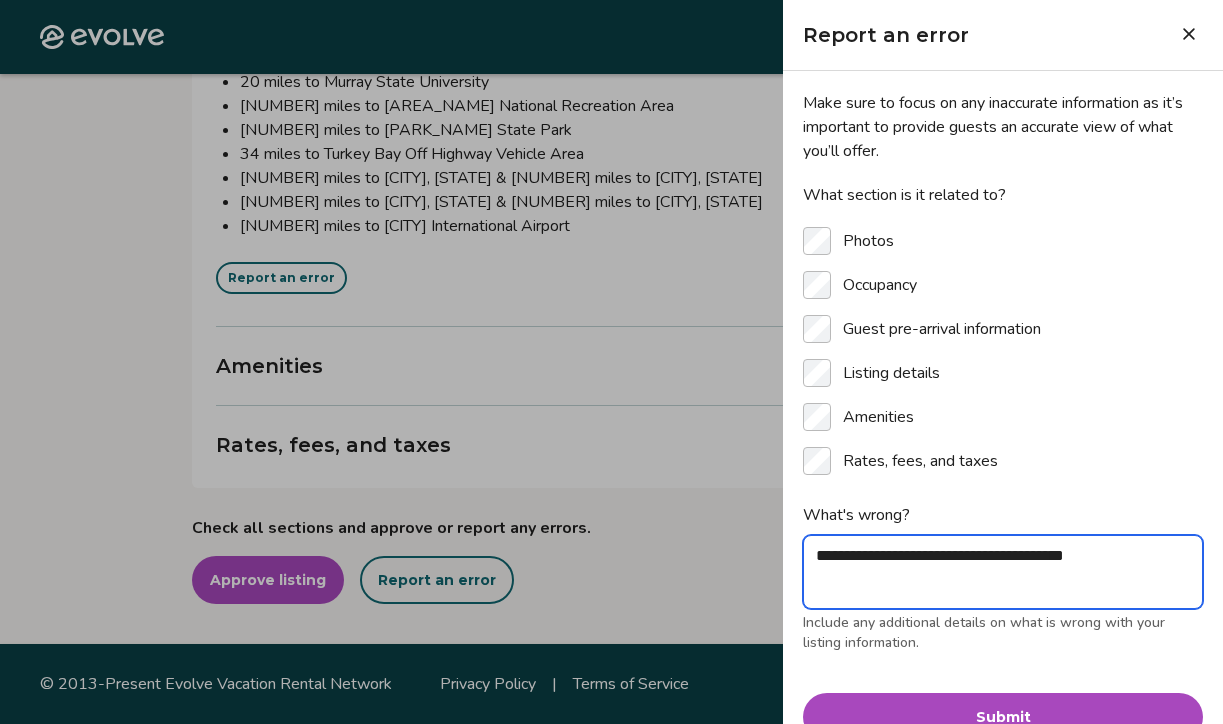 type on "*" 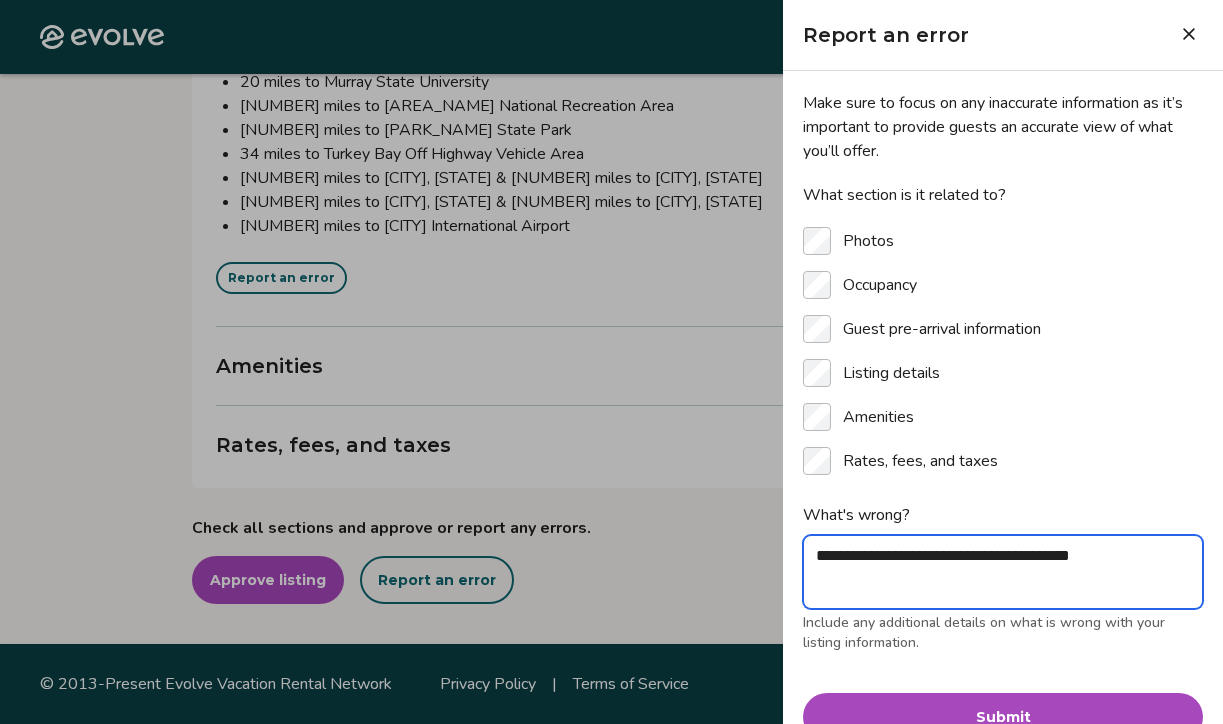 type on "*" 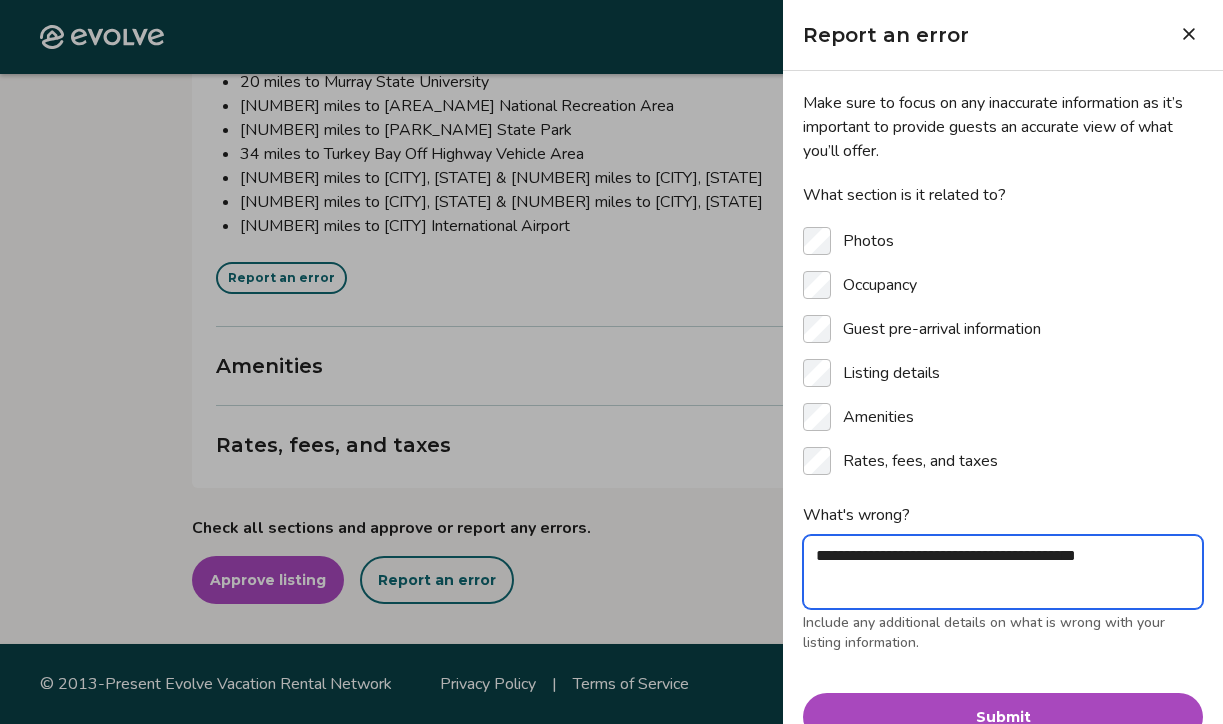 type on "*" 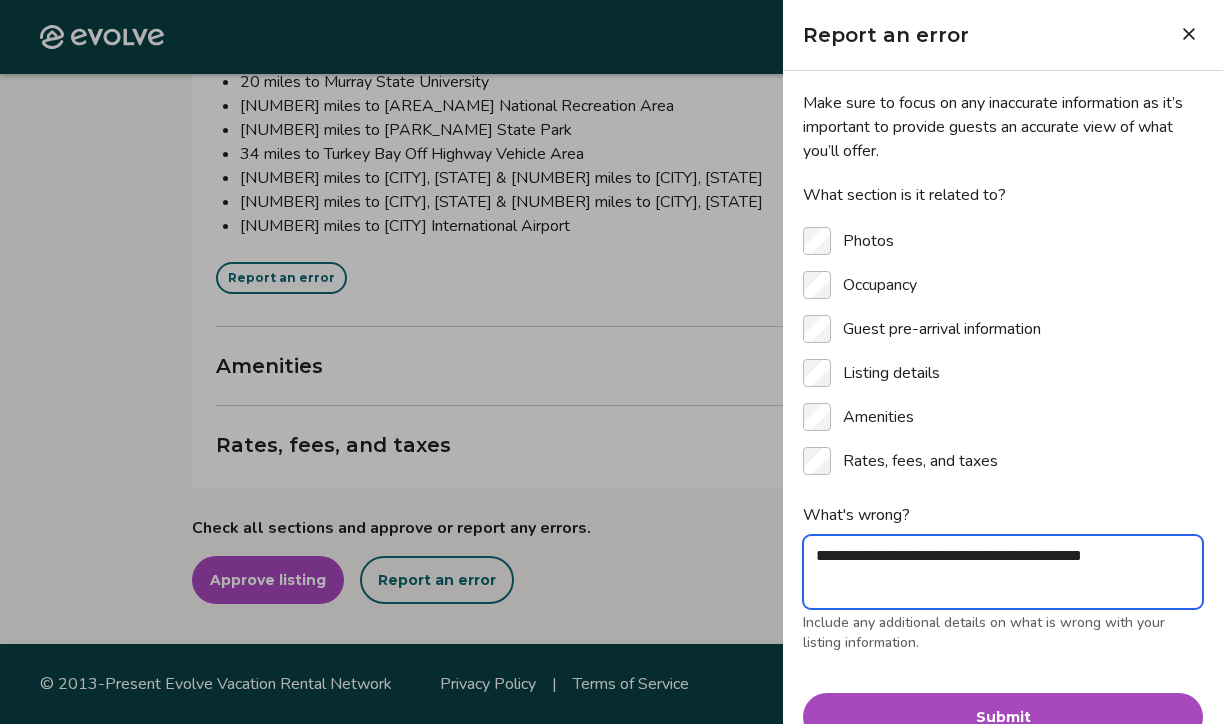 type on "*" 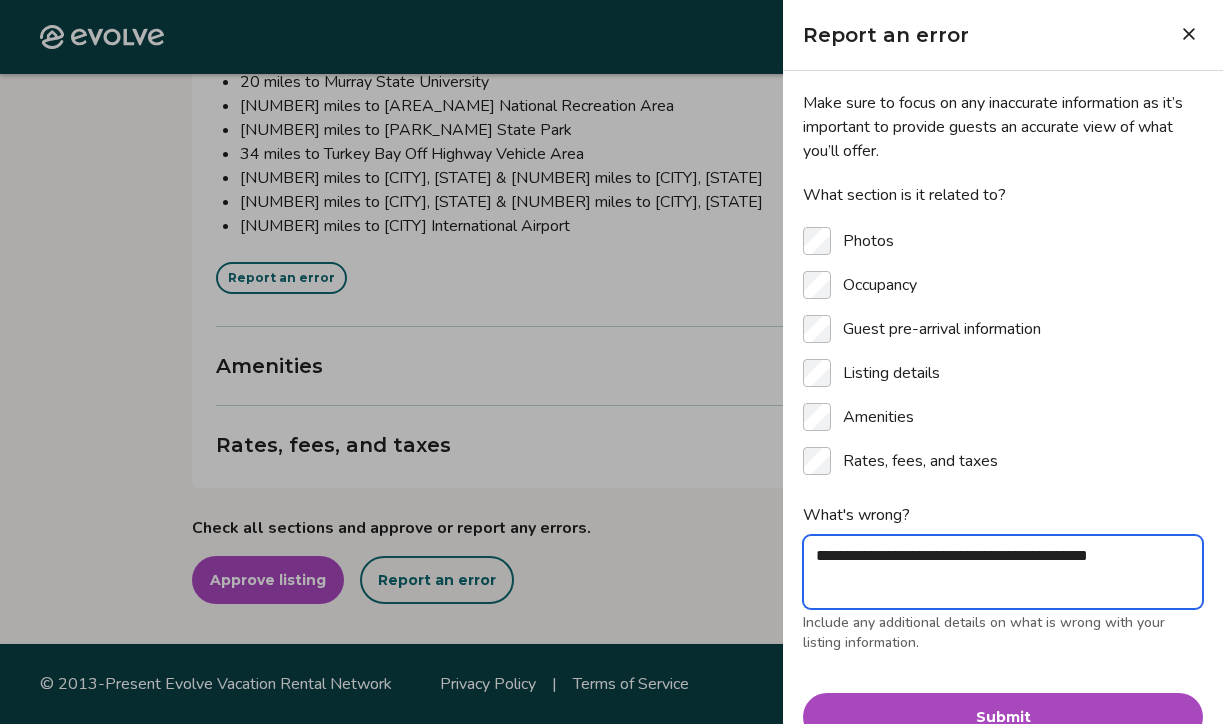 type on "*" 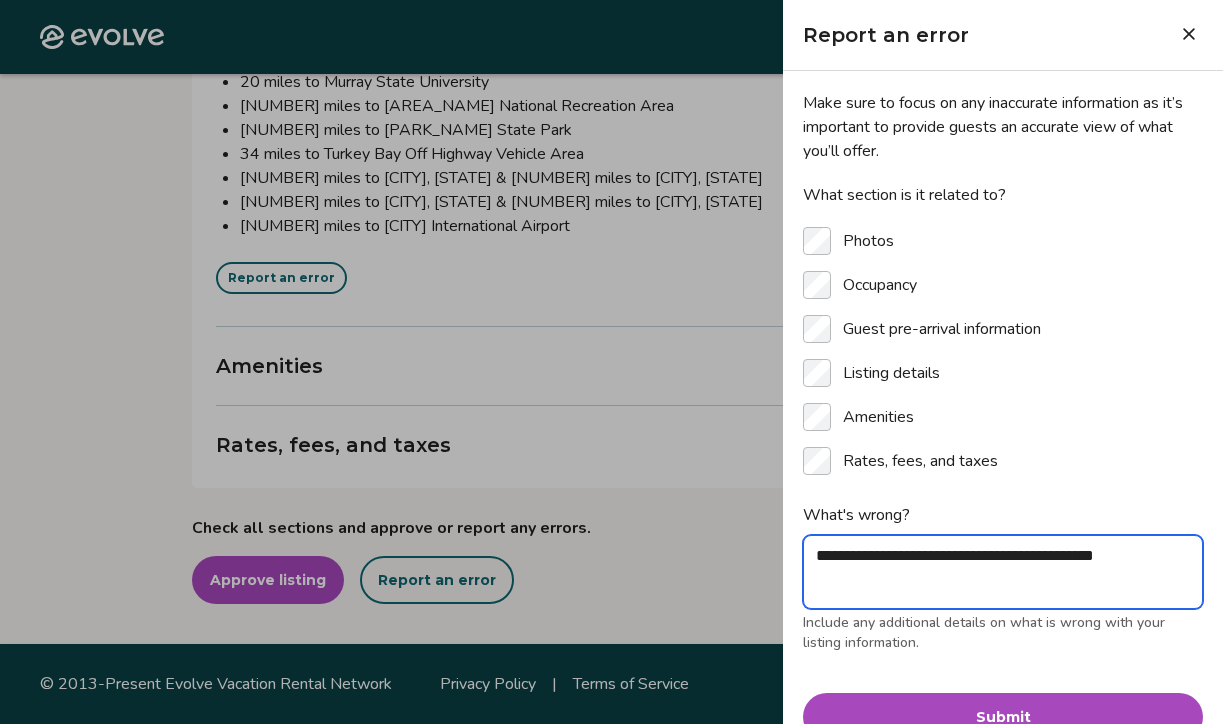 type on "*" 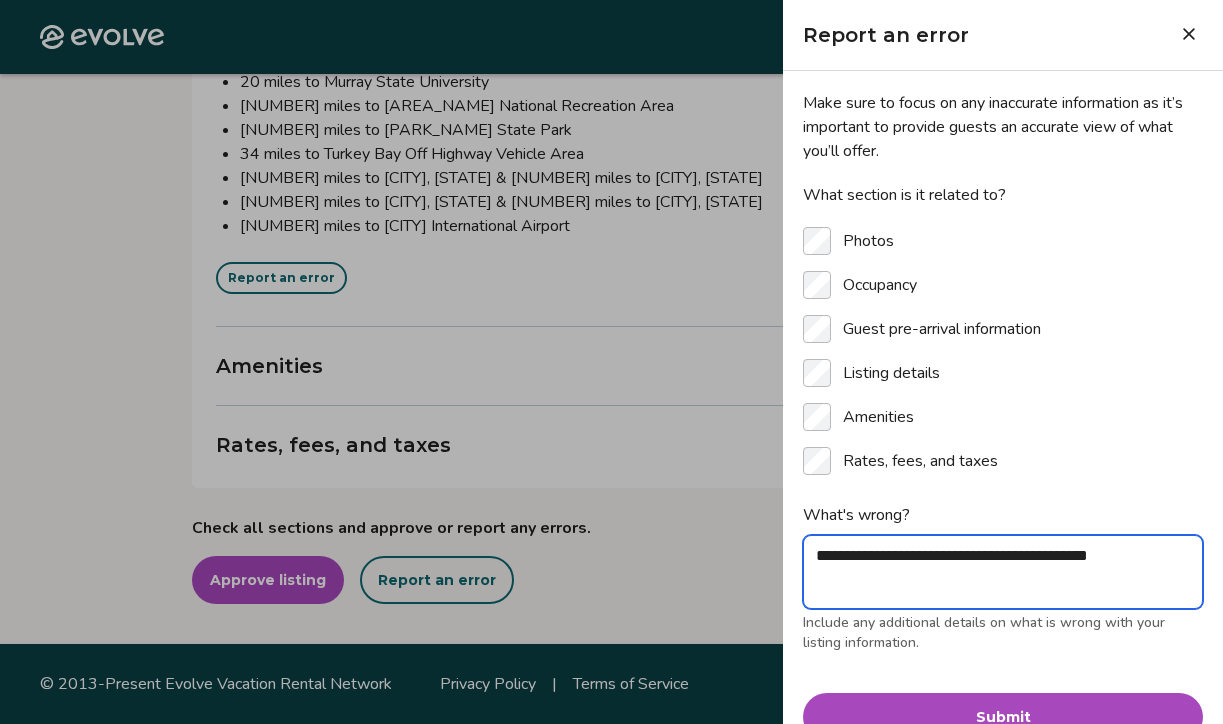 type on "*" 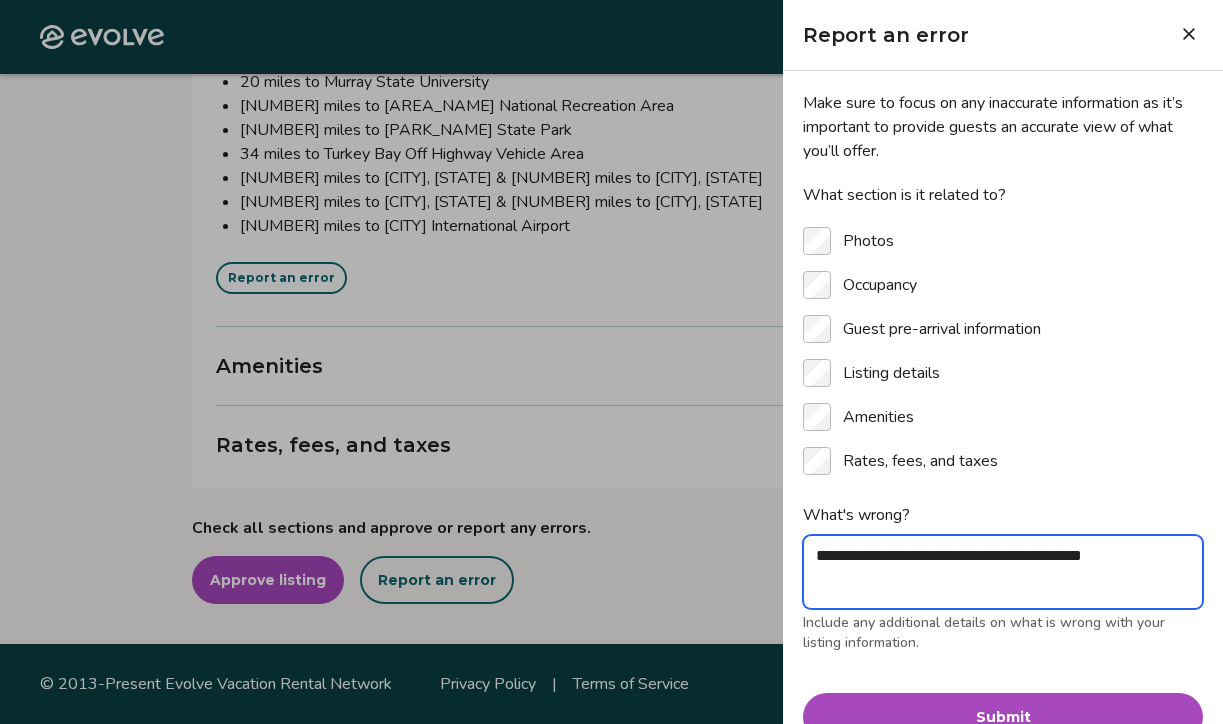 type on "*" 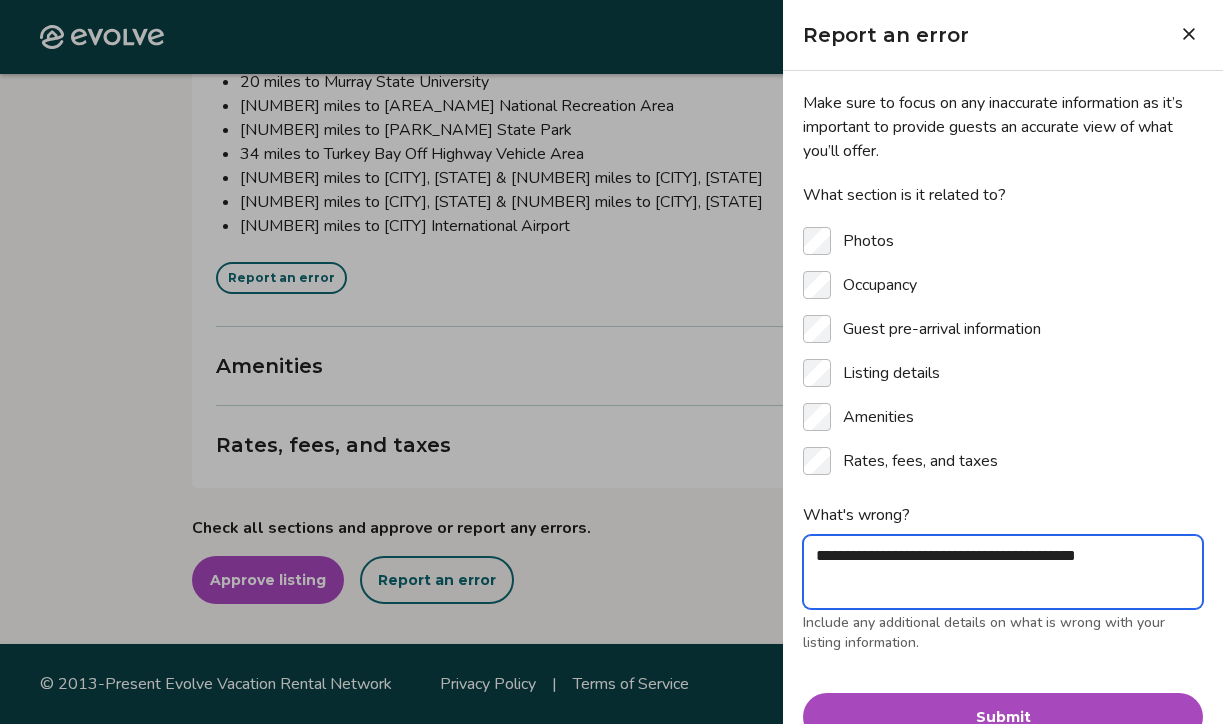 type on "*" 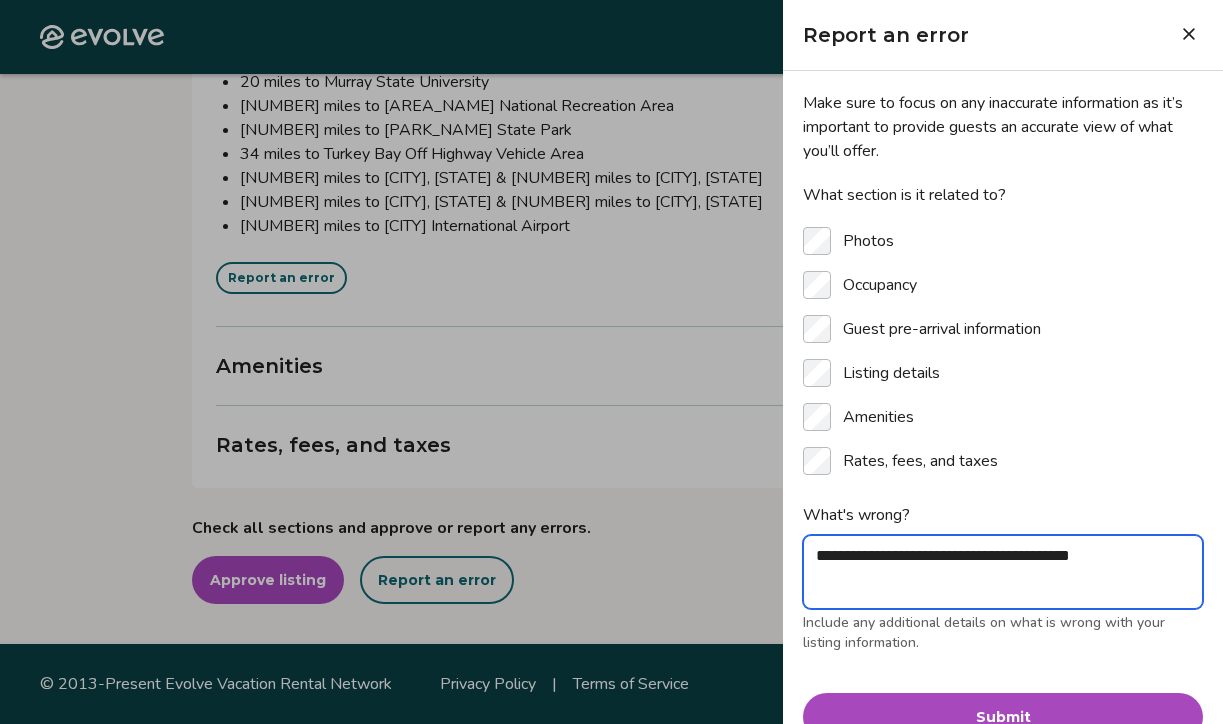 type on "*" 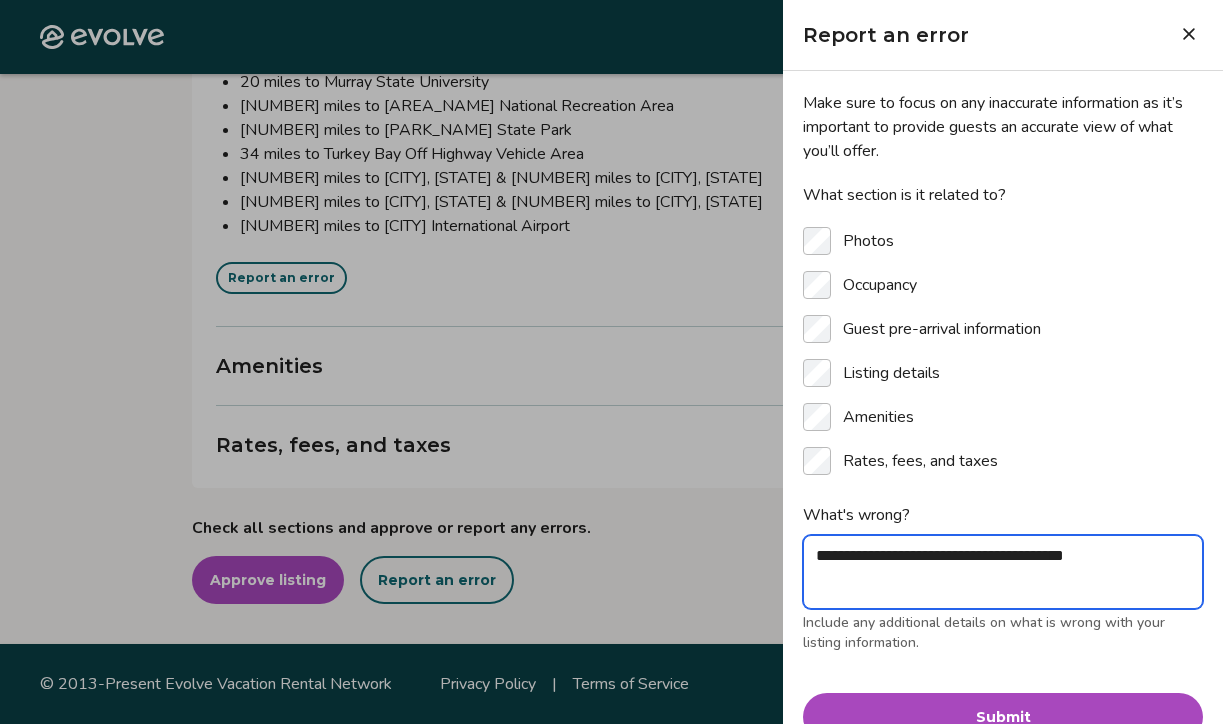 type on "*" 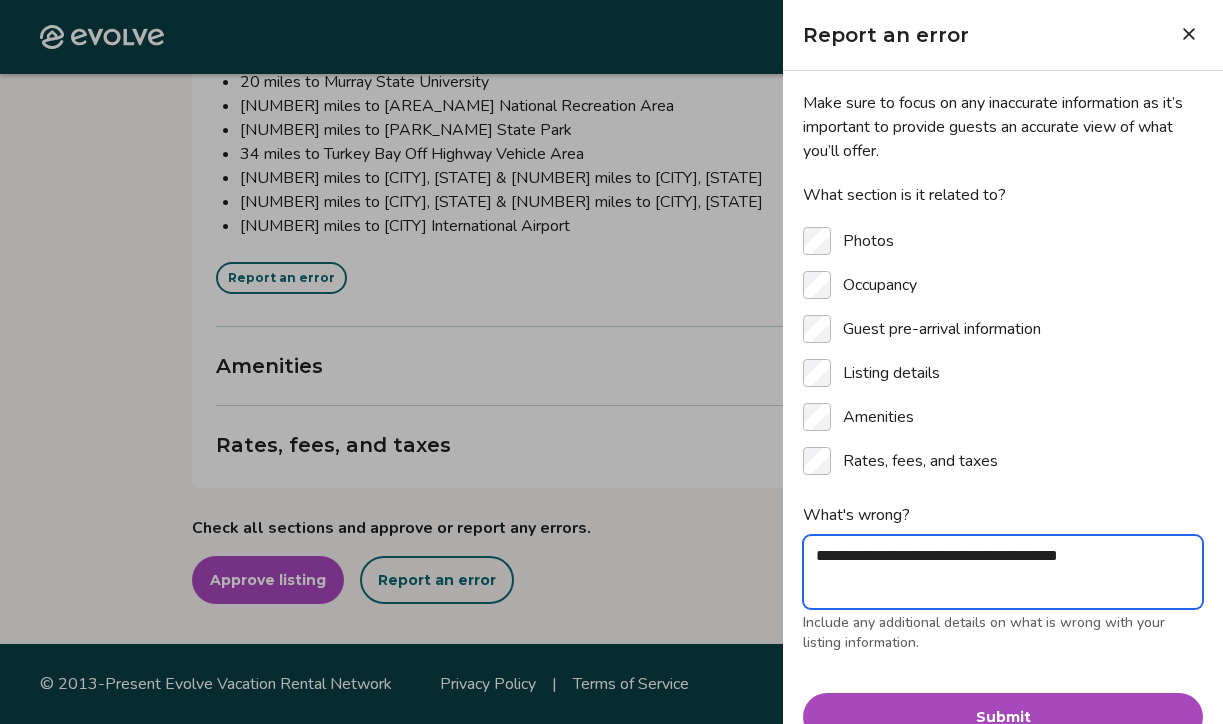 type on "*" 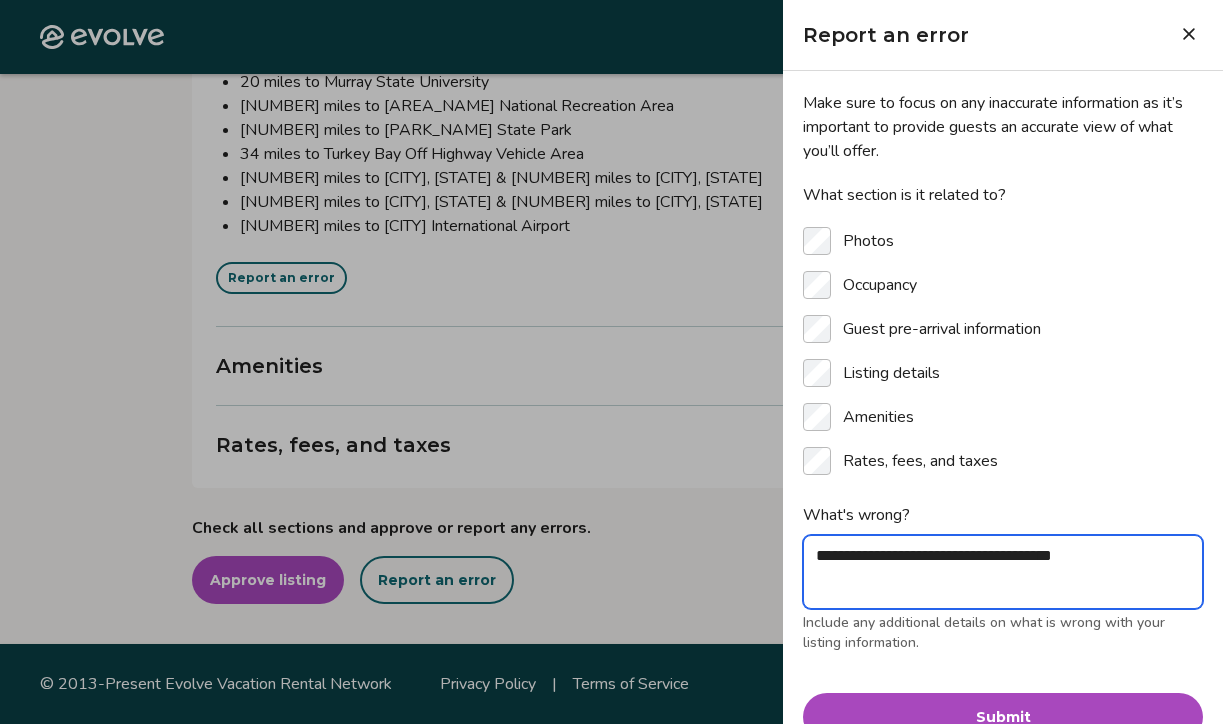 type on "*" 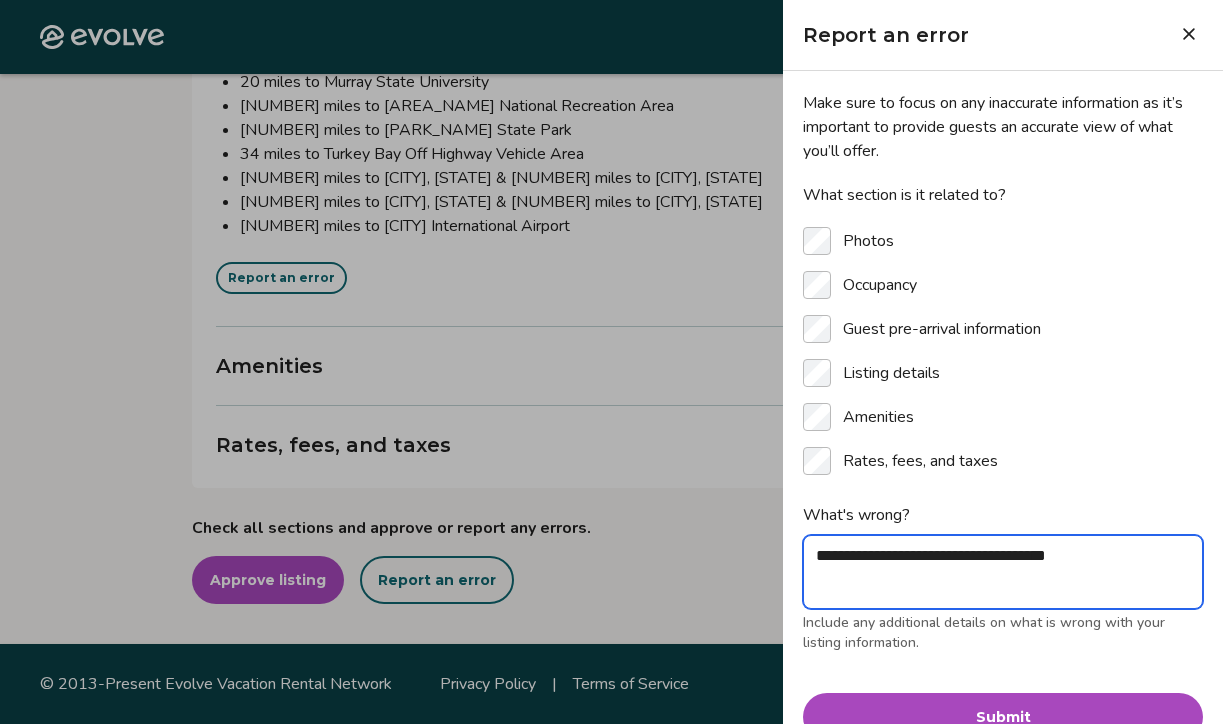 type on "*" 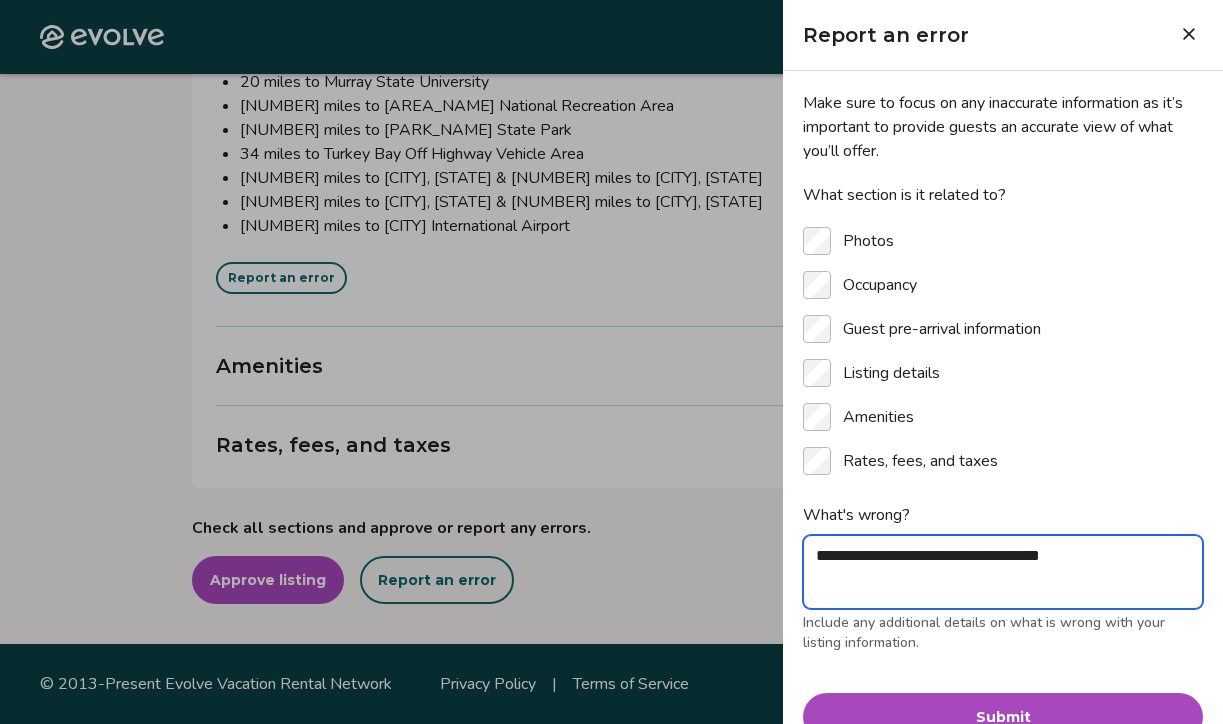 type on "*" 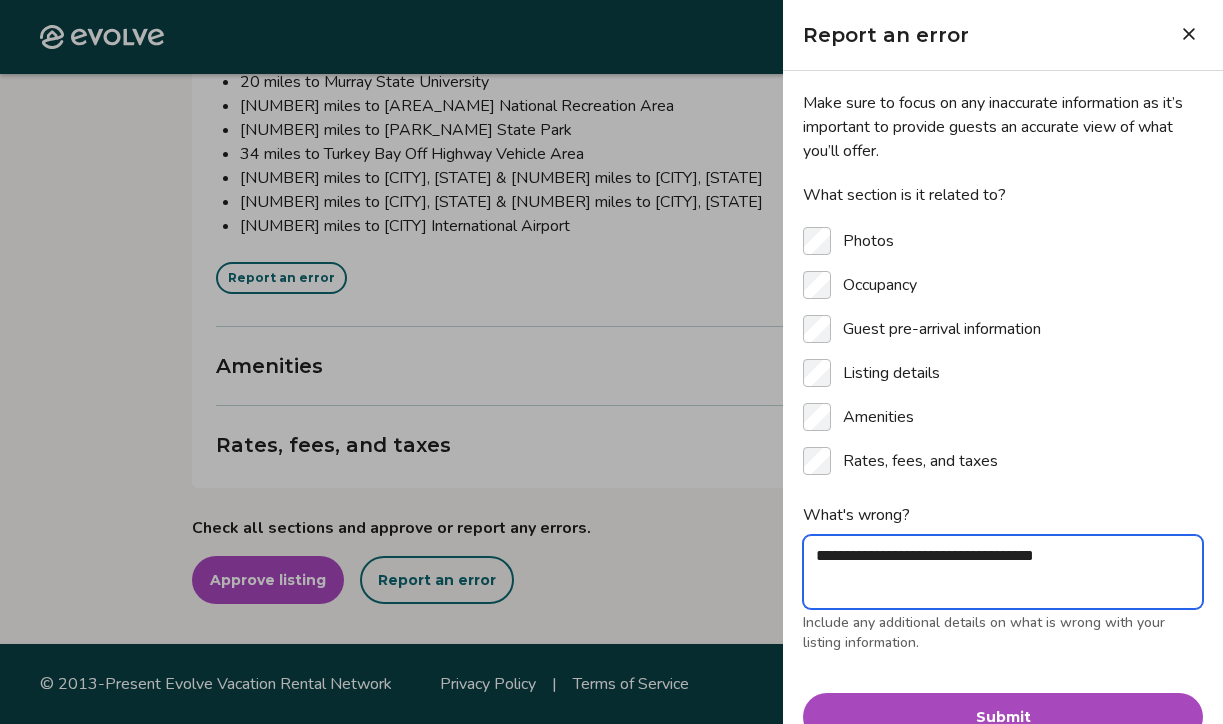 type on "**********" 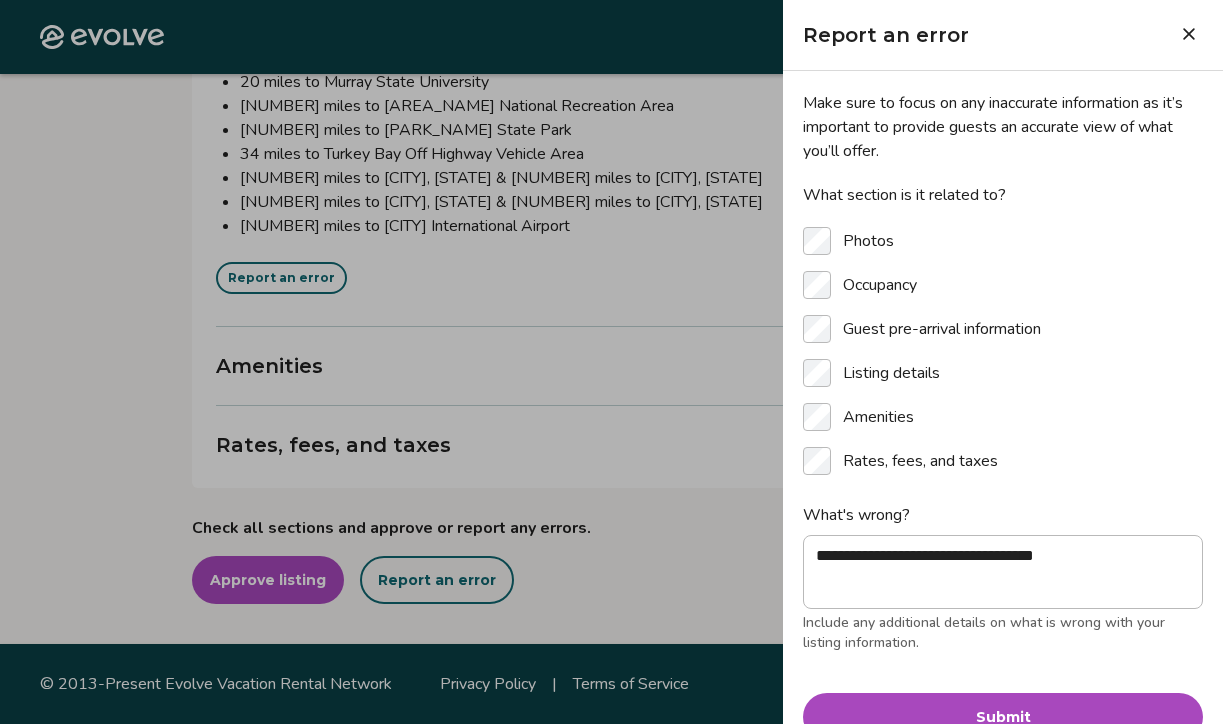 click at bounding box center [1189, 34] 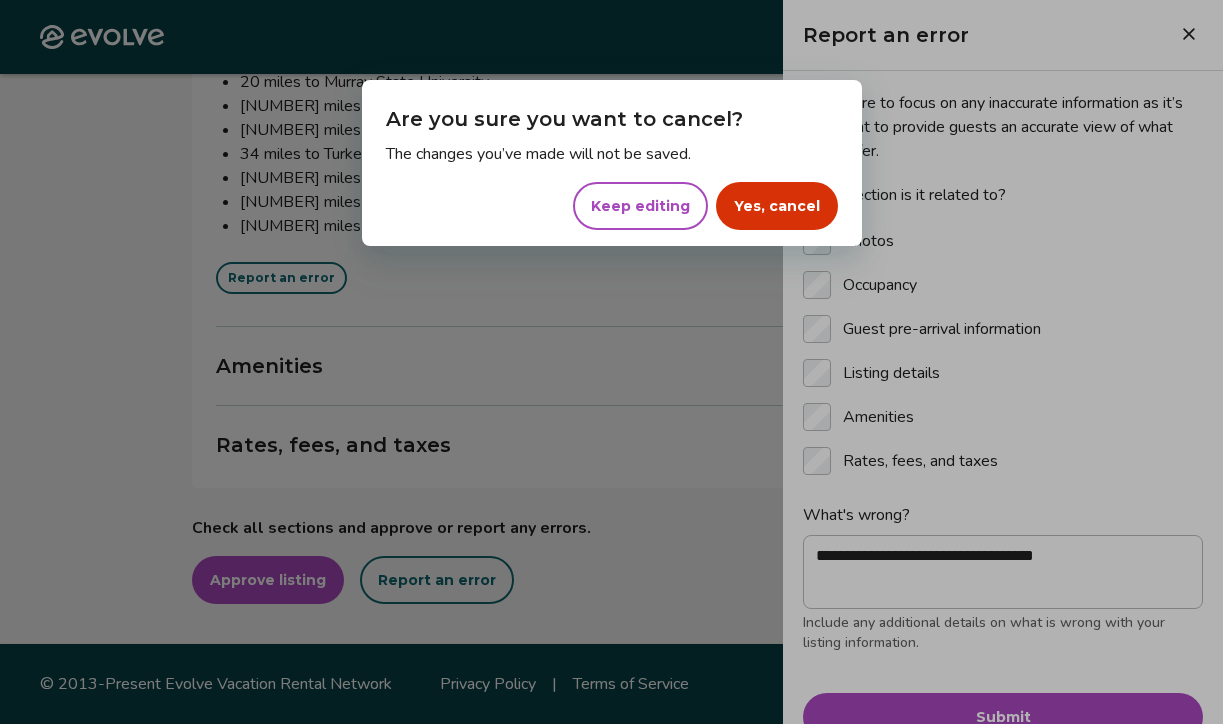 click on "Yes, cancel" at bounding box center (777, 206) 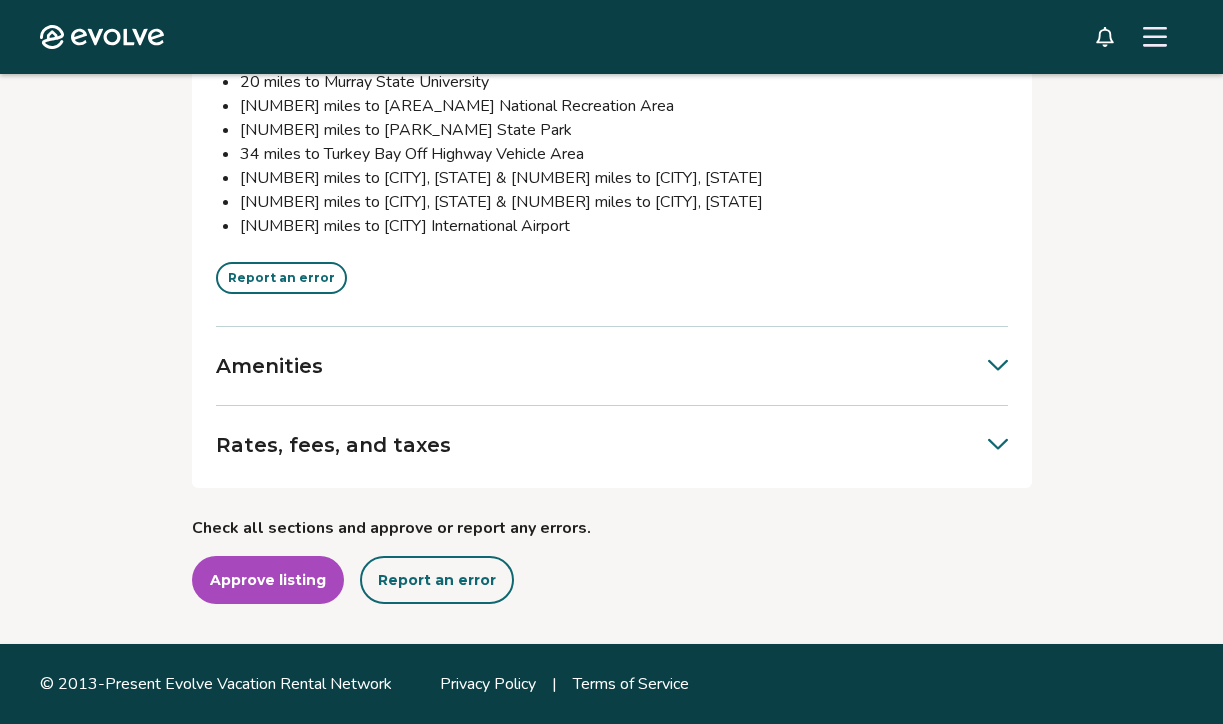 click on "[NUMBER] miles to [CITY], [STATE] & [NUMBER] miles to [CITY], [STATE]" at bounding box center [624, 202] 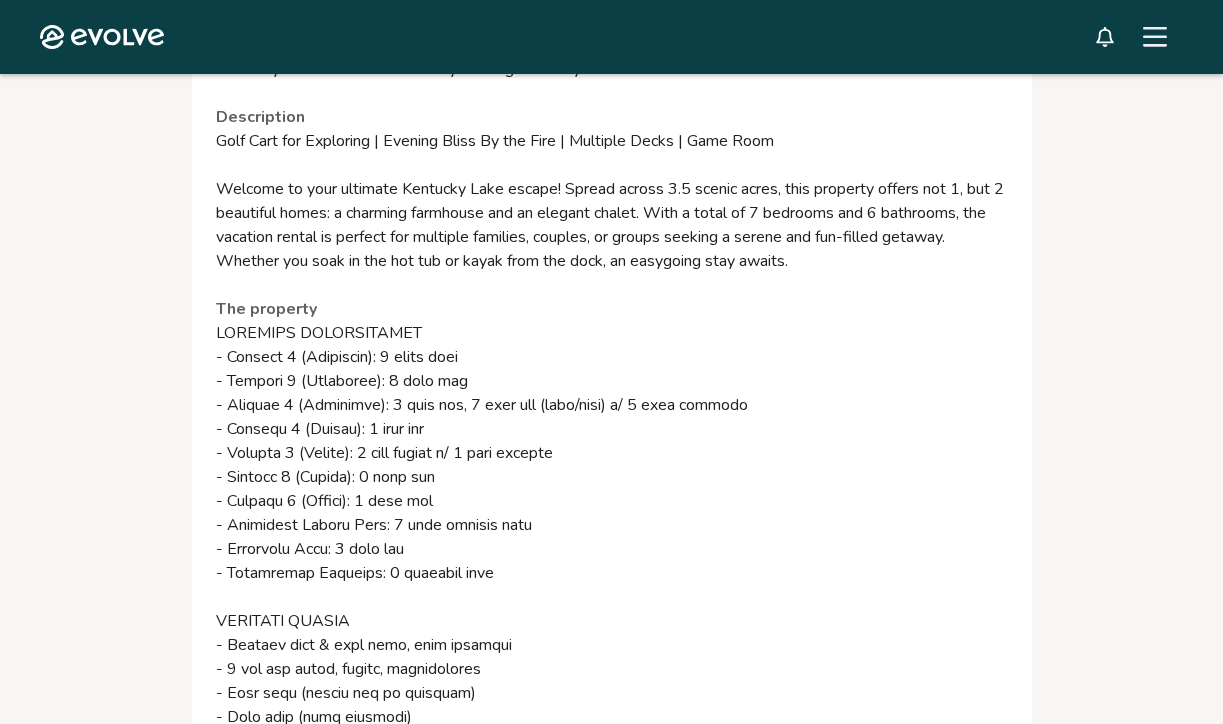 scroll, scrollTop: 3003, scrollLeft: 0, axis: vertical 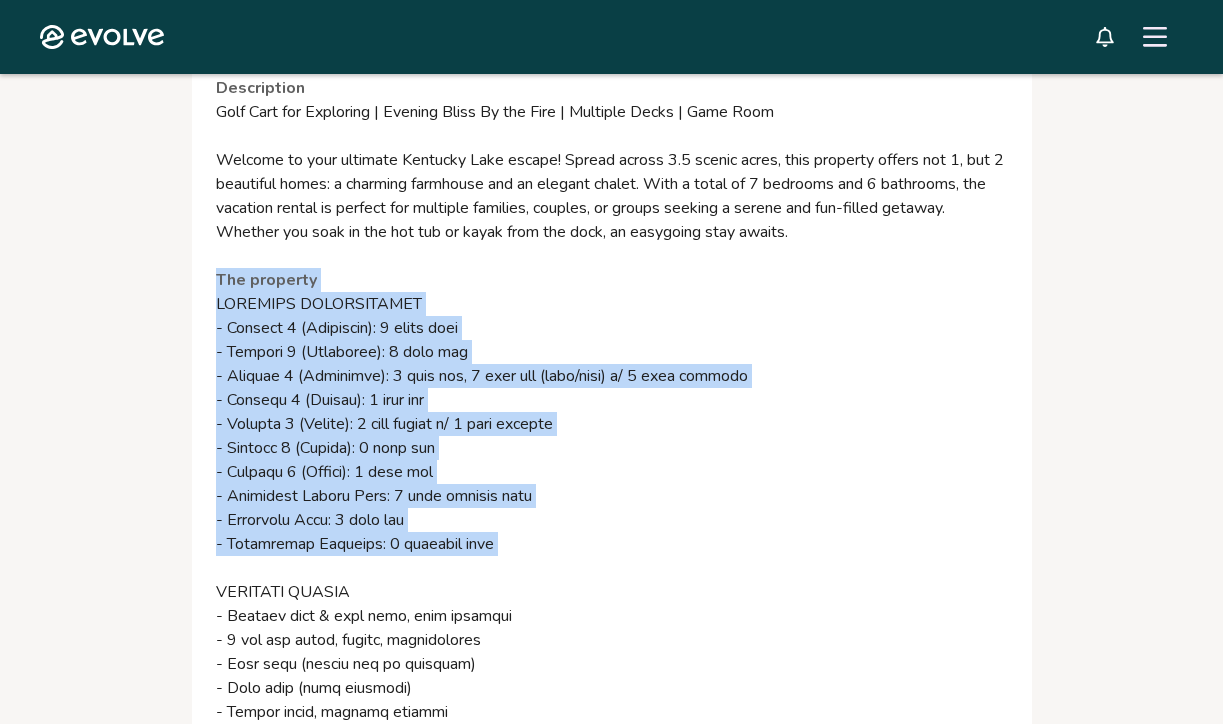 drag, startPoint x: 503, startPoint y: 584, endPoint x: 191, endPoint y: 304, distance: 419.21832 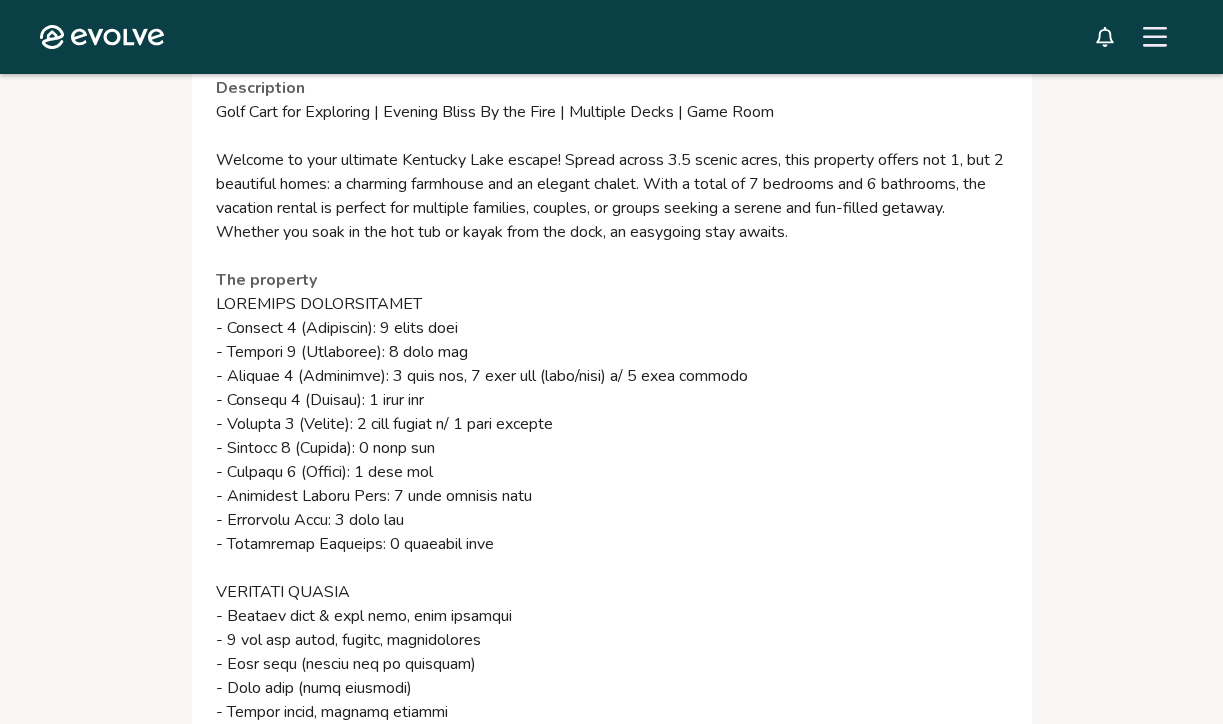 click on "The property" at bounding box center (612, 1000) 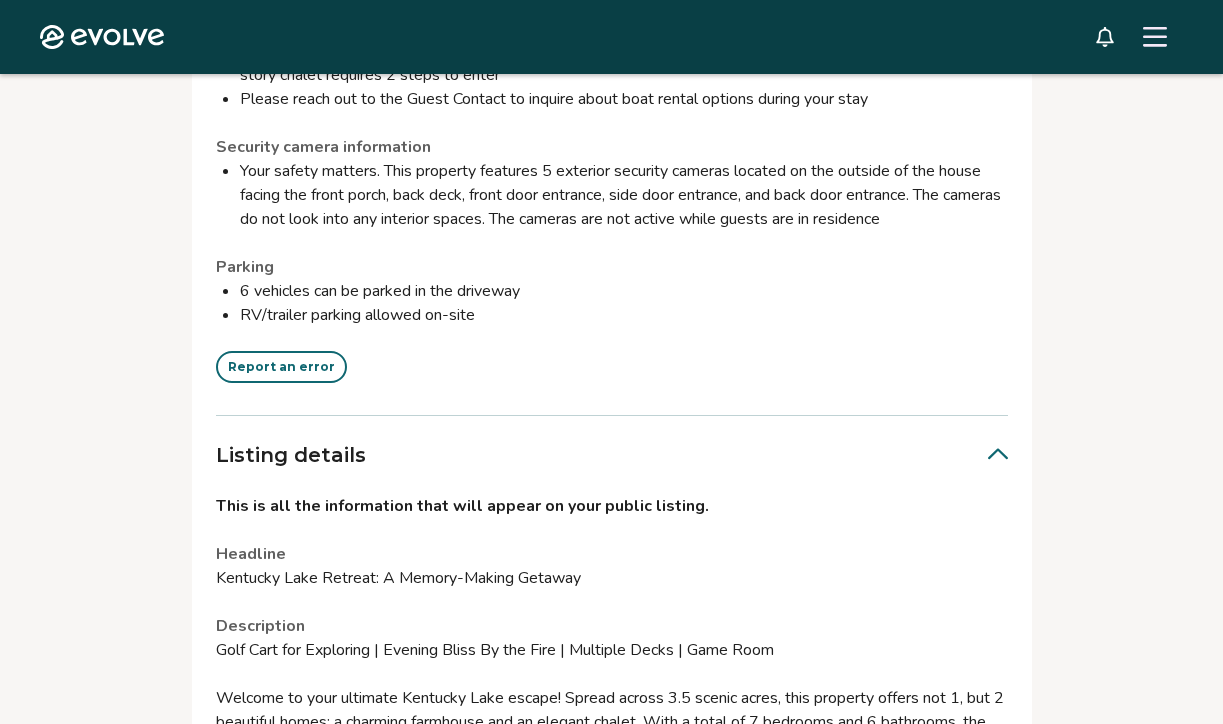 scroll, scrollTop: 2470, scrollLeft: 0, axis: vertical 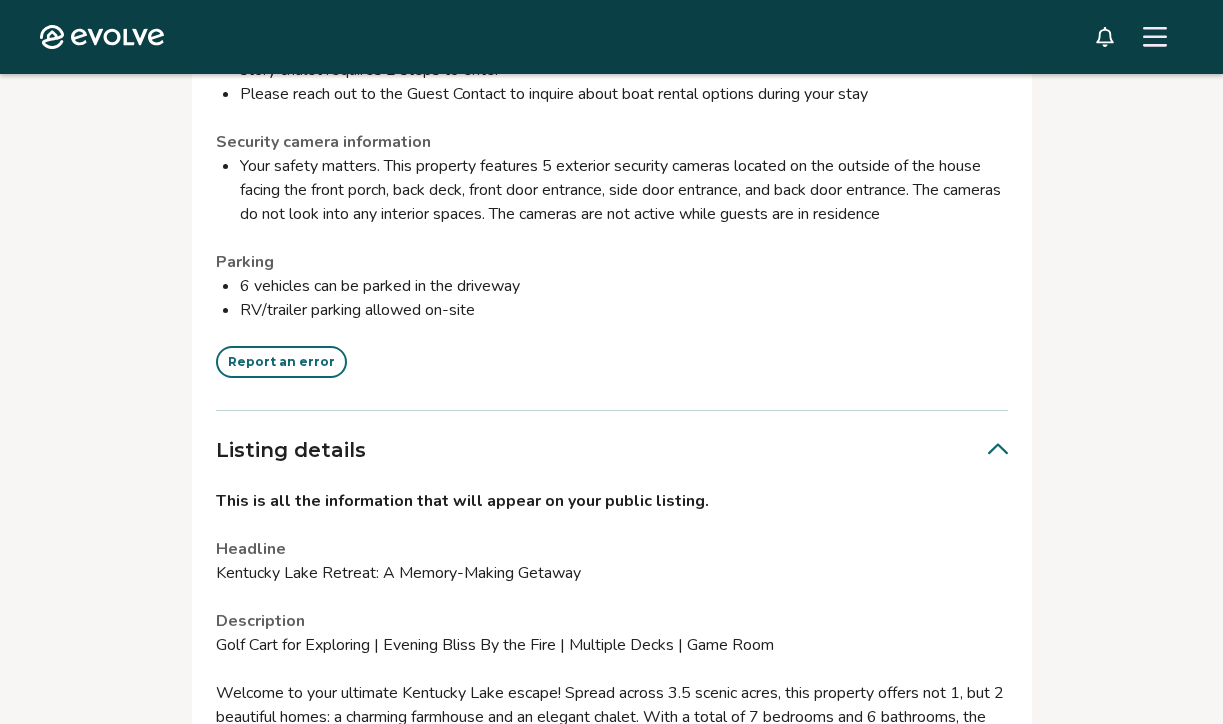 click on "Report an error" at bounding box center (281, 362) 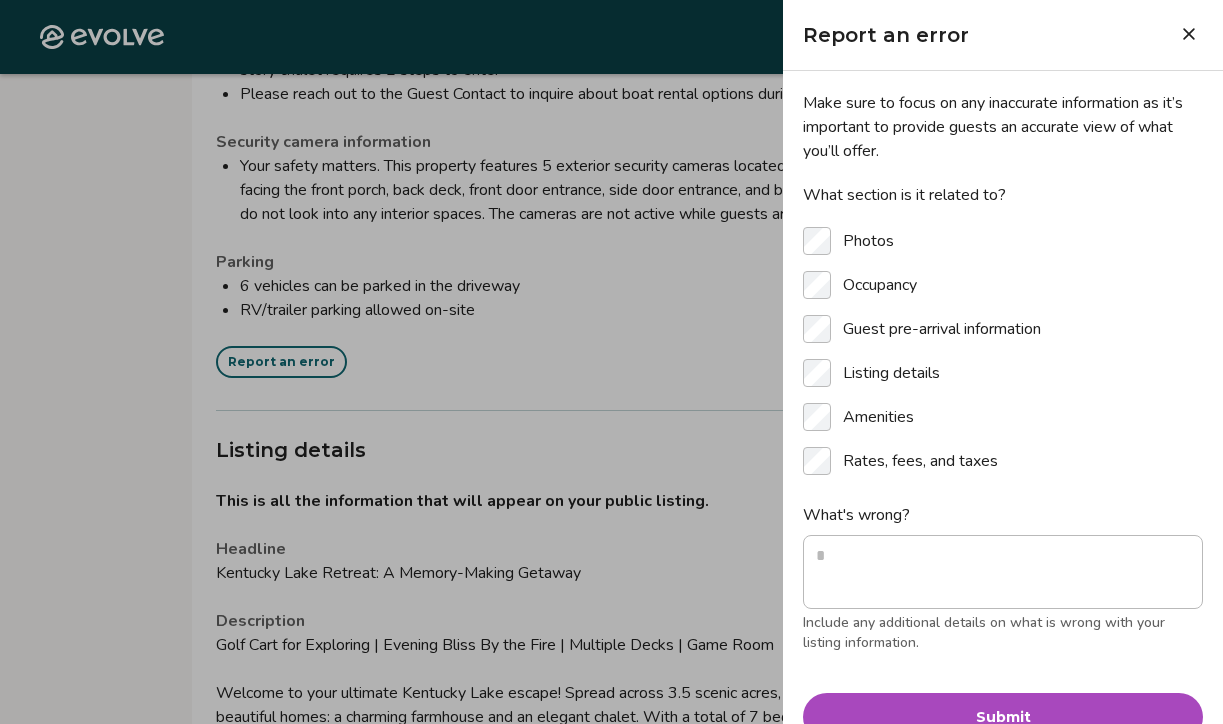 click on "Submit" at bounding box center [1003, 717] 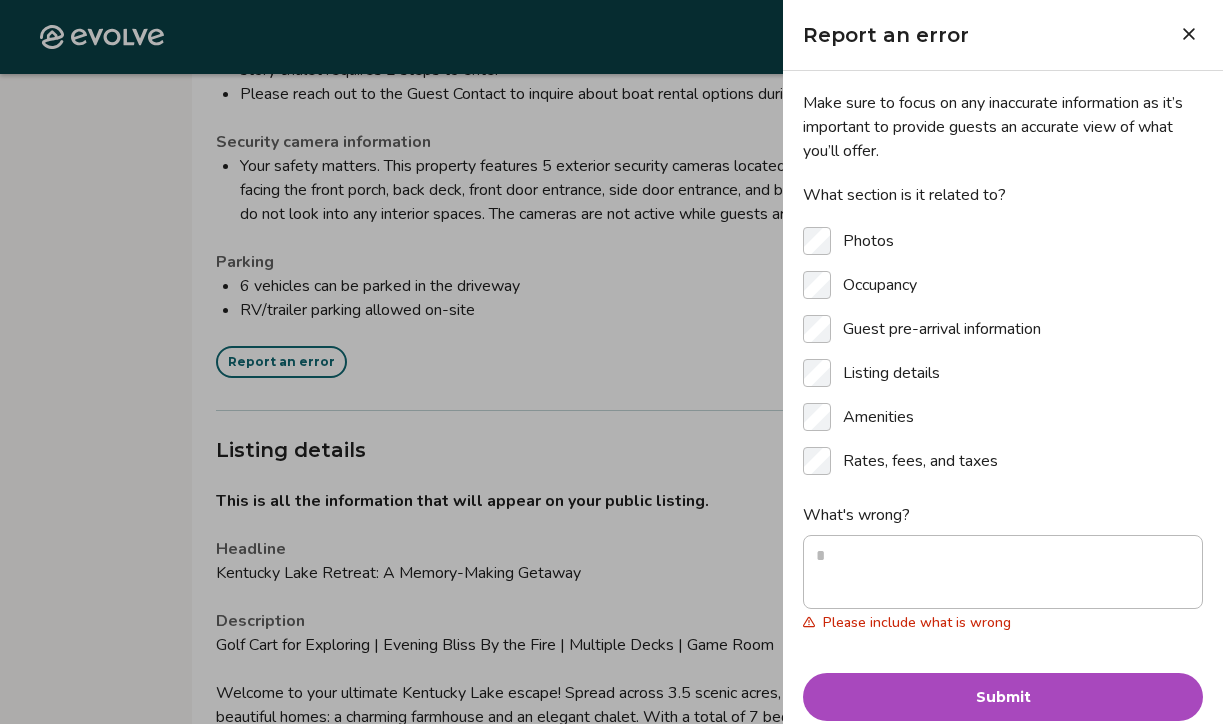 click on "Submit" at bounding box center (1003, 697) 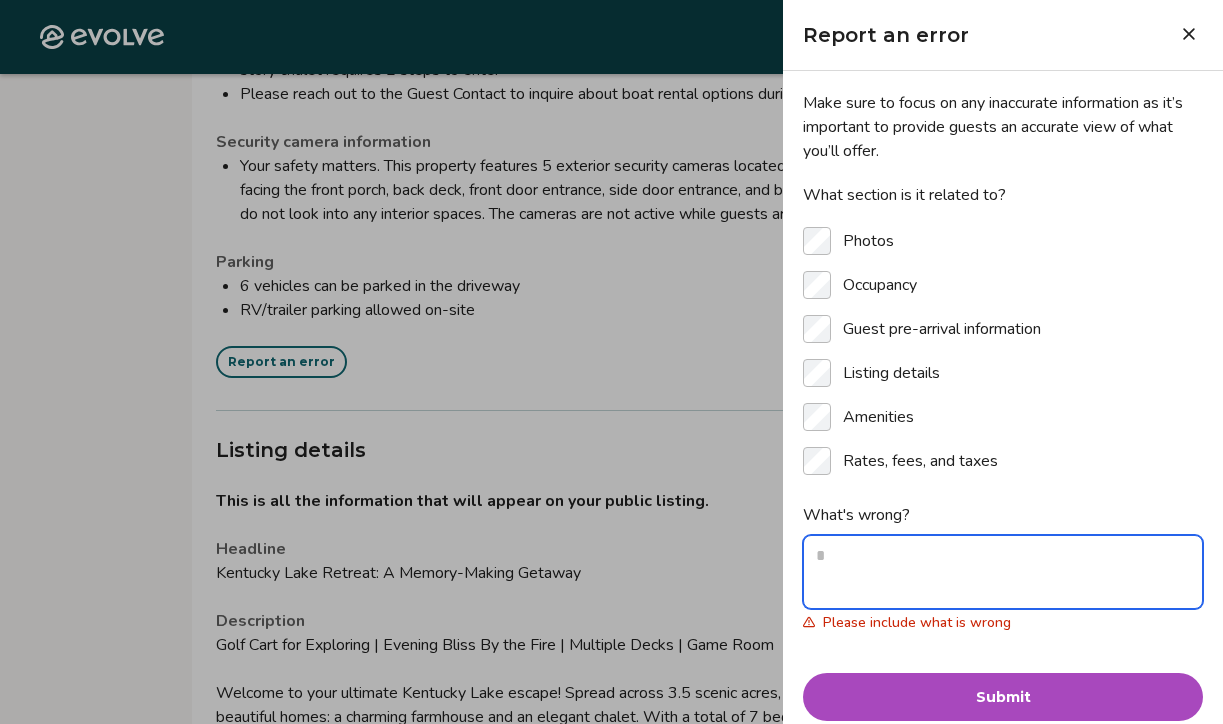 type on "*" 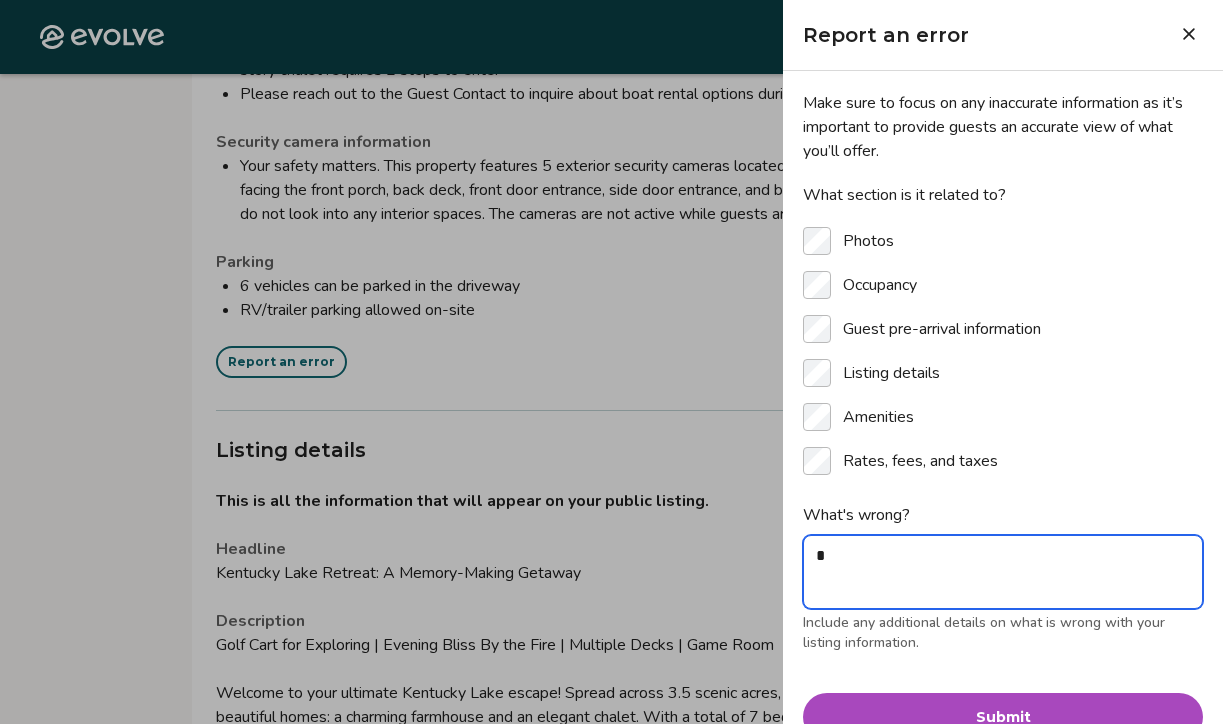 type on "*" 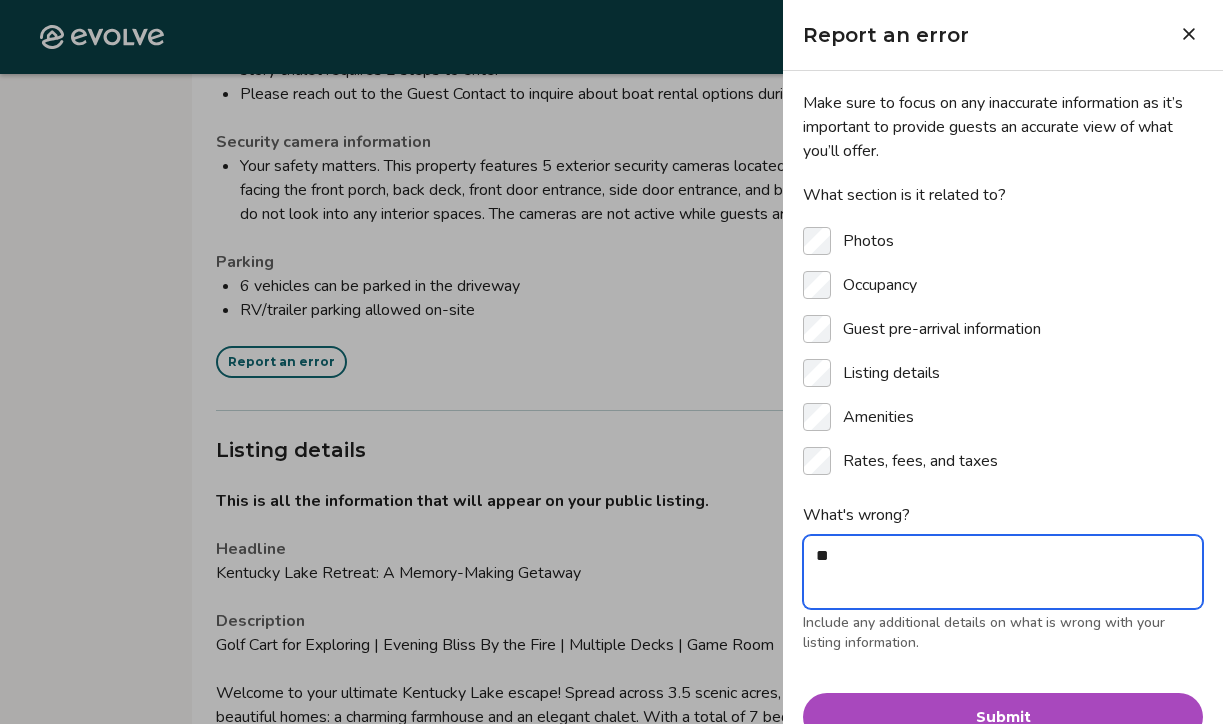 type on "*" 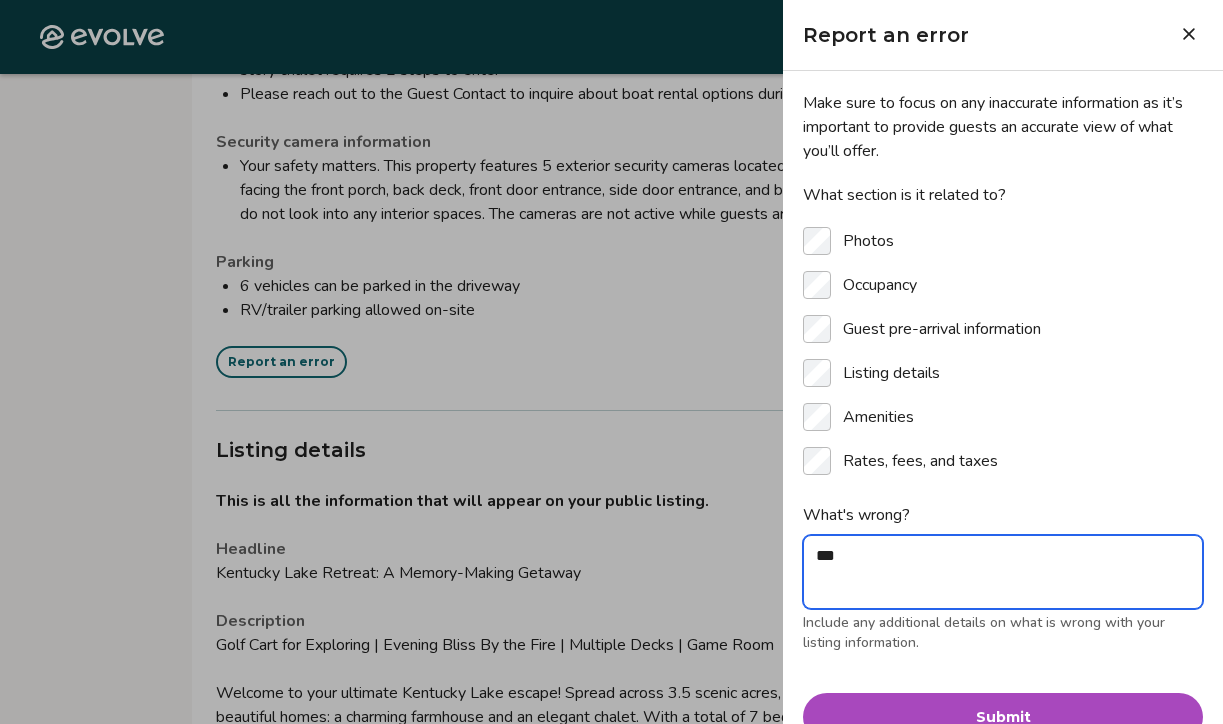 type on "*" 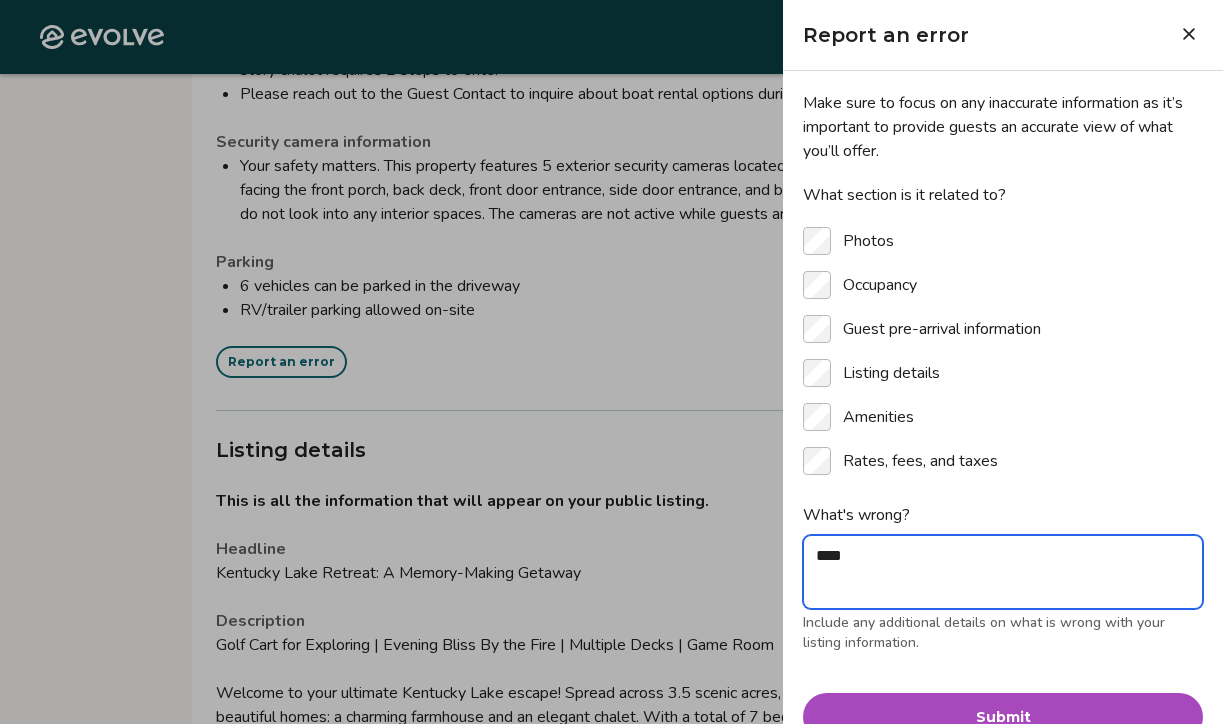type on "*" 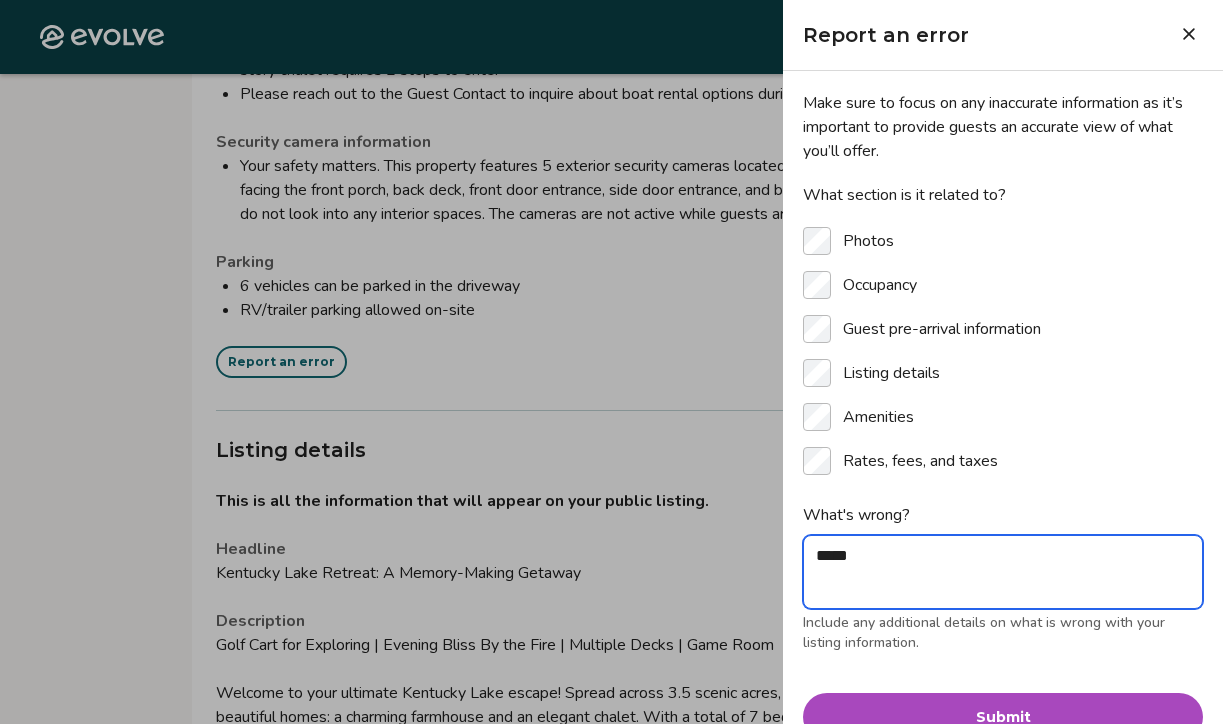 type on "*" 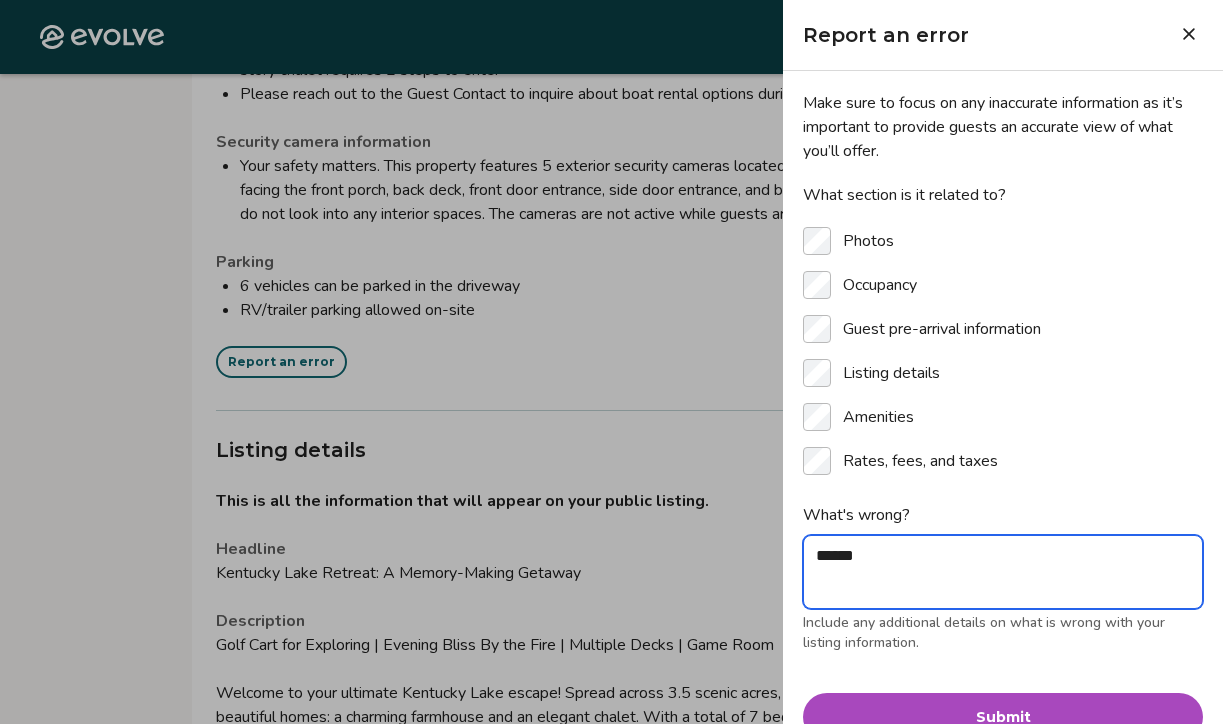 type on "*" 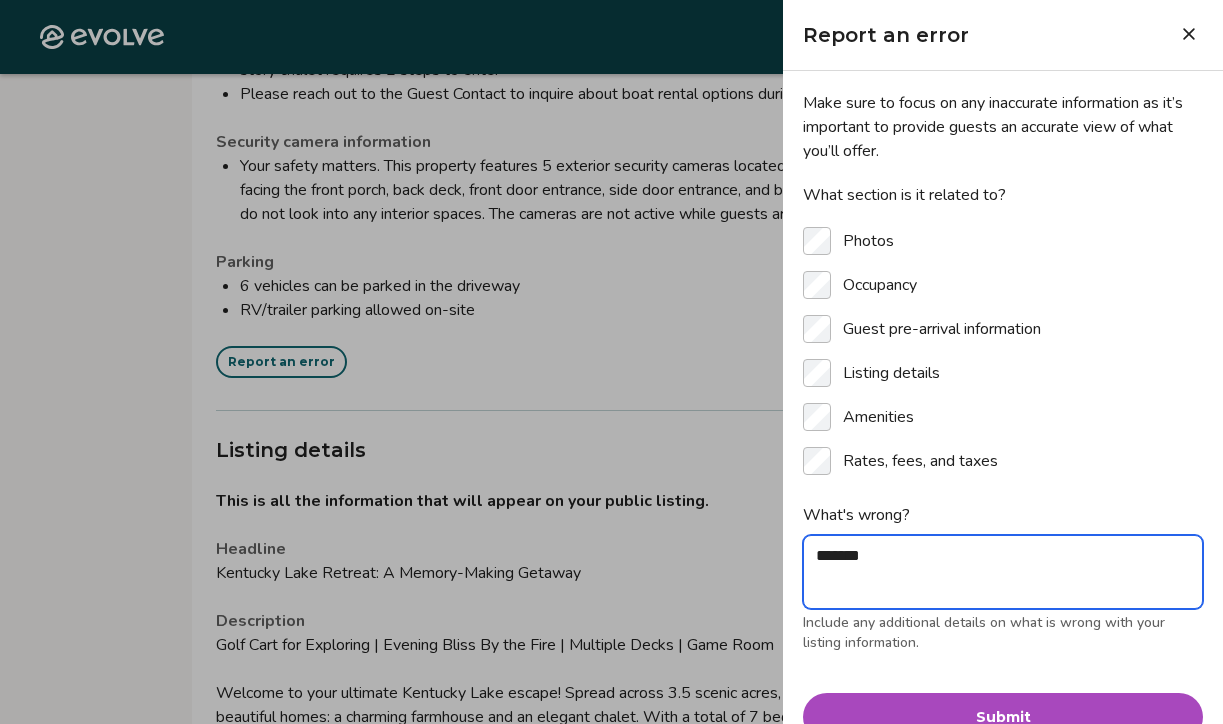 type on "*" 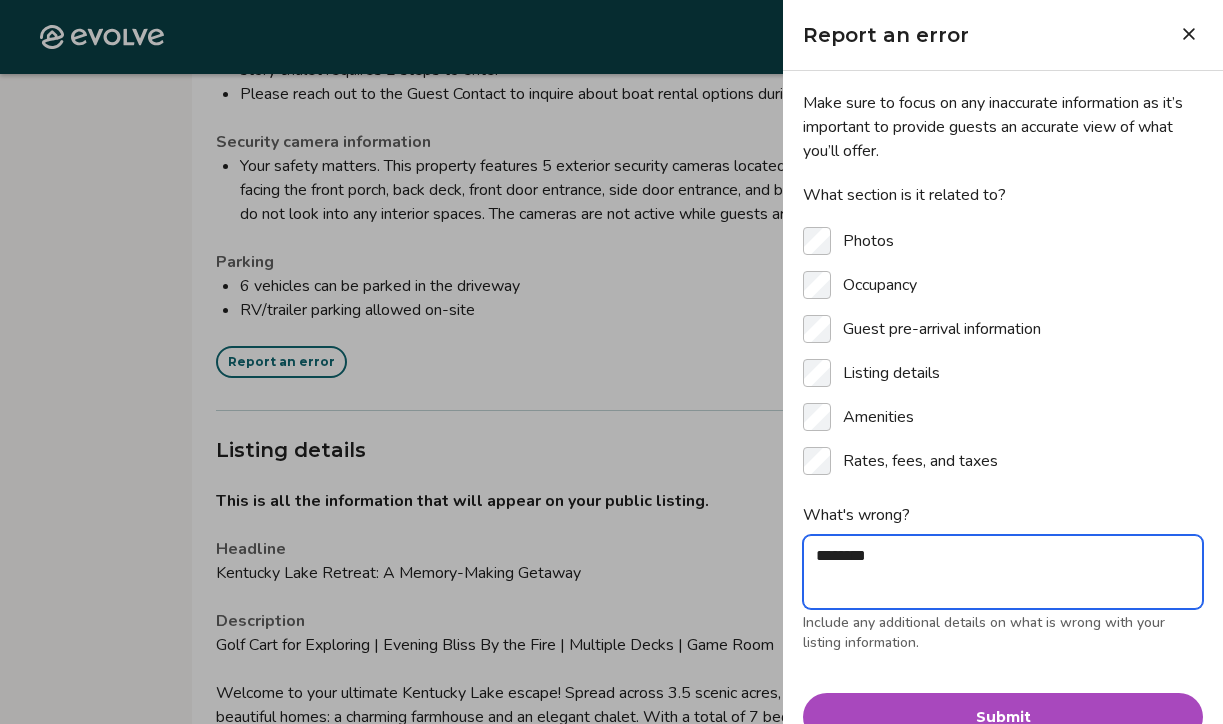 type on "*" 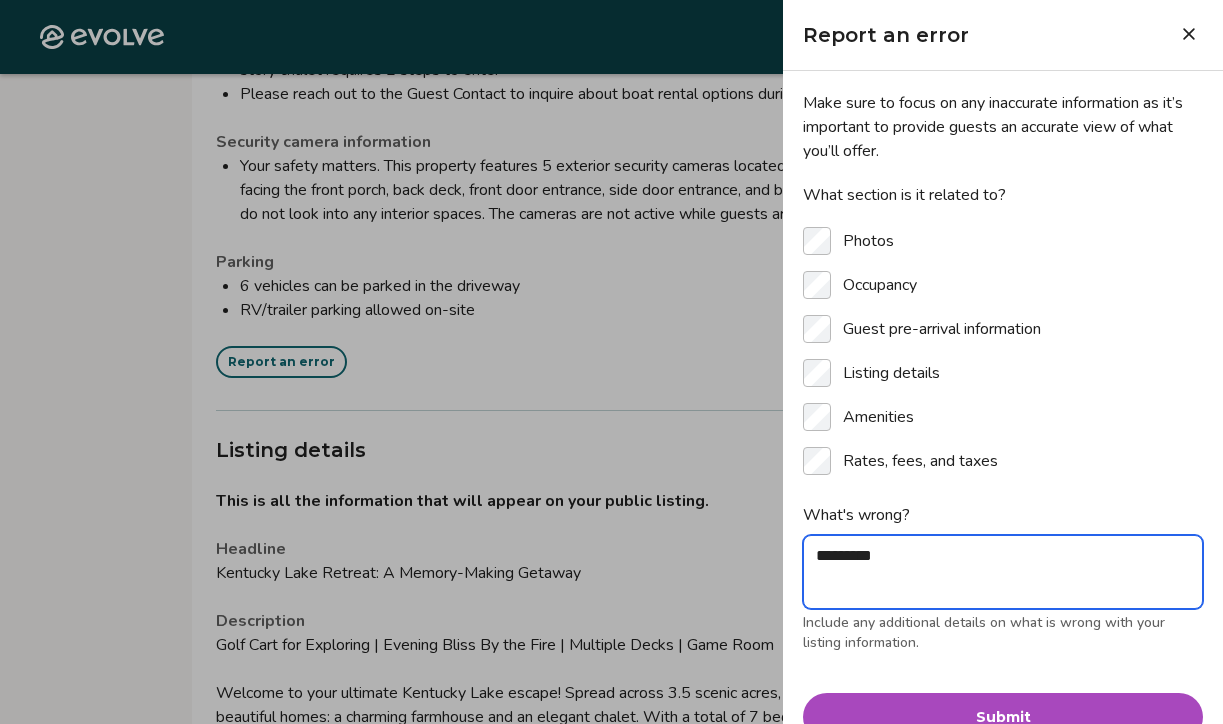 type on "*" 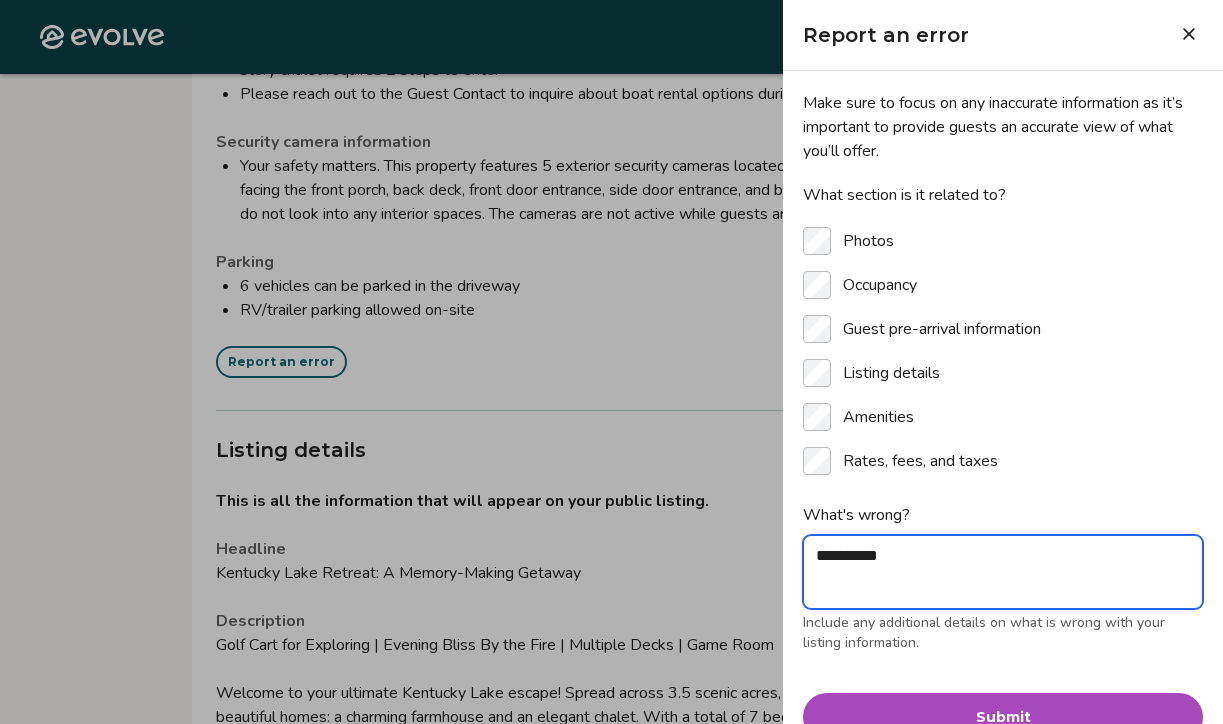 type on "*" 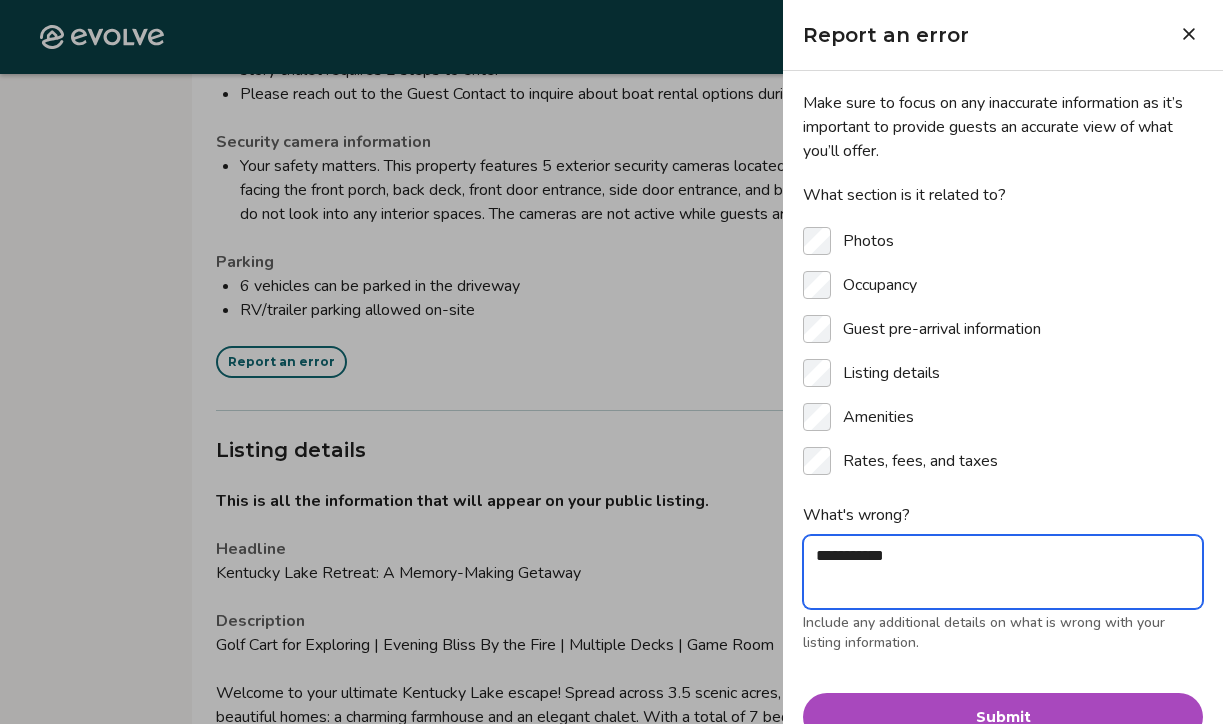 type on "*" 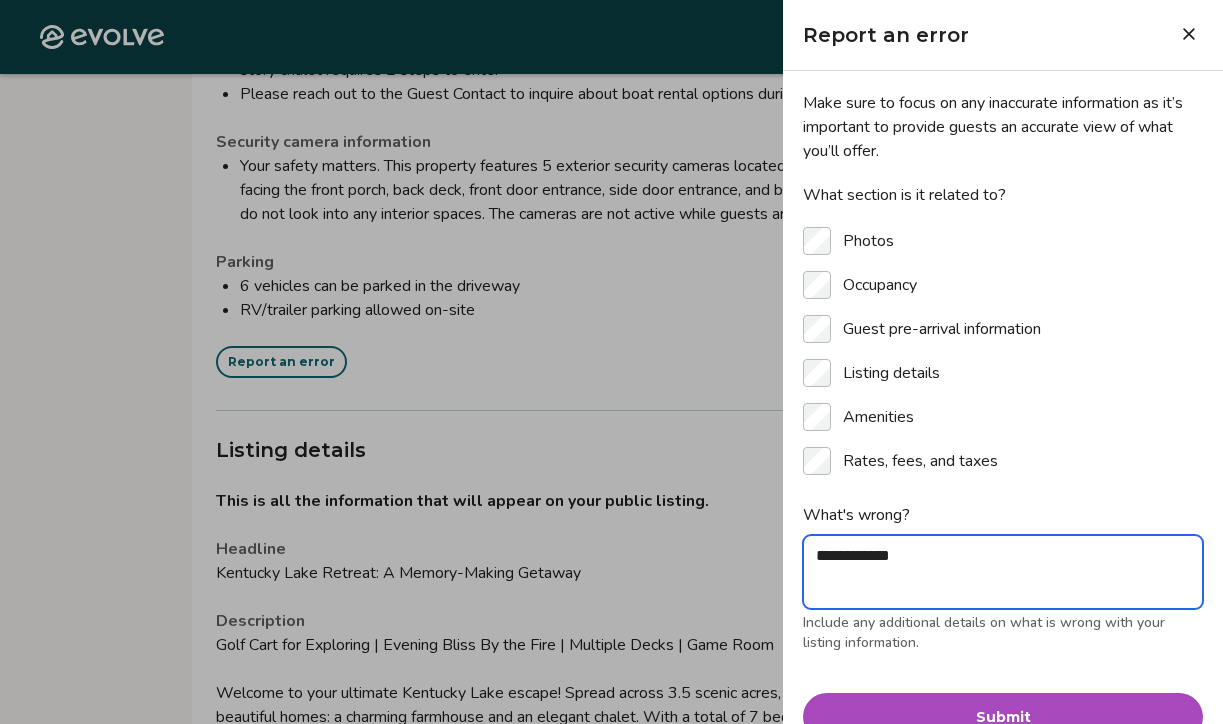 type on "*" 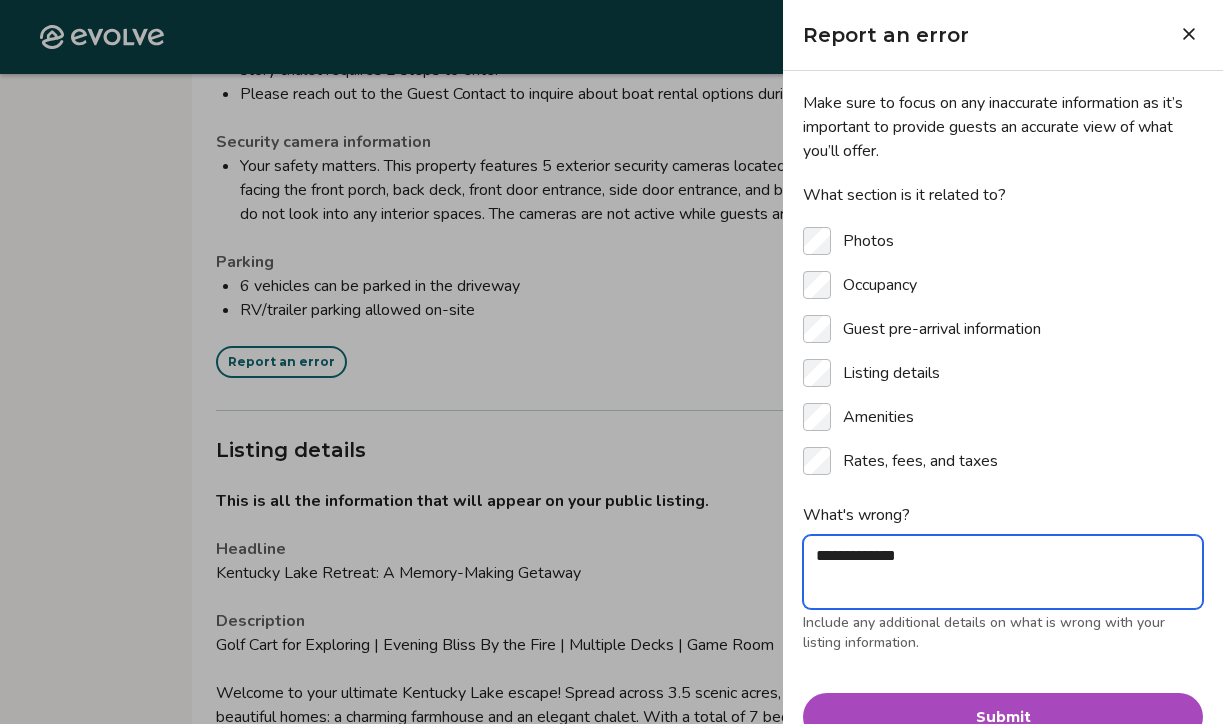 type on "*" 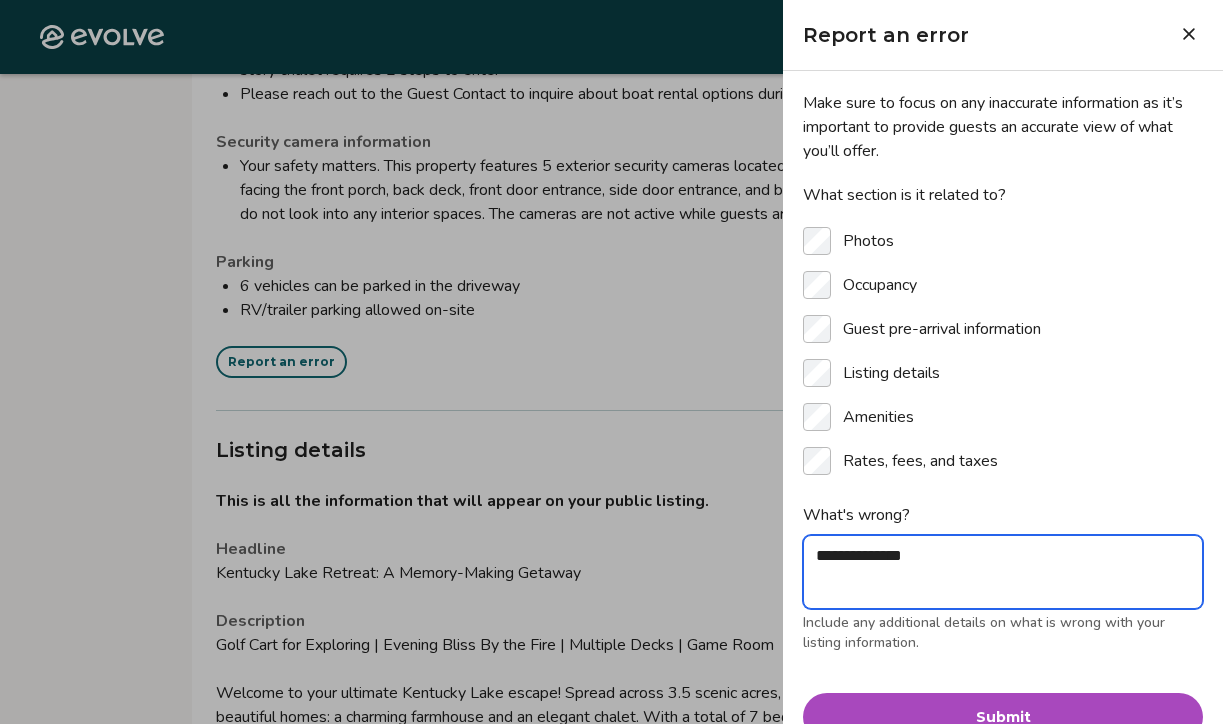 type on "*" 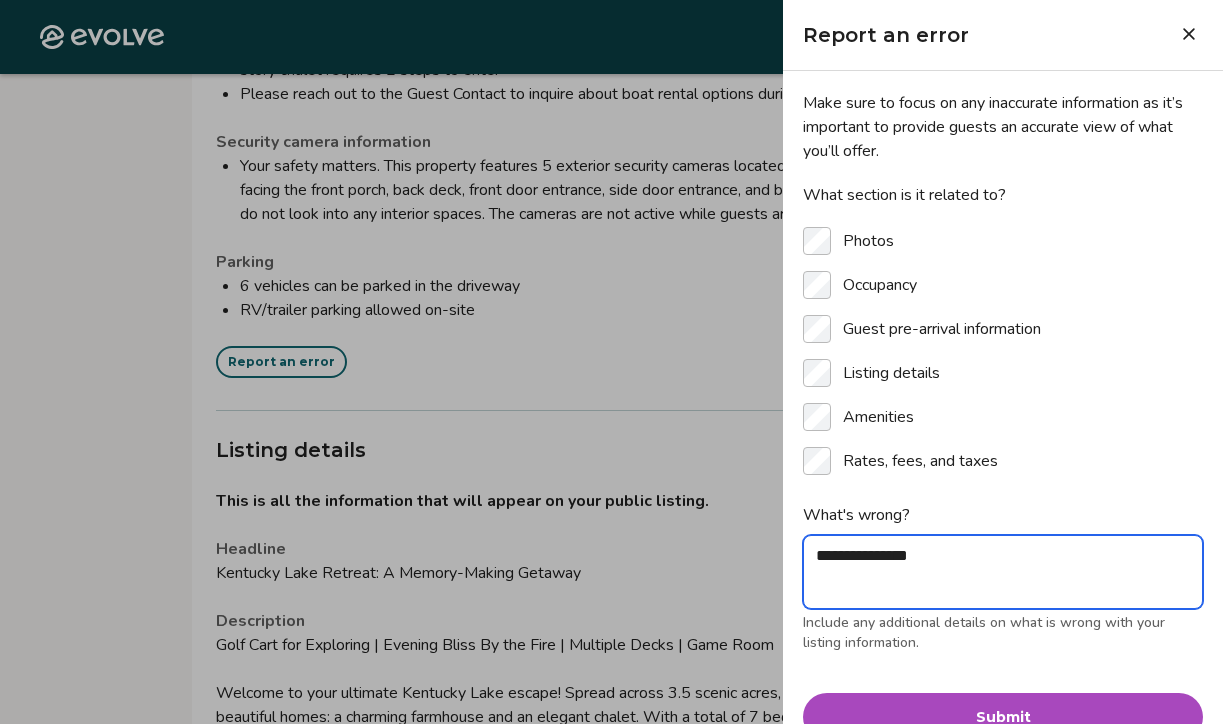 type on "*" 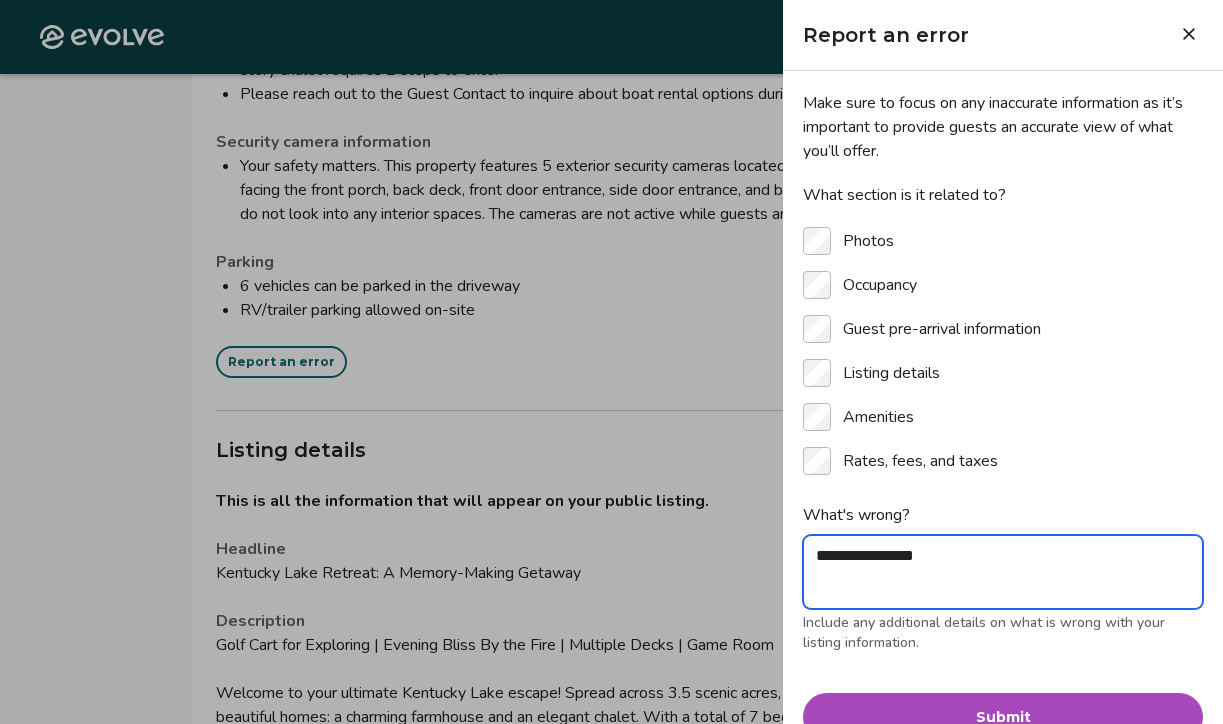 type on "*" 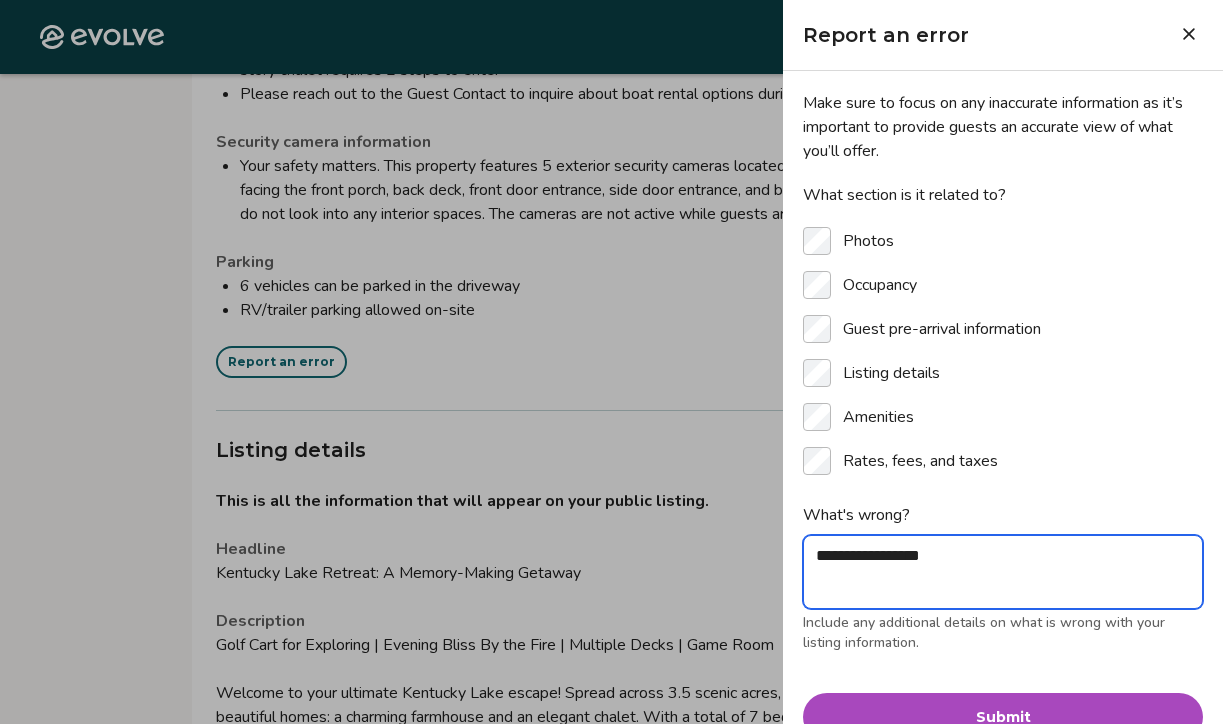 type on "*" 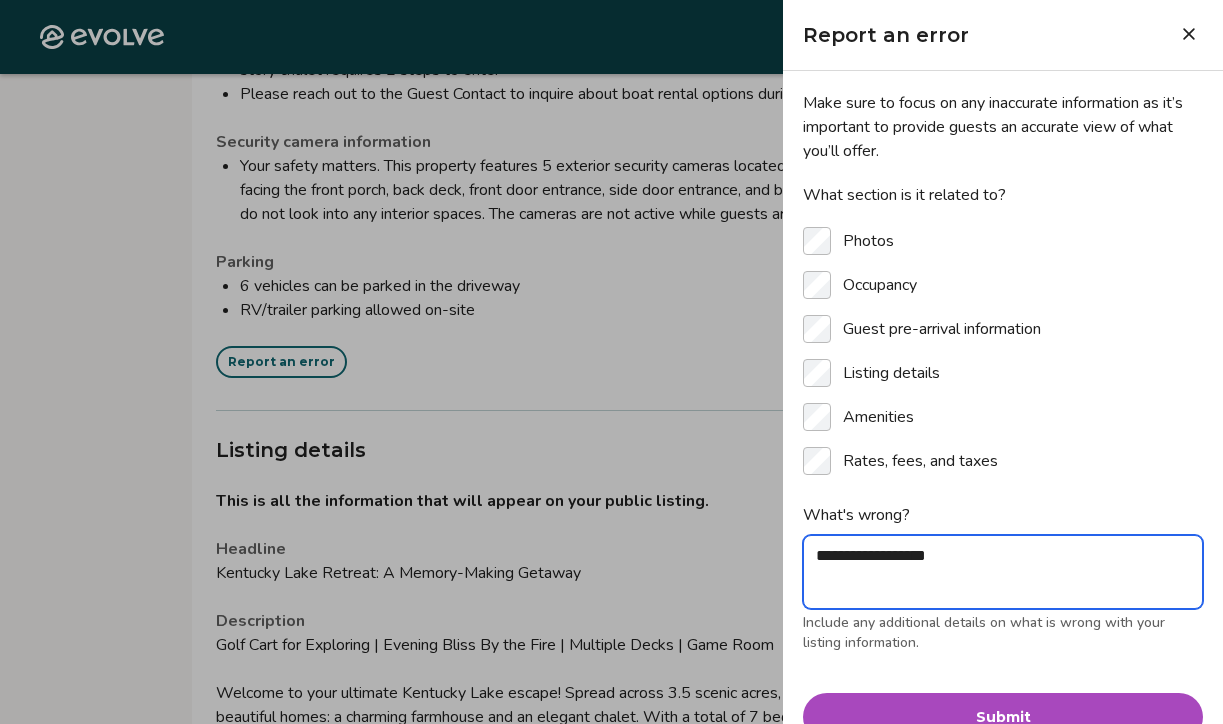 type on "**********" 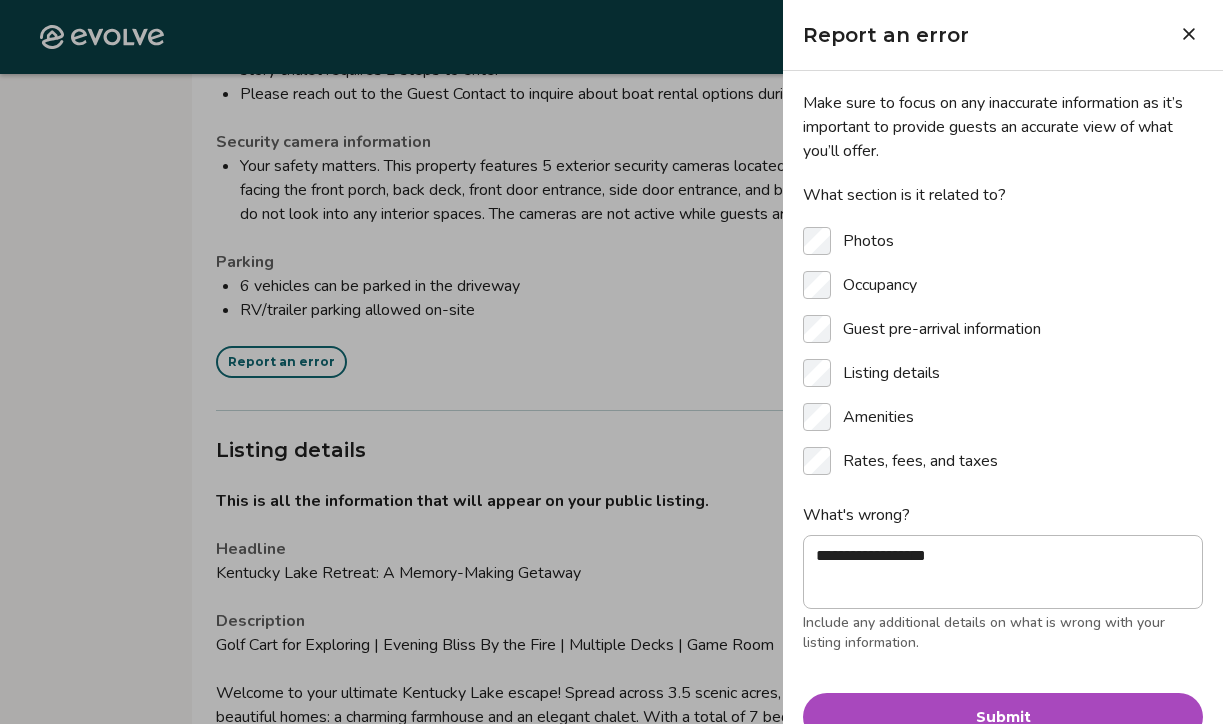 click on "Submit" at bounding box center (1003, 717) 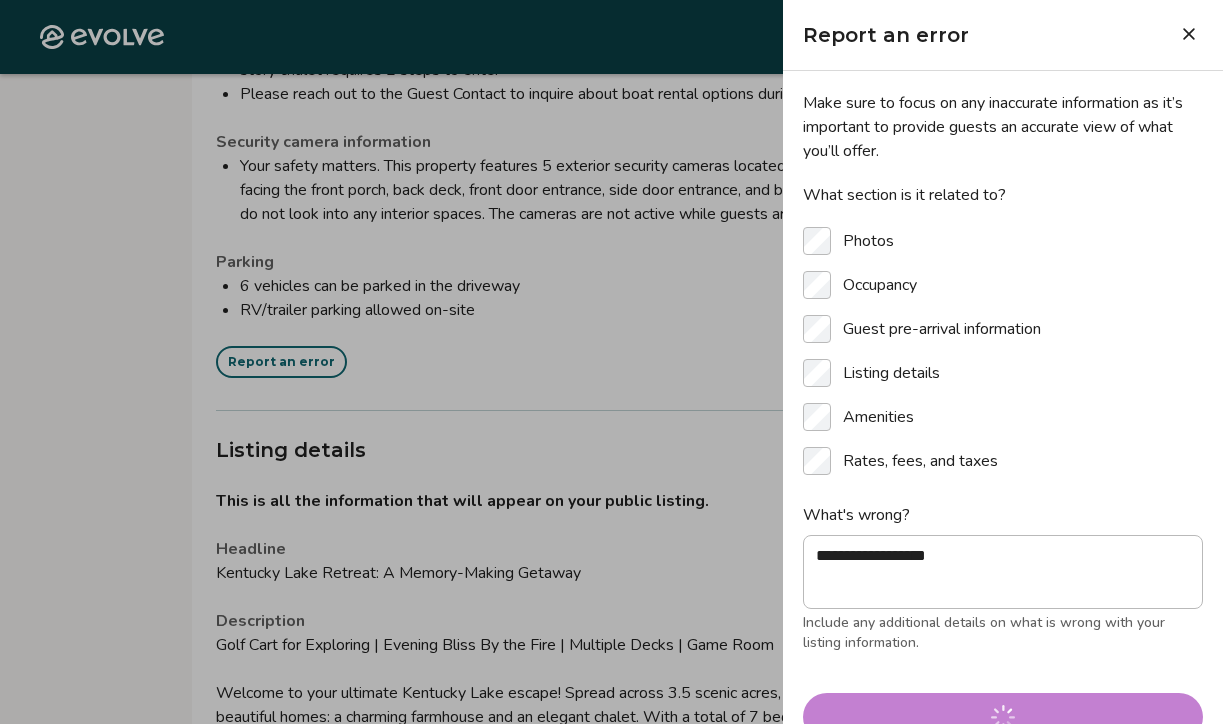 type on "*" 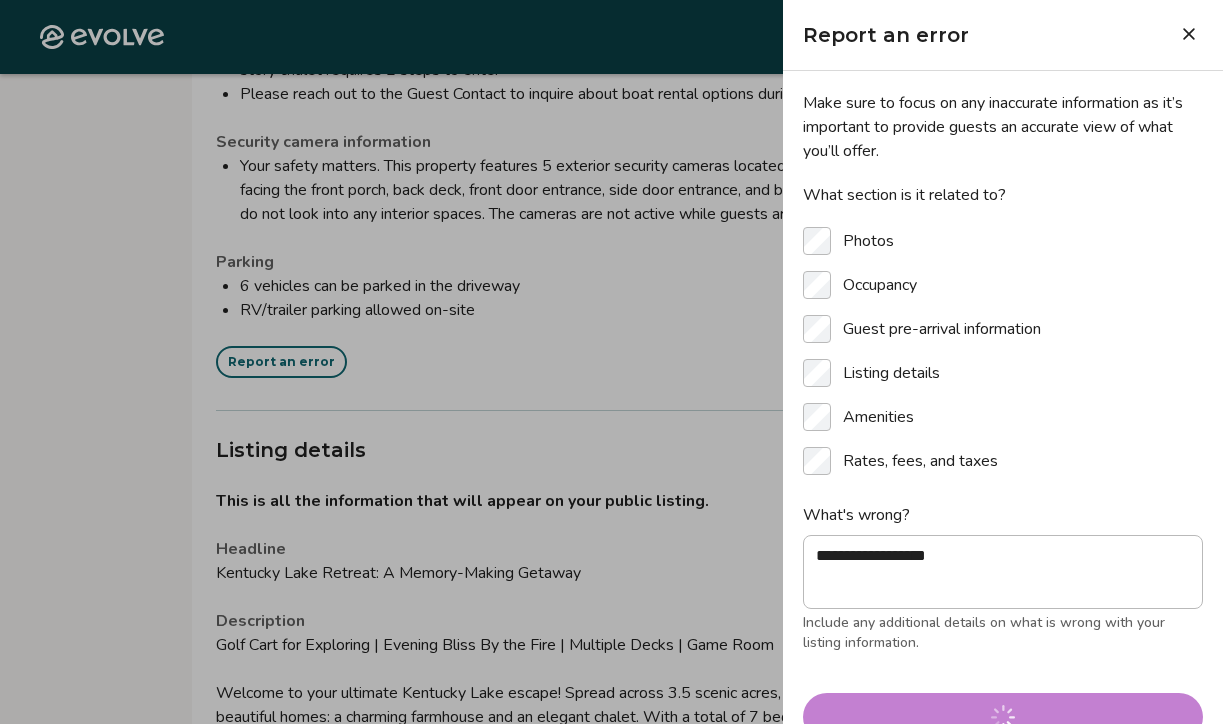 type 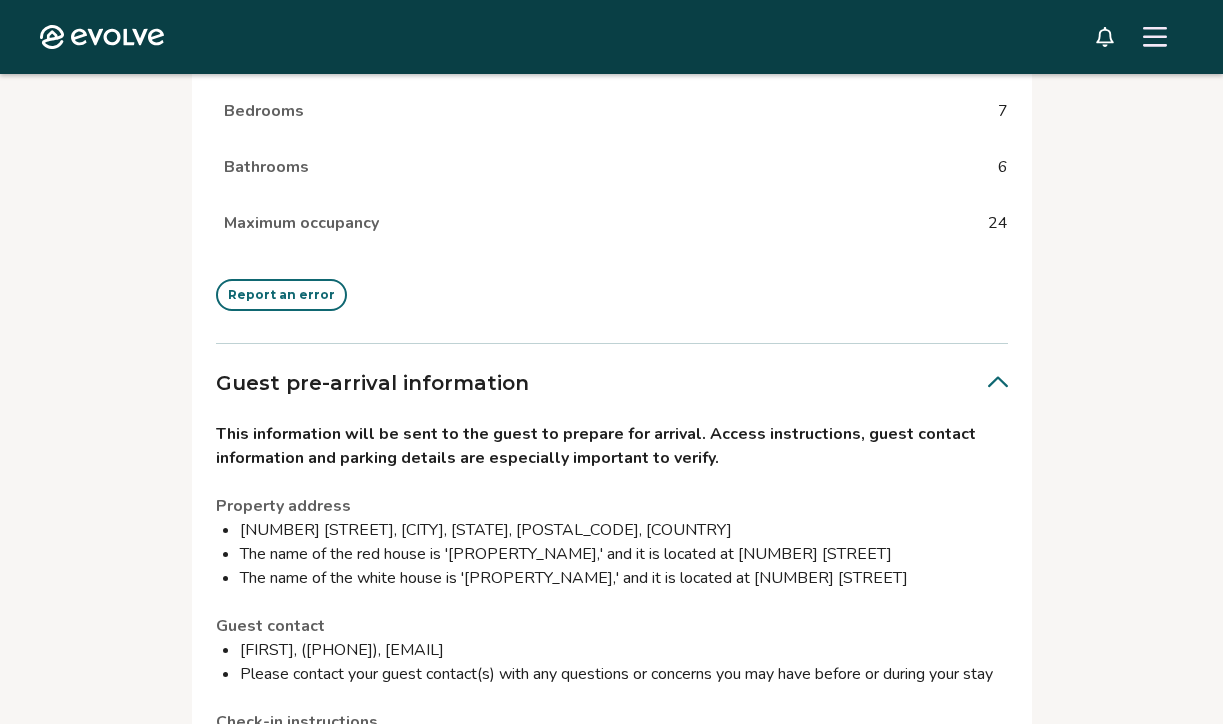 scroll, scrollTop: 947, scrollLeft: 0, axis: vertical 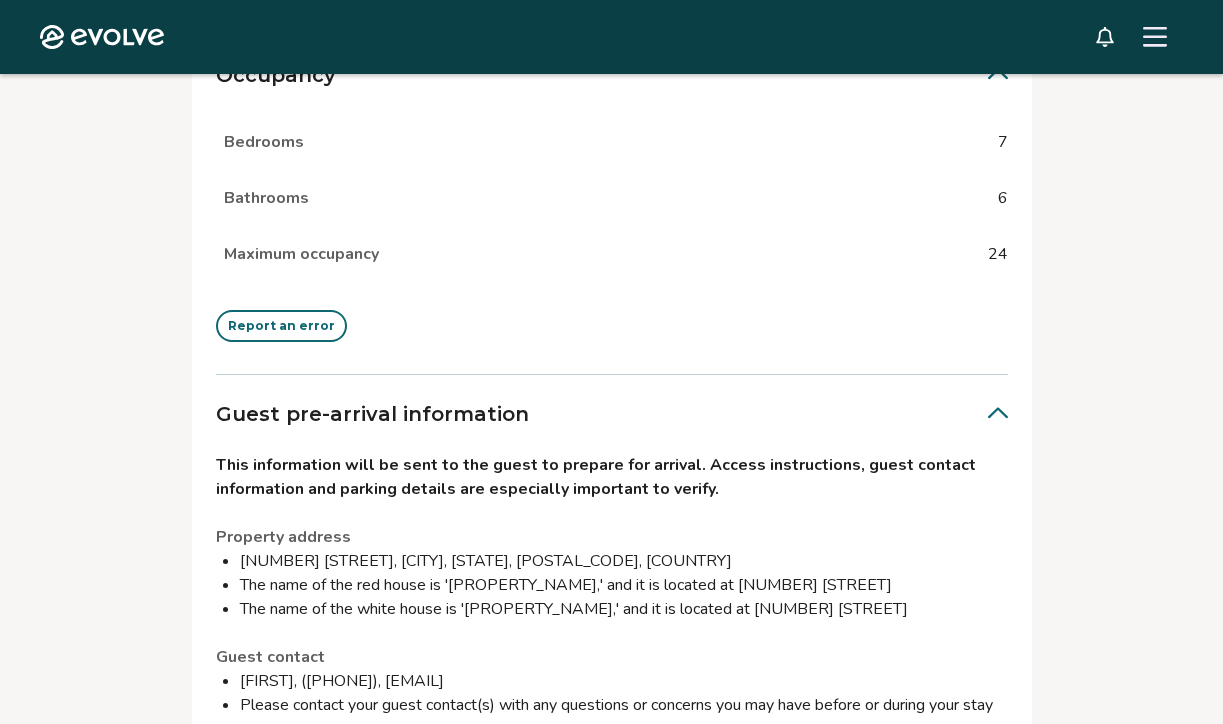 click on "Photos View all photos Report an error Occupancy Bedrooms 7 Bathrooms 6 Maximum occupancy 24 Report an error Guest pre-arrival information This information will be sent to the guest to prepare for arrival. Access instructions, guest contact information and parking details are especially important to verify. Property address 796 Waterway Trail, New Concord, Kentucky, 42076, United States The name of the red house is 'Kentucky Lake Chalet,' and it is located at 796 Waterway Trail The name of the white house is 'Kentucky Lake Farmhouse,' and it is located at 808 Waterway Trail Guest contact Traci, (270) 978-8310, kylakelife@gmail.com Please contact your guest contact(s) with any questions or concerns you may have before or during your stay Check-in instructions Check in after 4:00 PM The home is accessible via keyless entry. As soon as possible before your scheduled arrival date, please reach out to the Guest Contact to obtain the code to the keyless entry Check-out instructions Check out before 10:00 AM" at bounding box center [612, 2140] 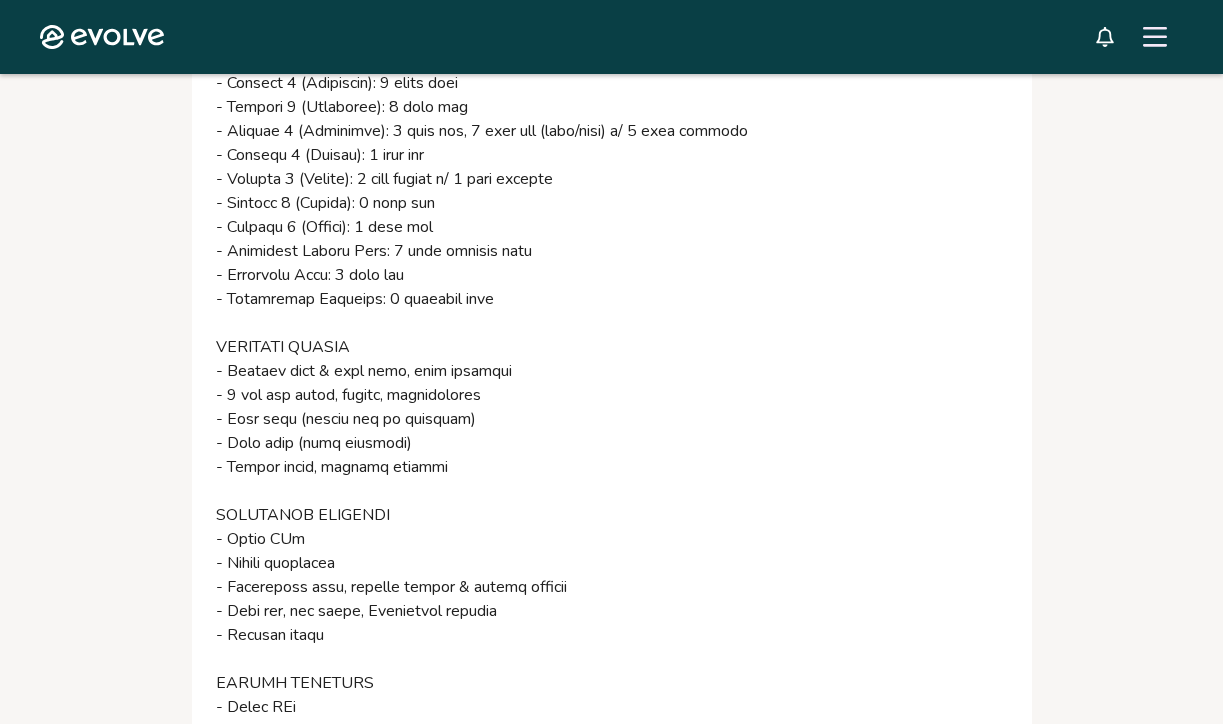 scroll, scrollTop: 3249, scrollLeft: 0, axis: vertical 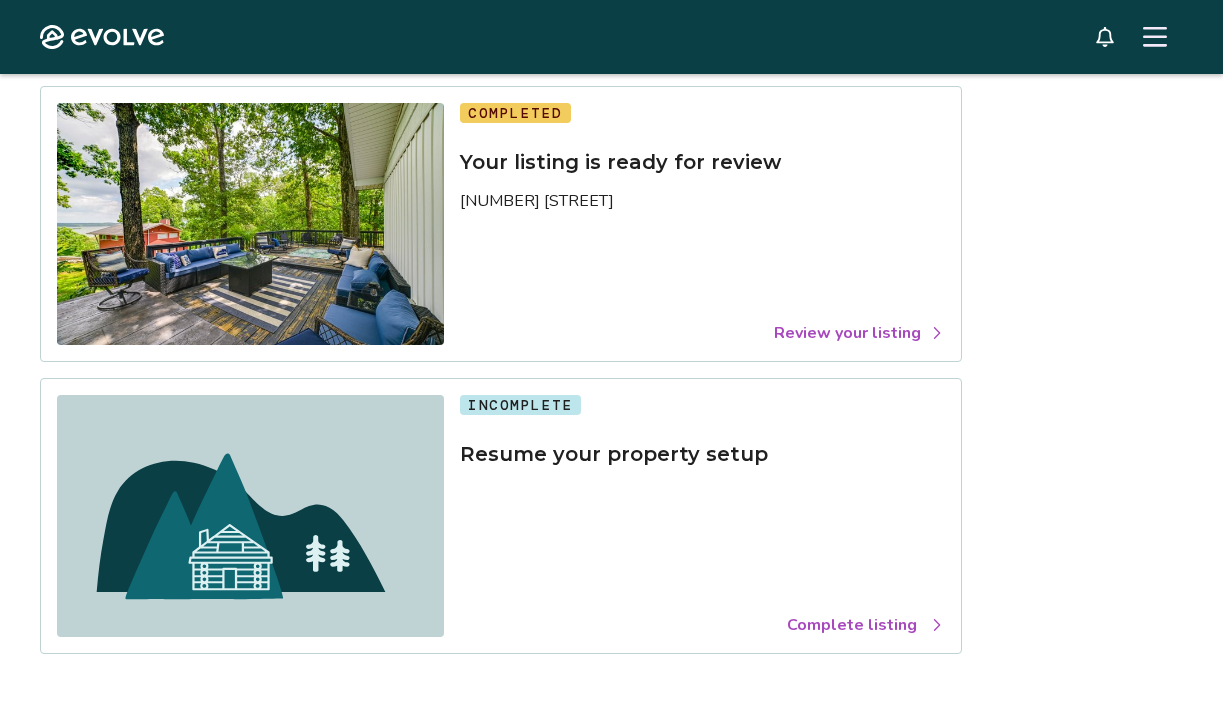 click on "Review your listing" at bounding box center (859, 333) 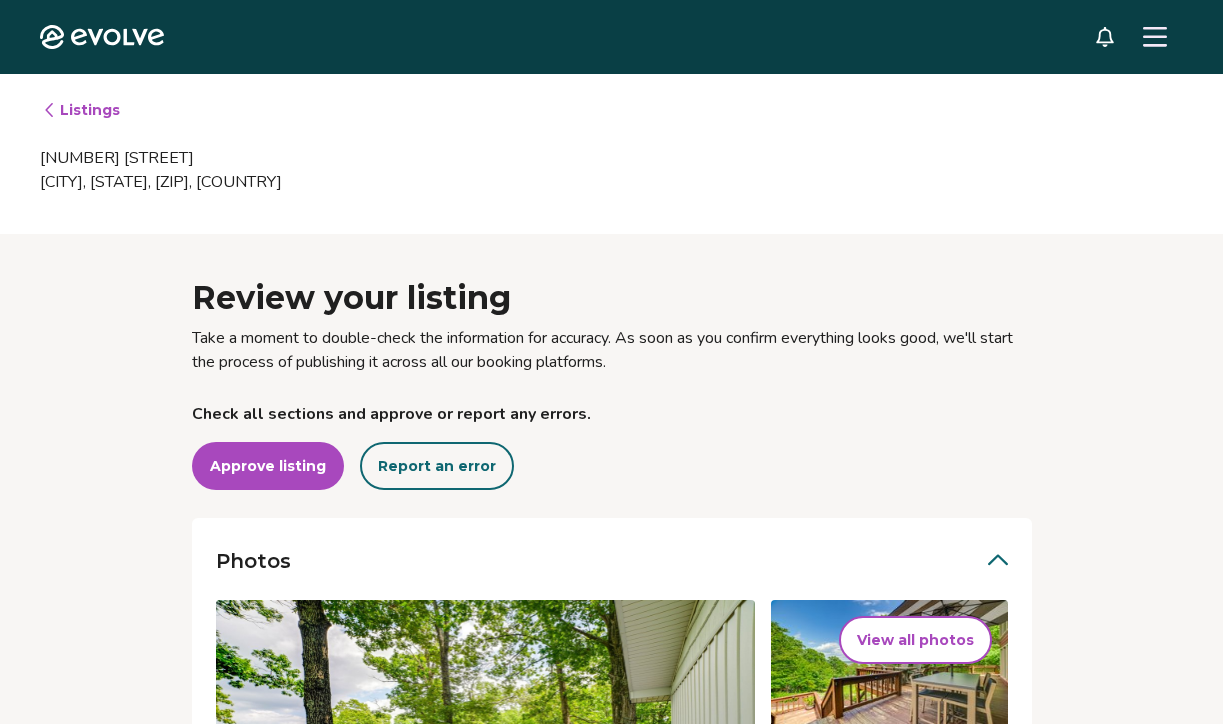 click on "Check all sections and approve or report any errors." at bounding box center (612, 414) 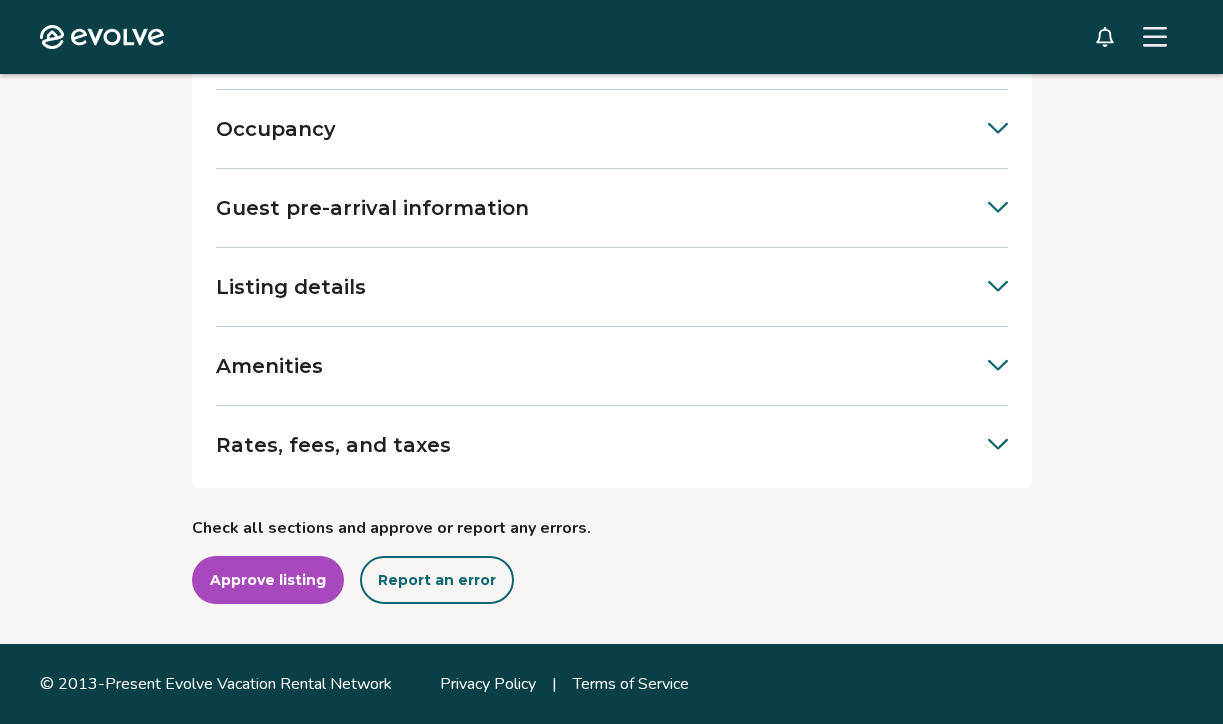 scroll, scrollTop: 893, scrollLeft: 0, axis: vertical 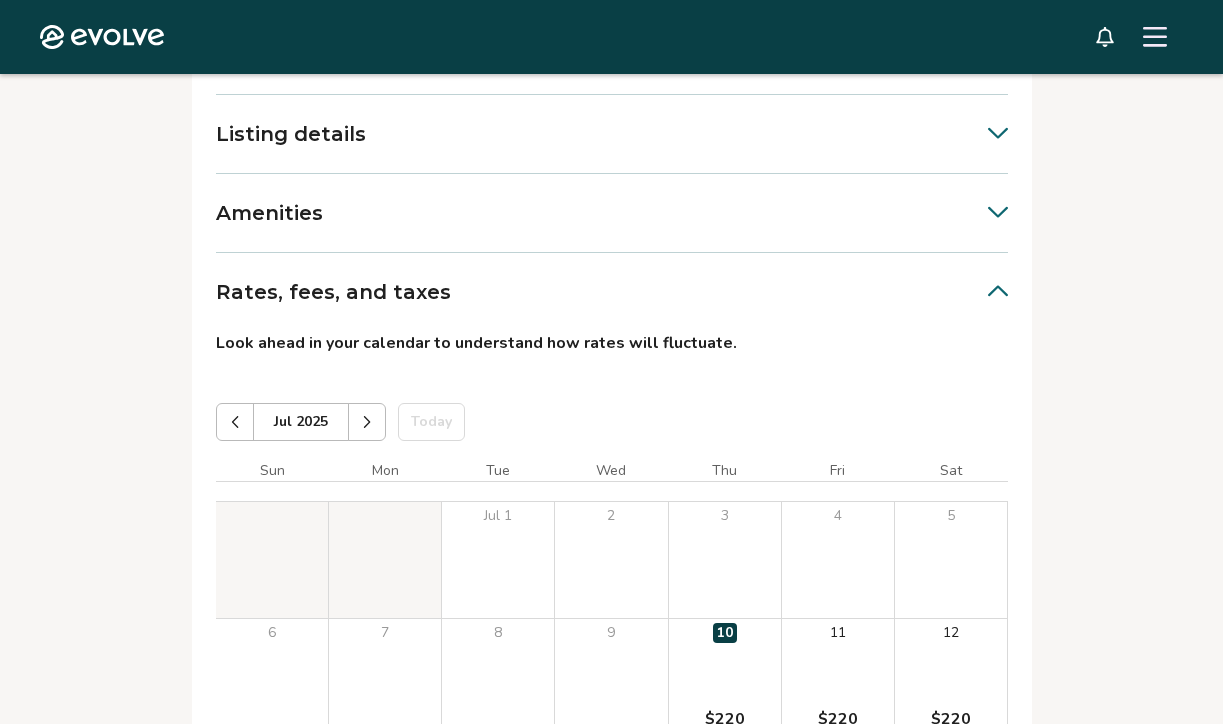 drag, startPoint x: 734, startPoint y: 642, endPoint x: 1009, endPoint y: 749, distance: 295.08304 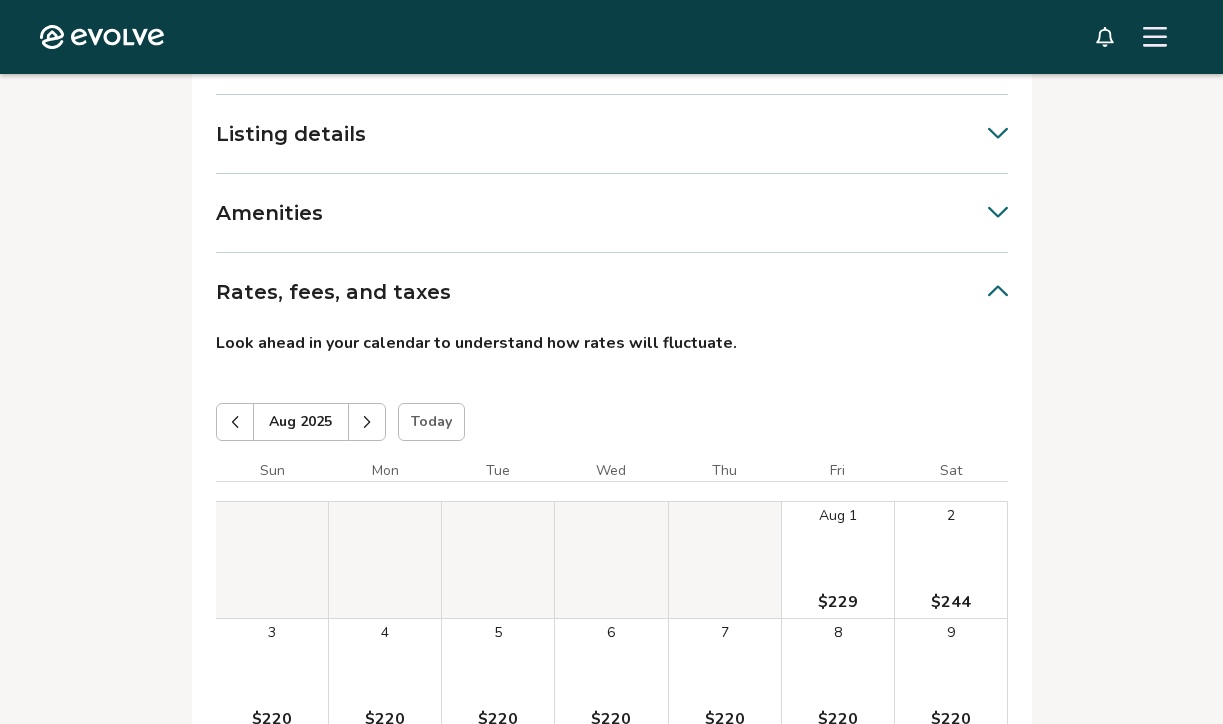 click on "Review your listing Take a moment to double-check the information for accuracy. As soon as you confirm everything looks good, we'll start the process of publishing it across all our booking platforms. Check all sections and approve or report any errors. Approve listing Report an error Photos View all photos Report an error Occupancy Guest pre-arrival information Listing details Amenities Rates, fees, and taxes Look ahead in your calendar to understand how rates will fluctuate. Aug 2025  | Views Aug 2025 Today Kentucky Chalet & Farmhouse Aug 2025 Sun Mon Tue Wed Thu Fri Sat Aug 1 $229 2 $244 3 $220 4 $220 5 $220 6 $220 7 $220 8 $220 9 $220 10 $220 11 $220 12 $220 13 $220 14 $220 15 $220 16 $220 17 $220 18 $220 19 $220 20 $220 21 $220 22 $237 23 $234 24 $220 25 $220 26 $220 27 $220 28 $220 29 $279 30 $280 31 $220 Booking Pending Evolve/Owner Default Minimum Stay (DMS) This is the lowest number of consecutive nights that a guest can book. 2 Default Minimum Rate (DMR) $220 Pet fee $50 Cleaning fee $300 1% 6.24%" at bounding box center (611, 589) 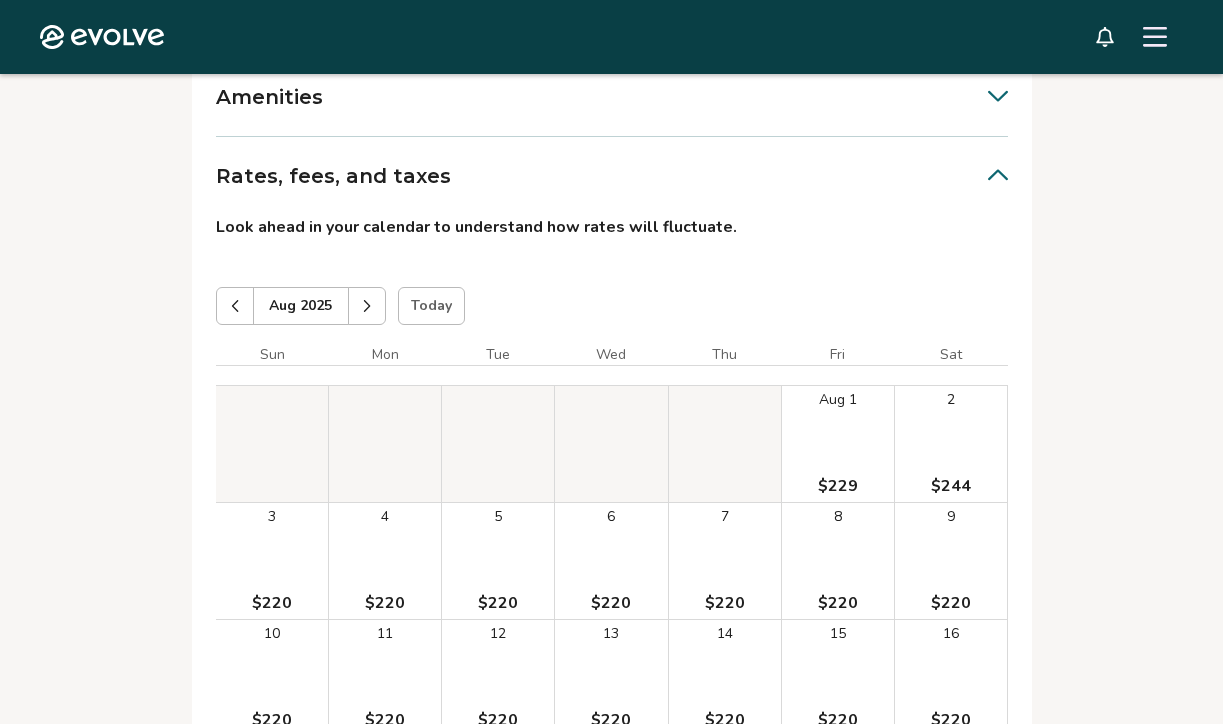 scroll, scrollTop: 1122, scrollLeft: 0, axis: vertical 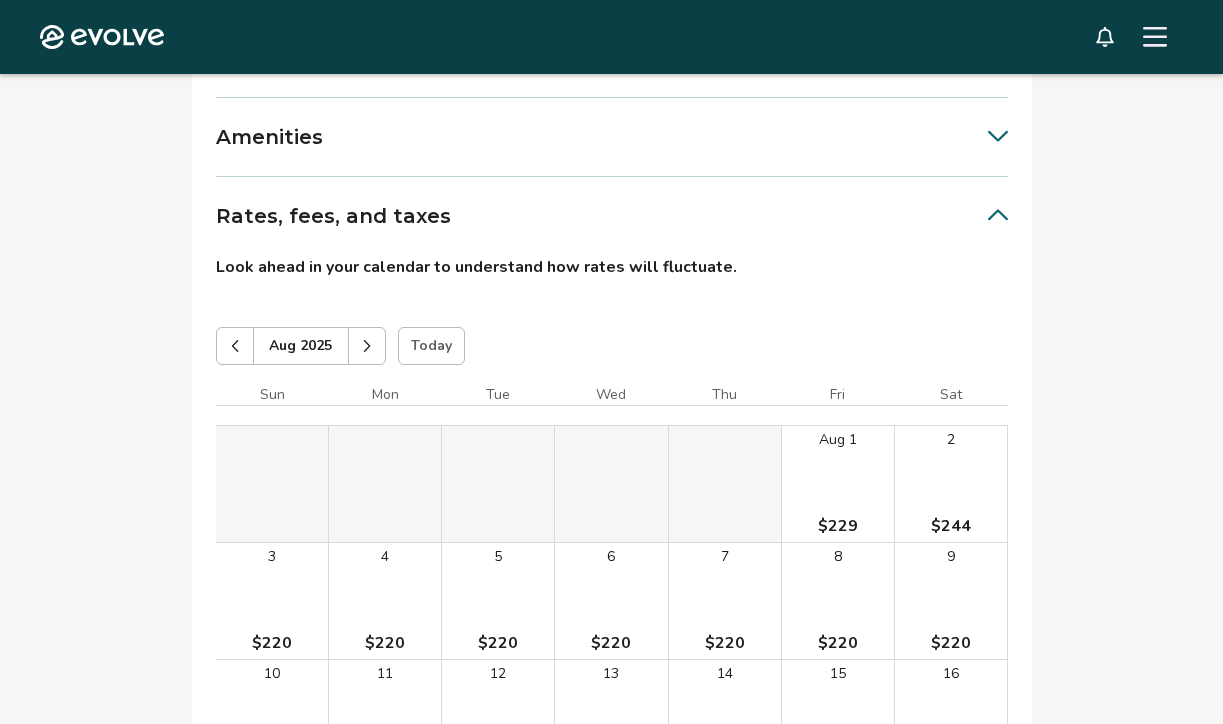 click 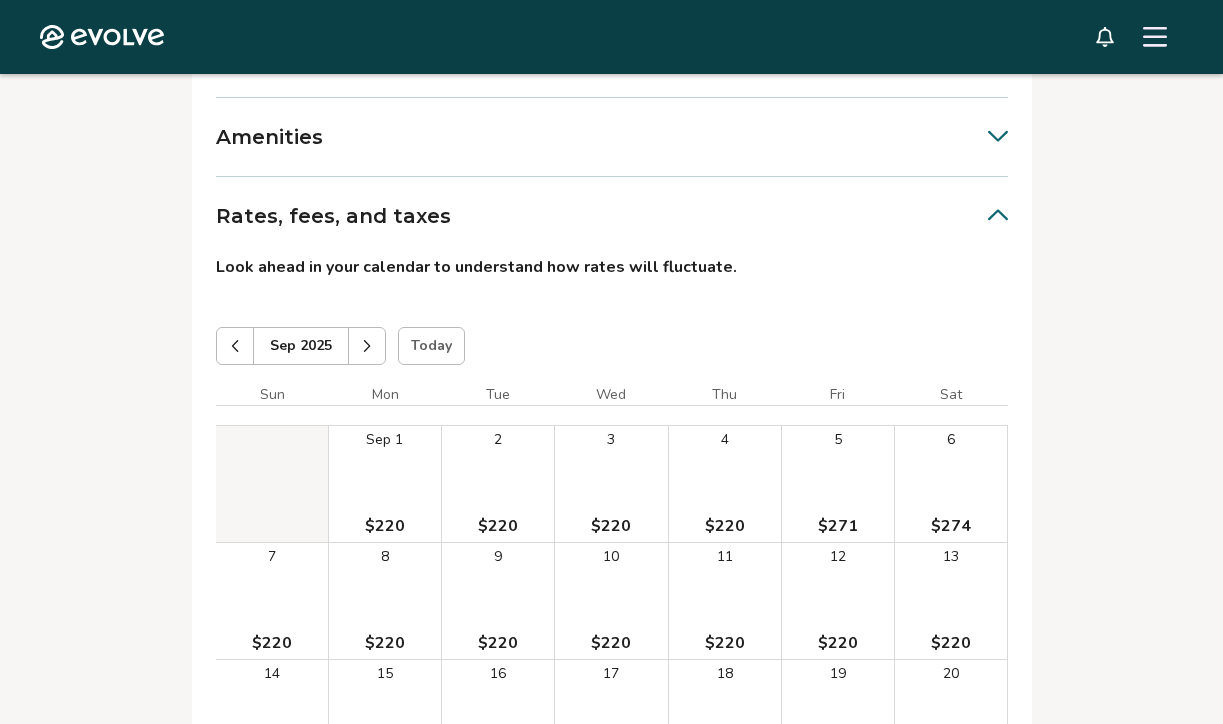 click 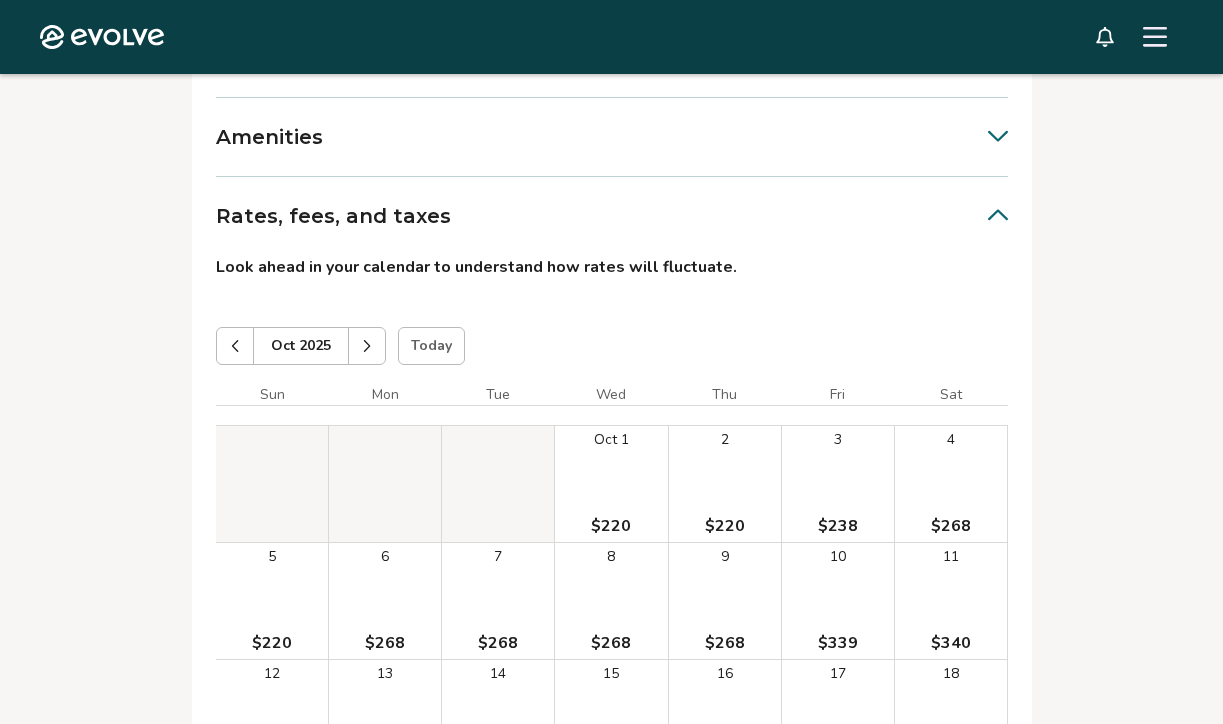 click 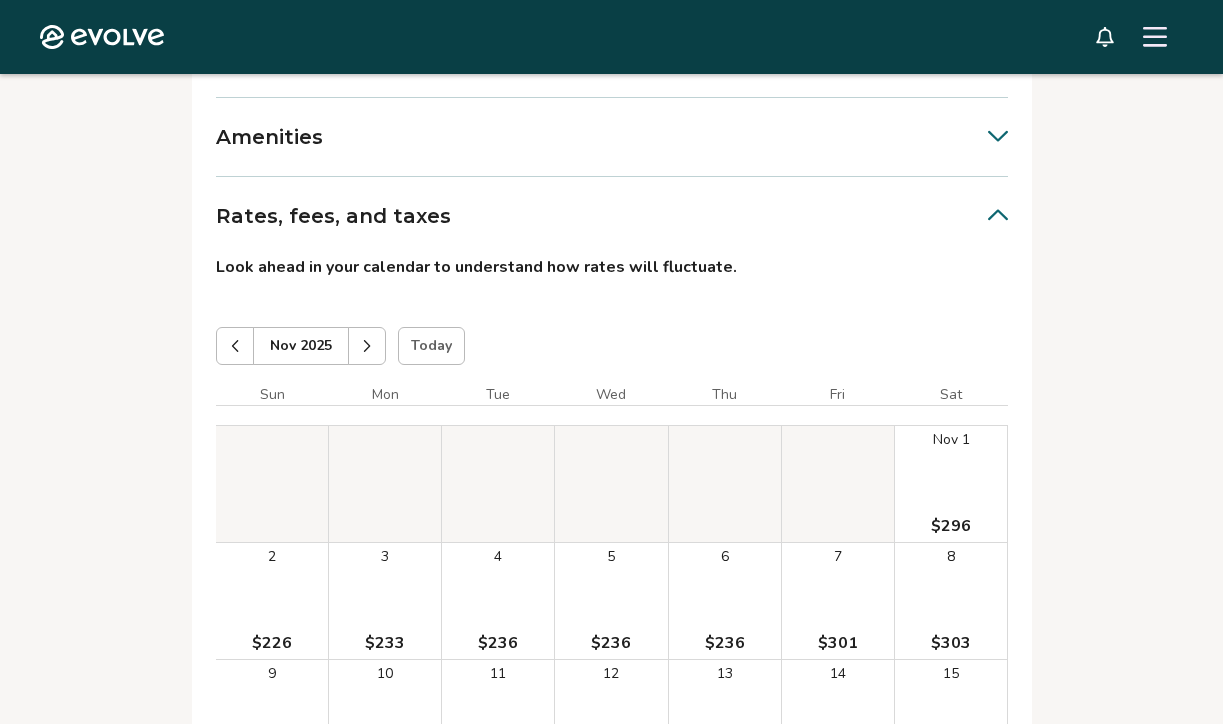 click at bounding box center [235, 346] 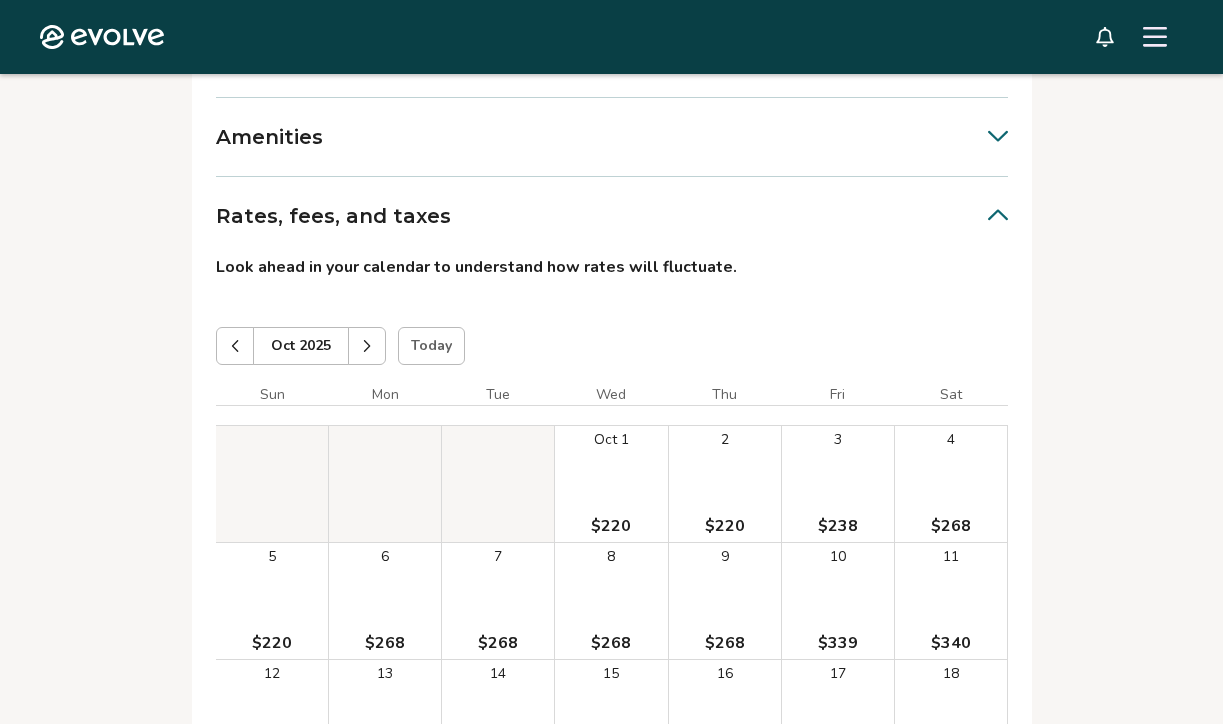 type 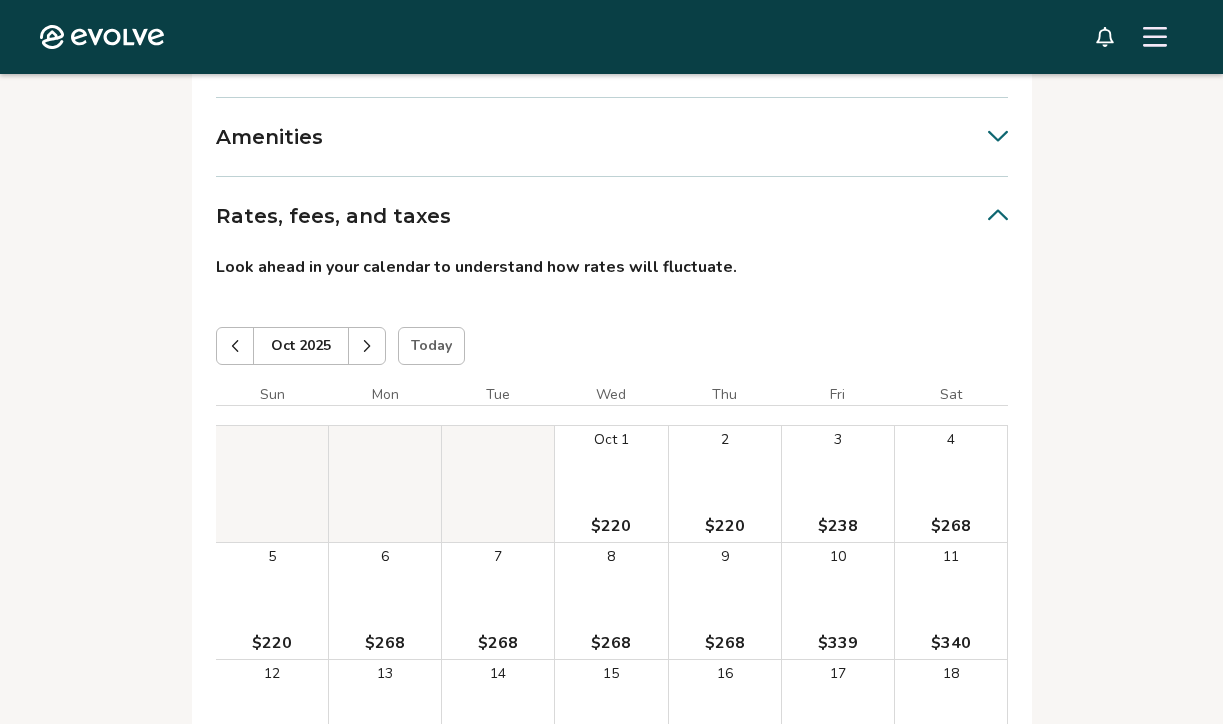 type 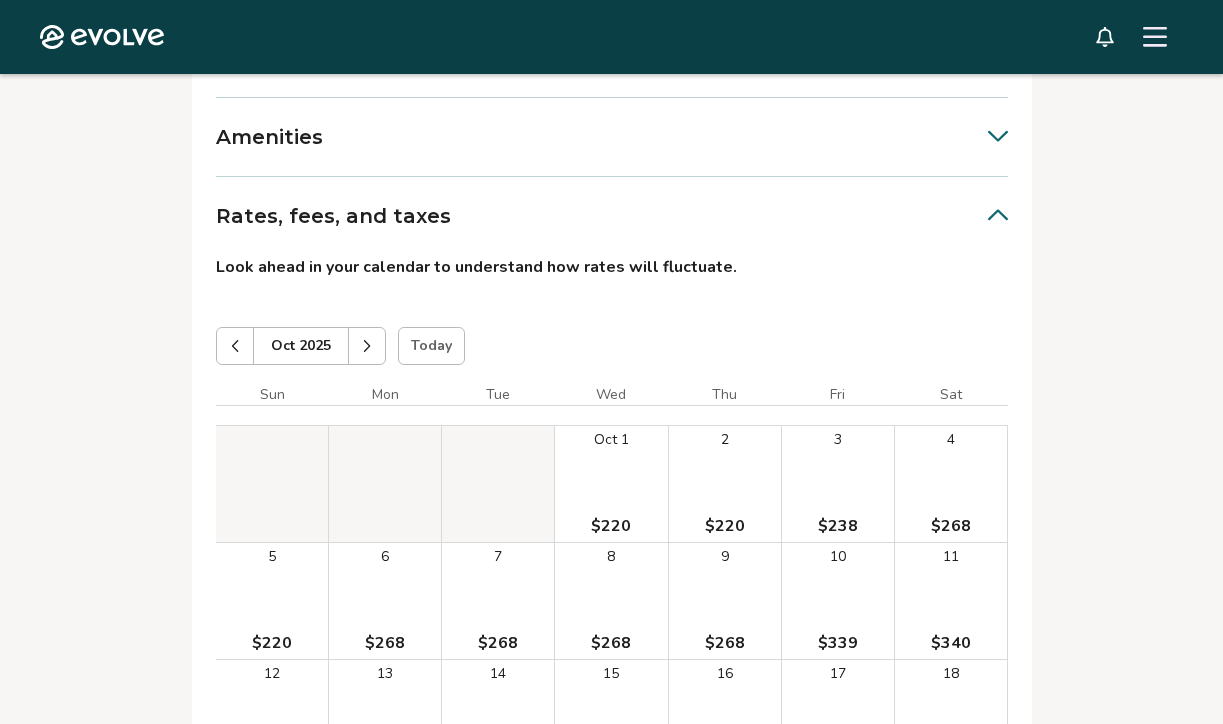 type 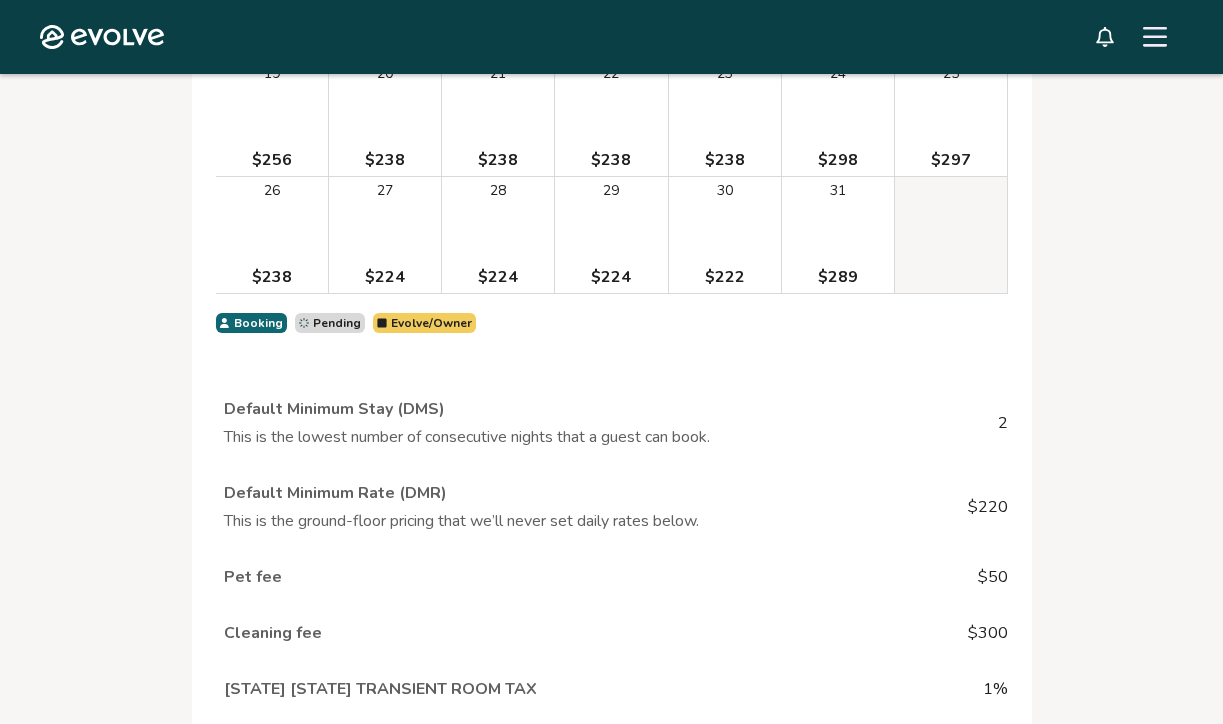 scroll, scrollTop: 1819, scrollLeft: 0, axis: vertical 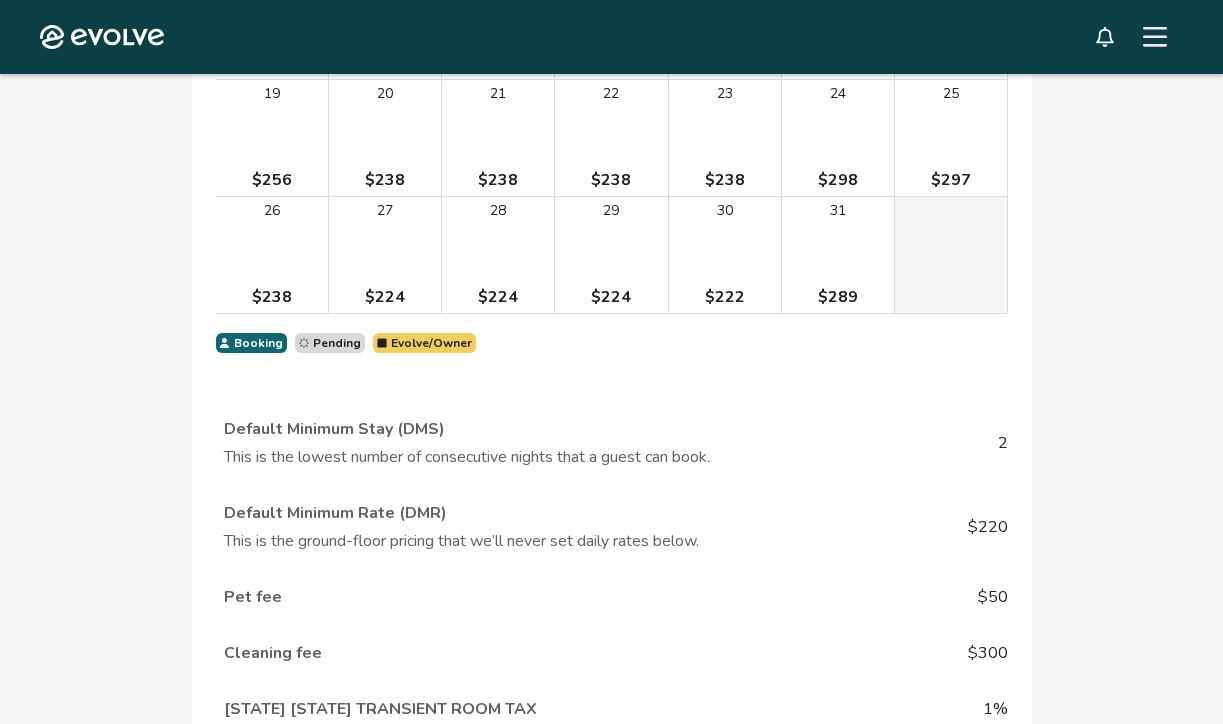 click on "$220" at bounding box center (988, 527) 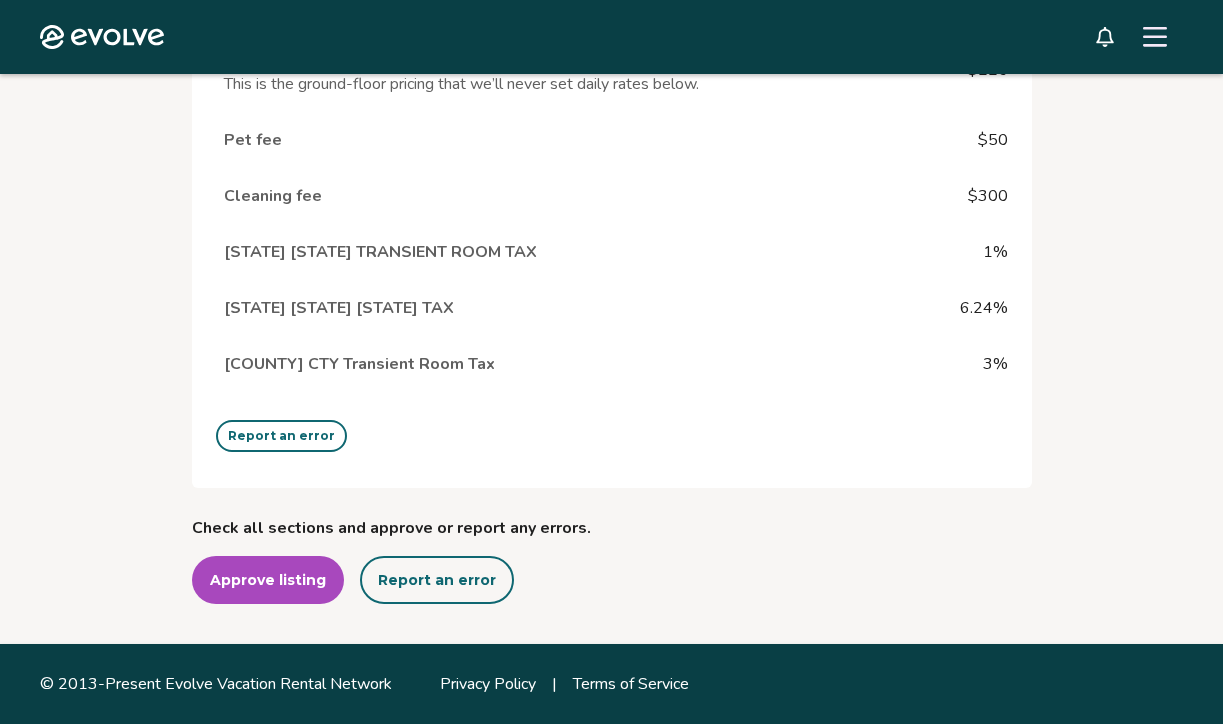 scroll, scrollTop: 2276, scrollLeft: 0, axis: vertical 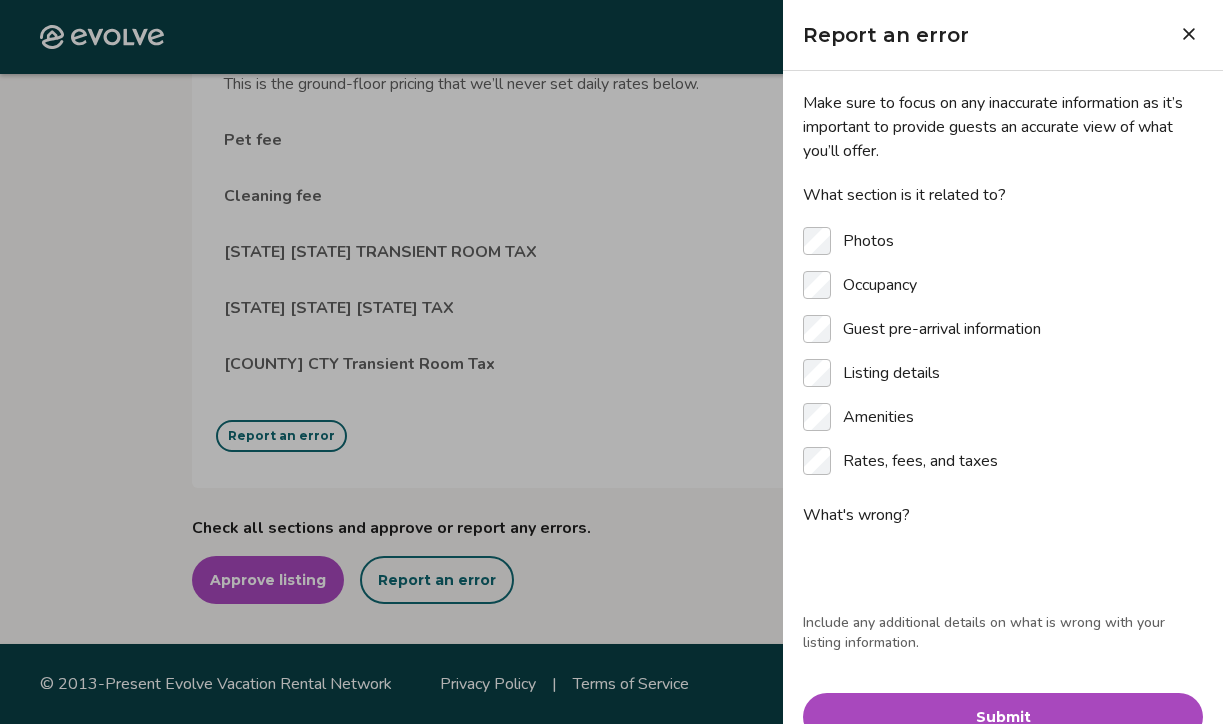 type on "*" 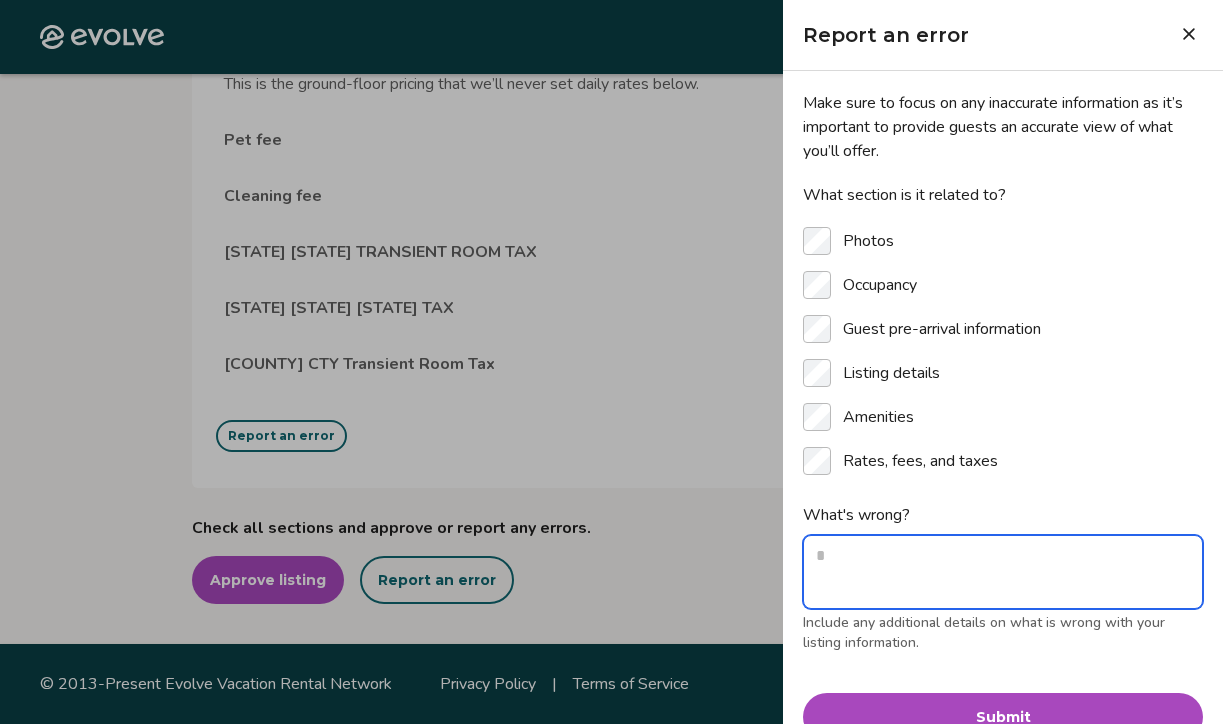 click on "What's wrong?" at bounding box center (1003, 572) 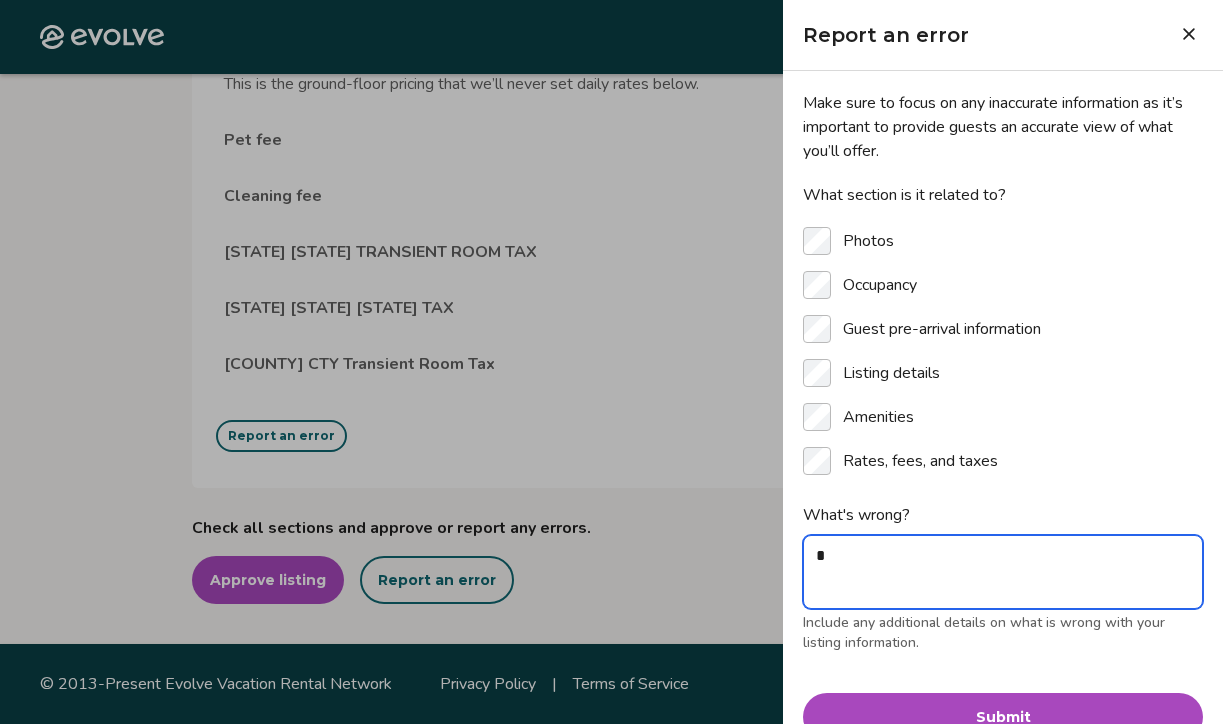 type on "*" 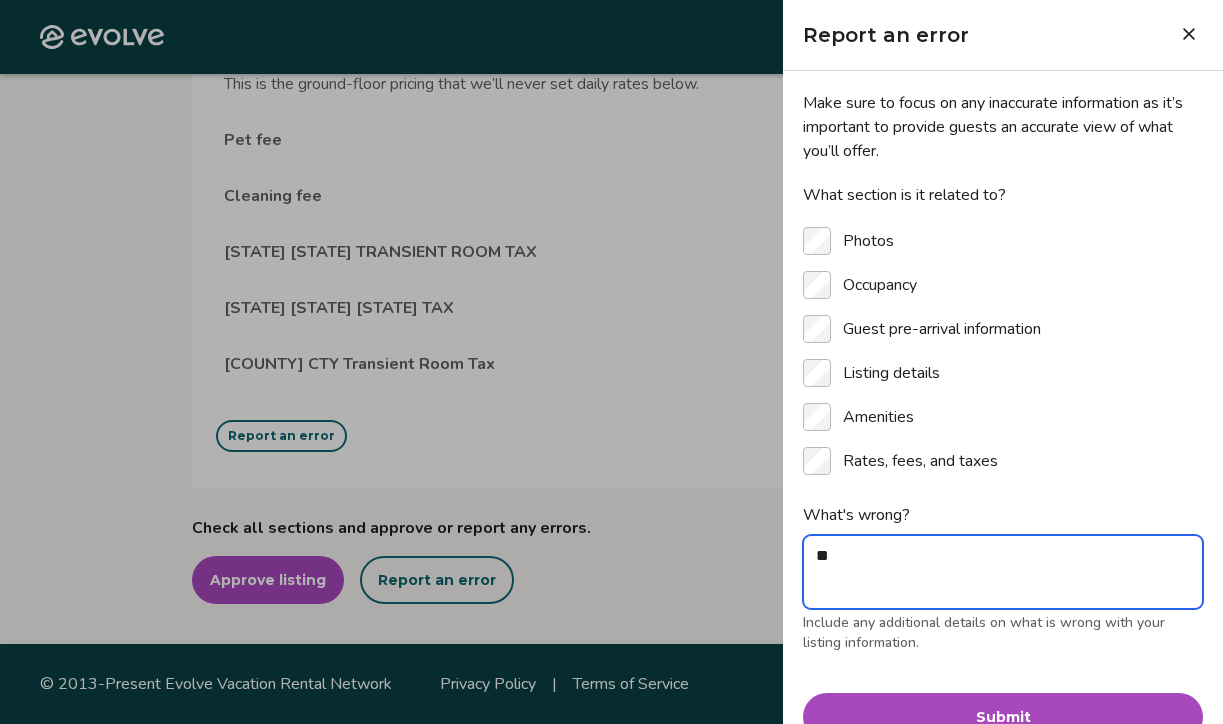 type on "***" 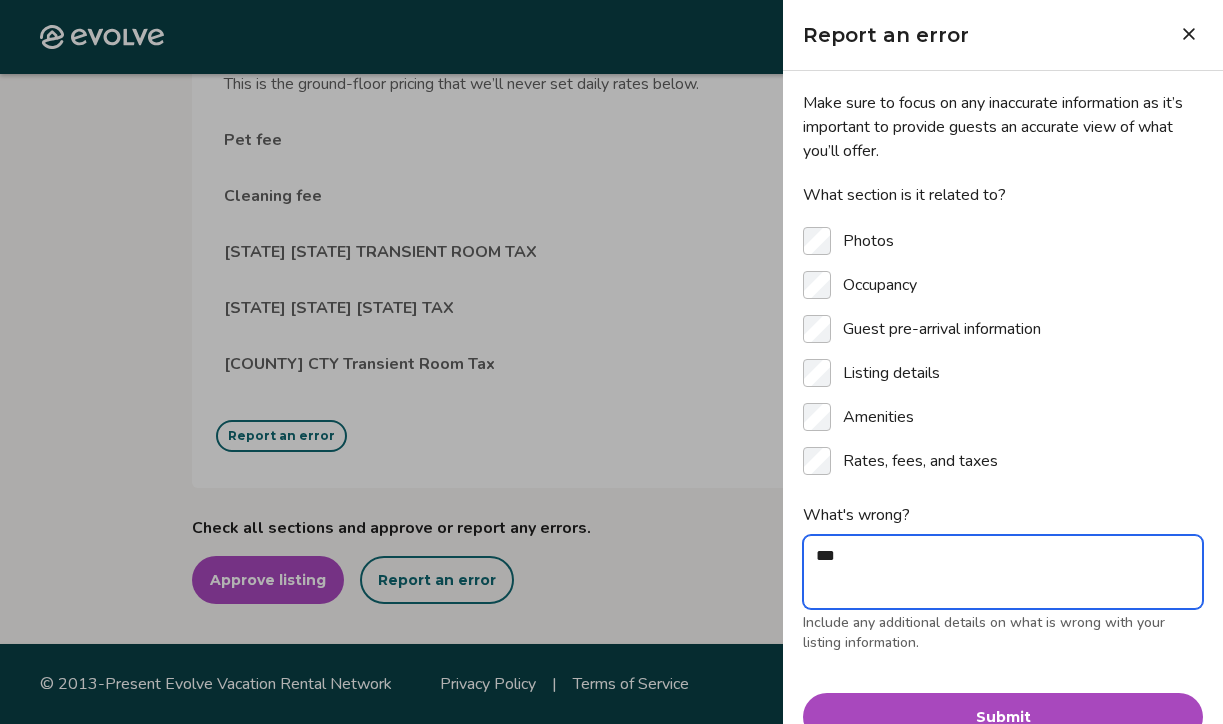 type on "****" 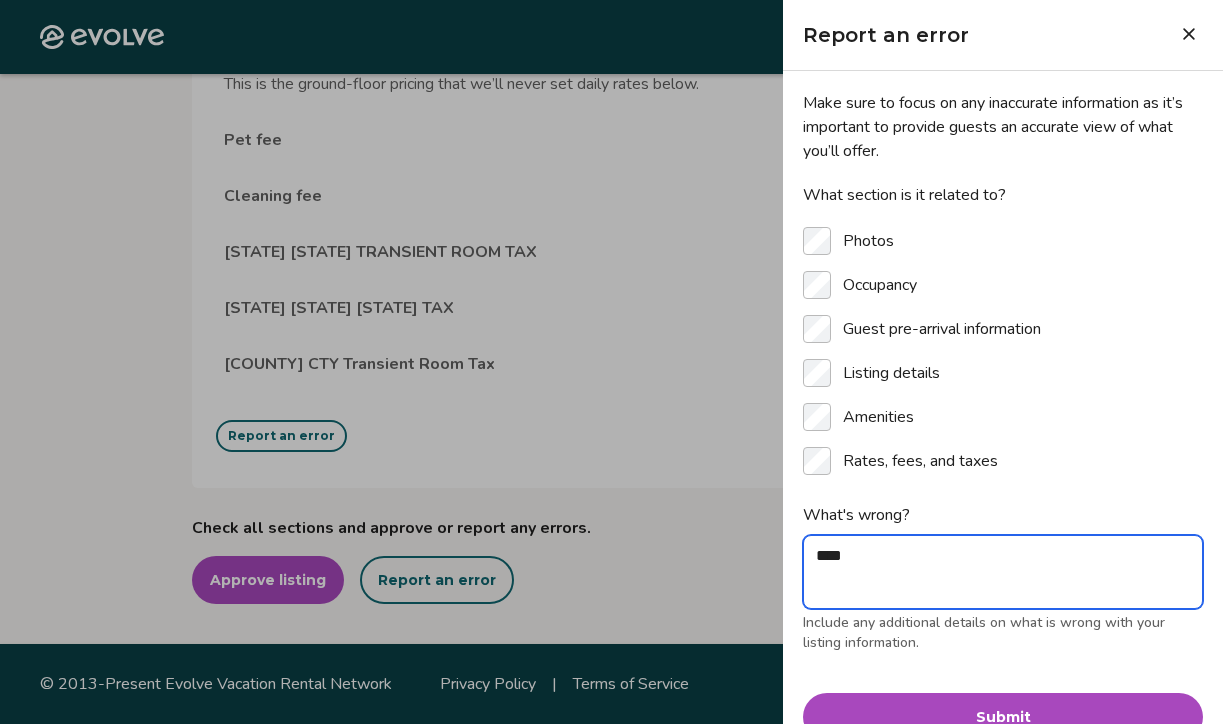 type on "****" 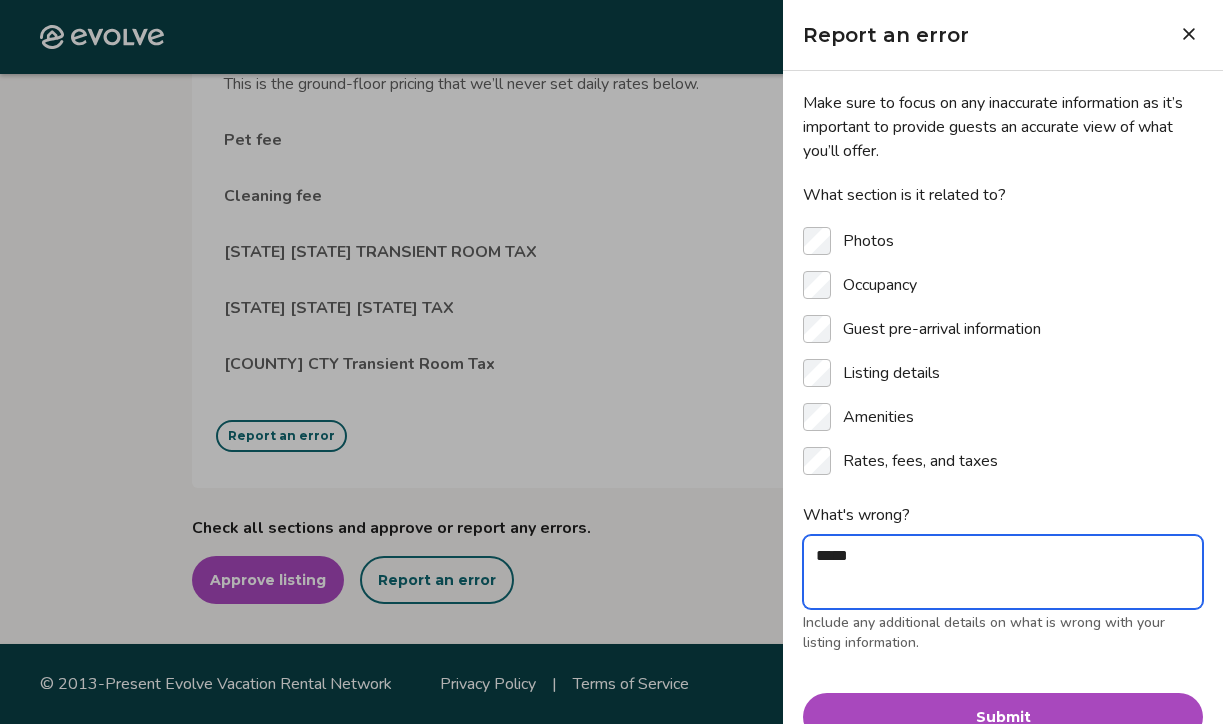 type on "******" 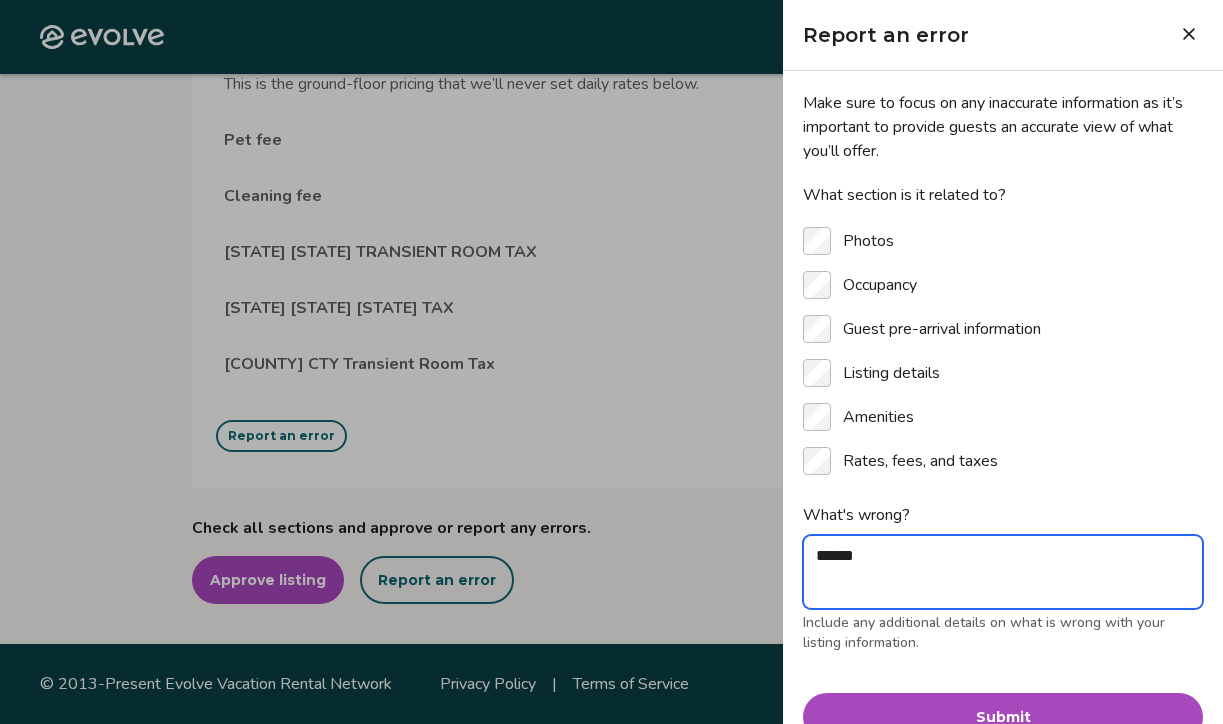 type on "****" 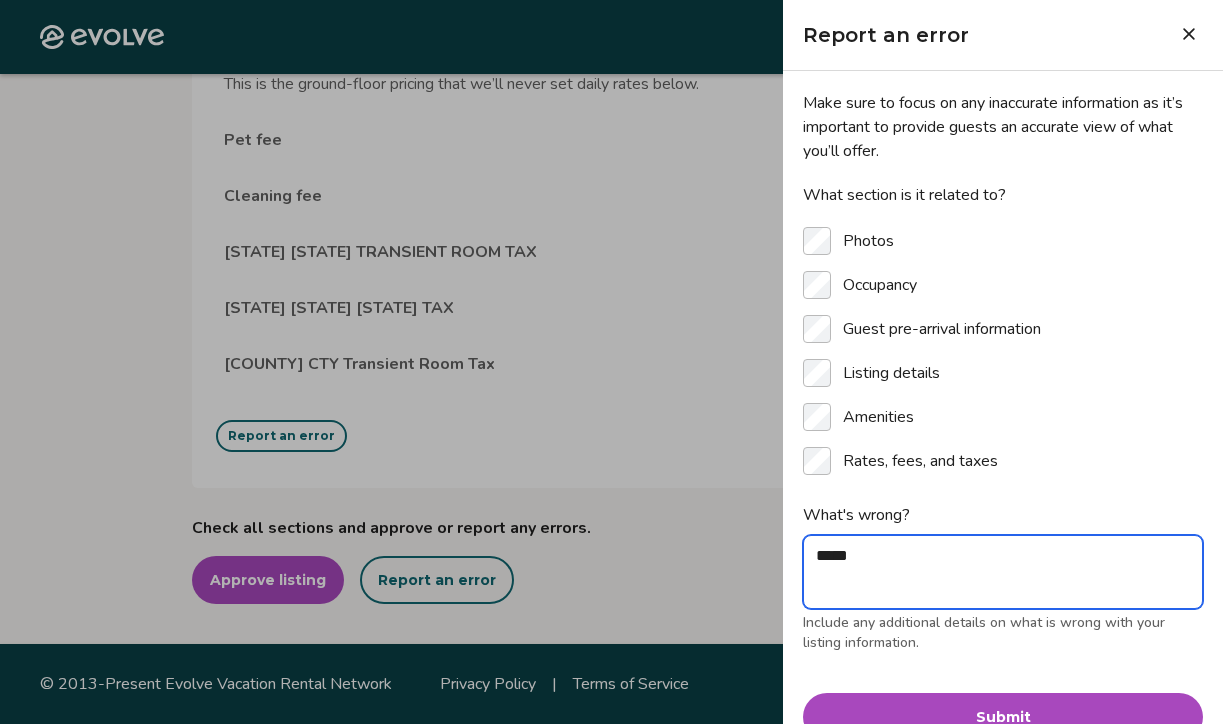 type on "******" 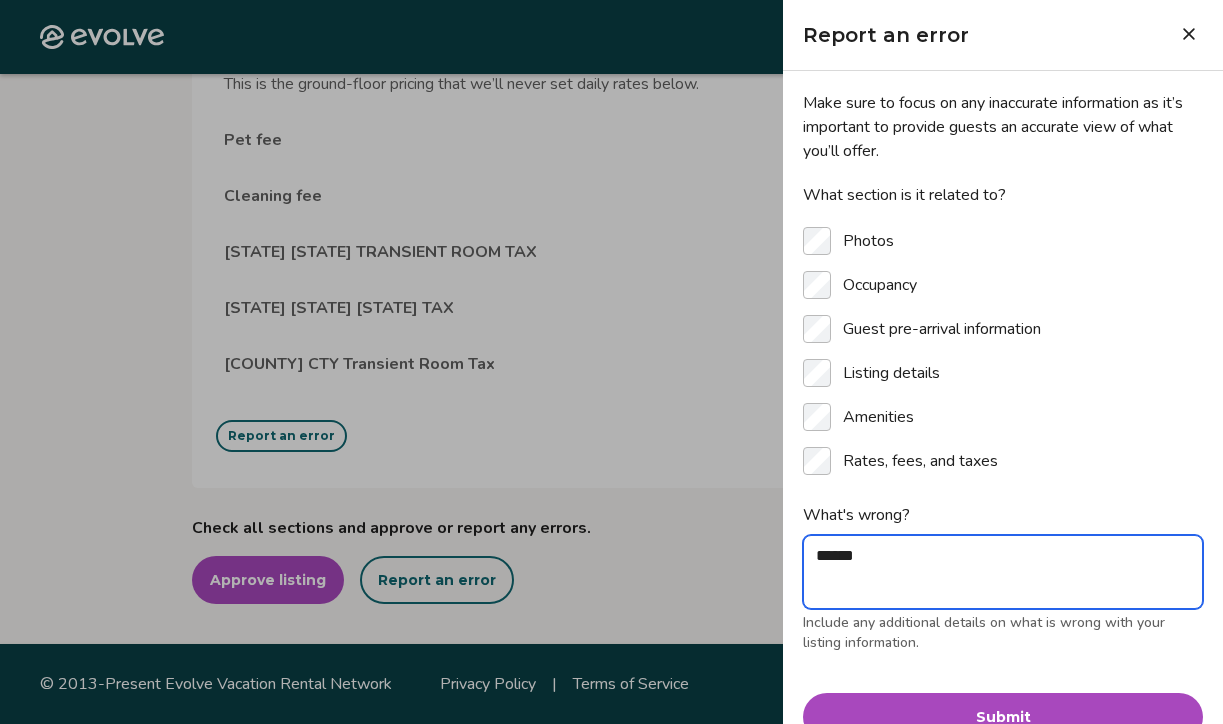type on "*******" 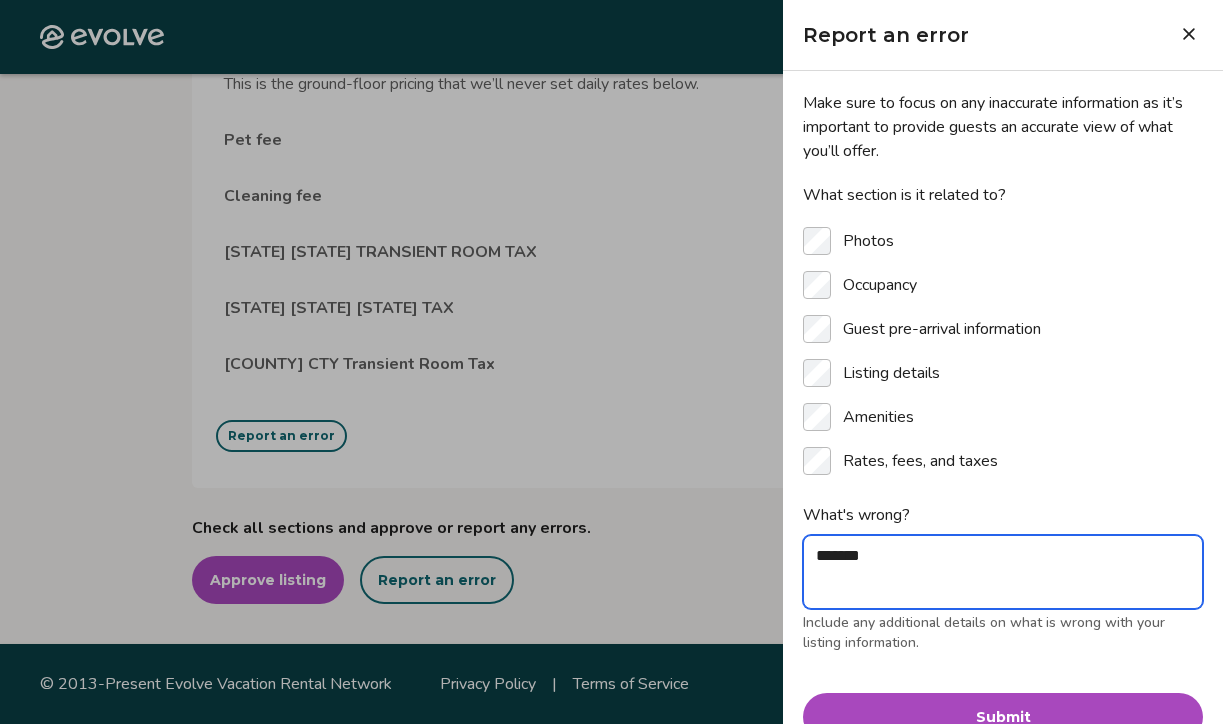 type on "********" 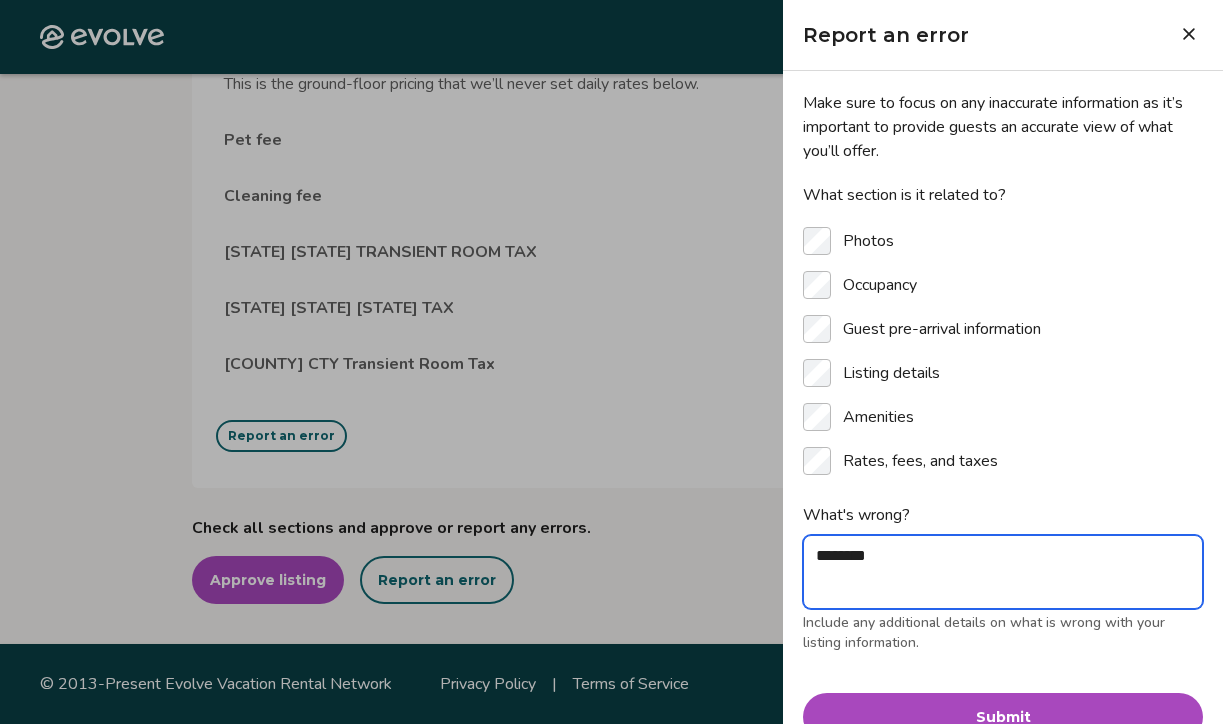type on "*" 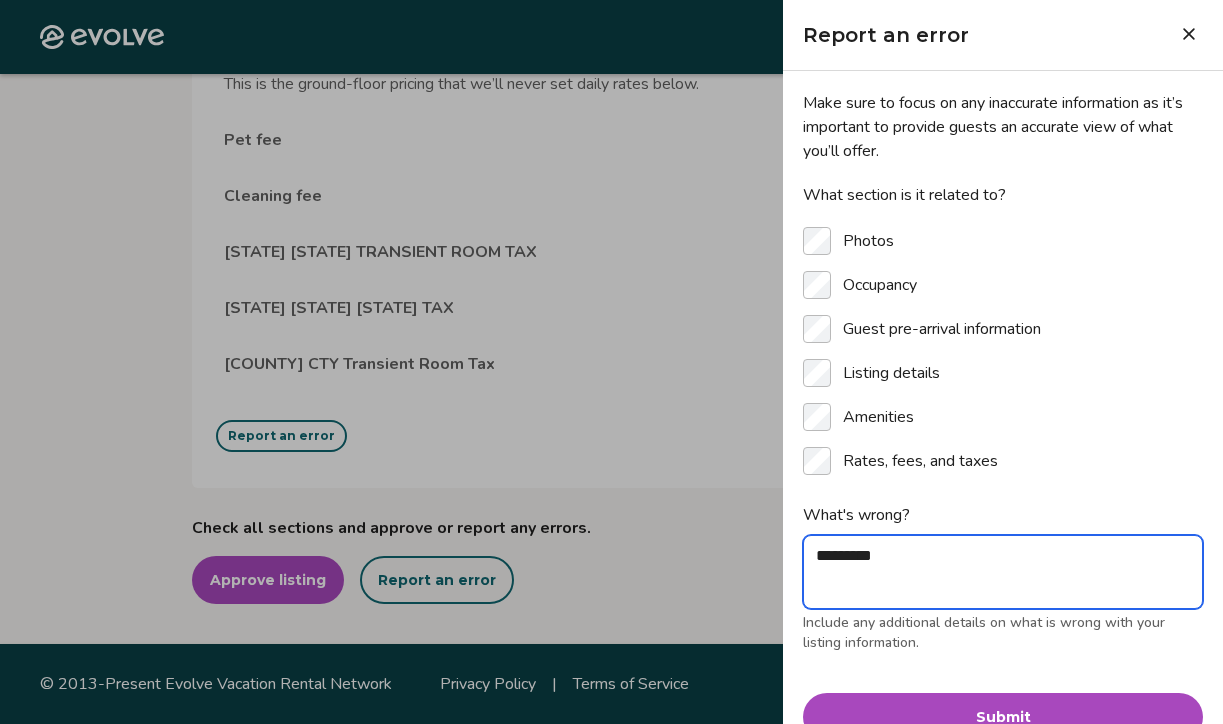 type on "**********" 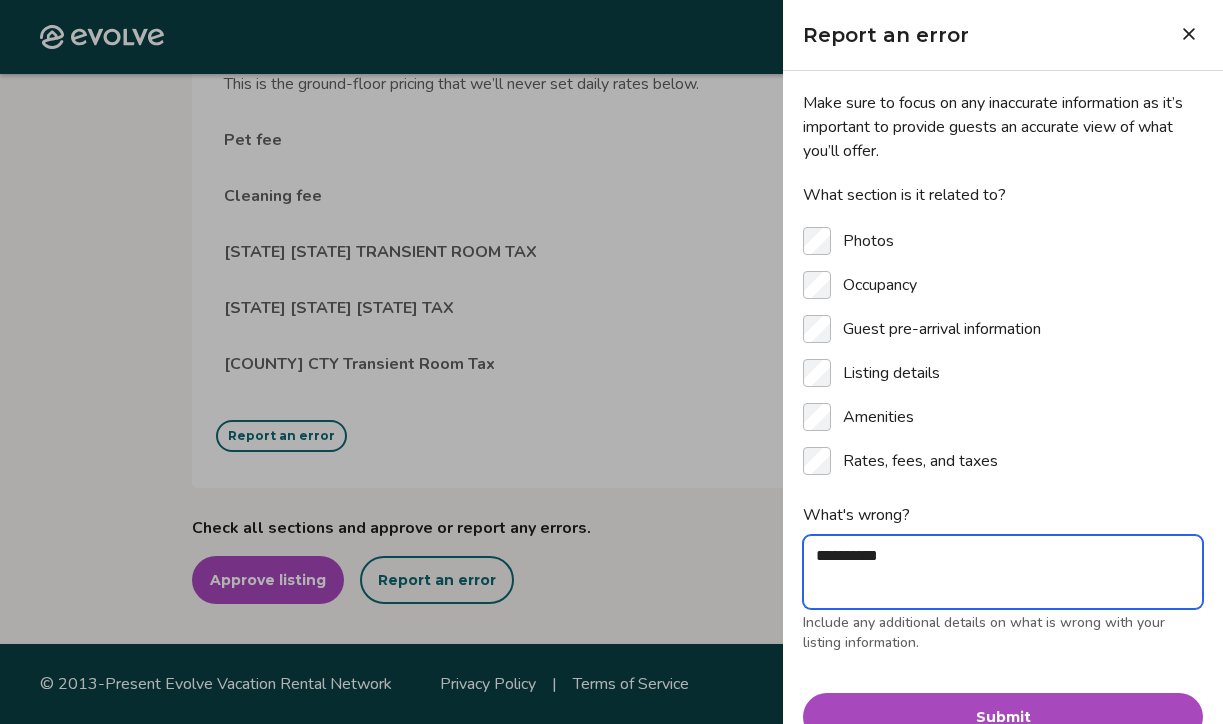 type on "**********" 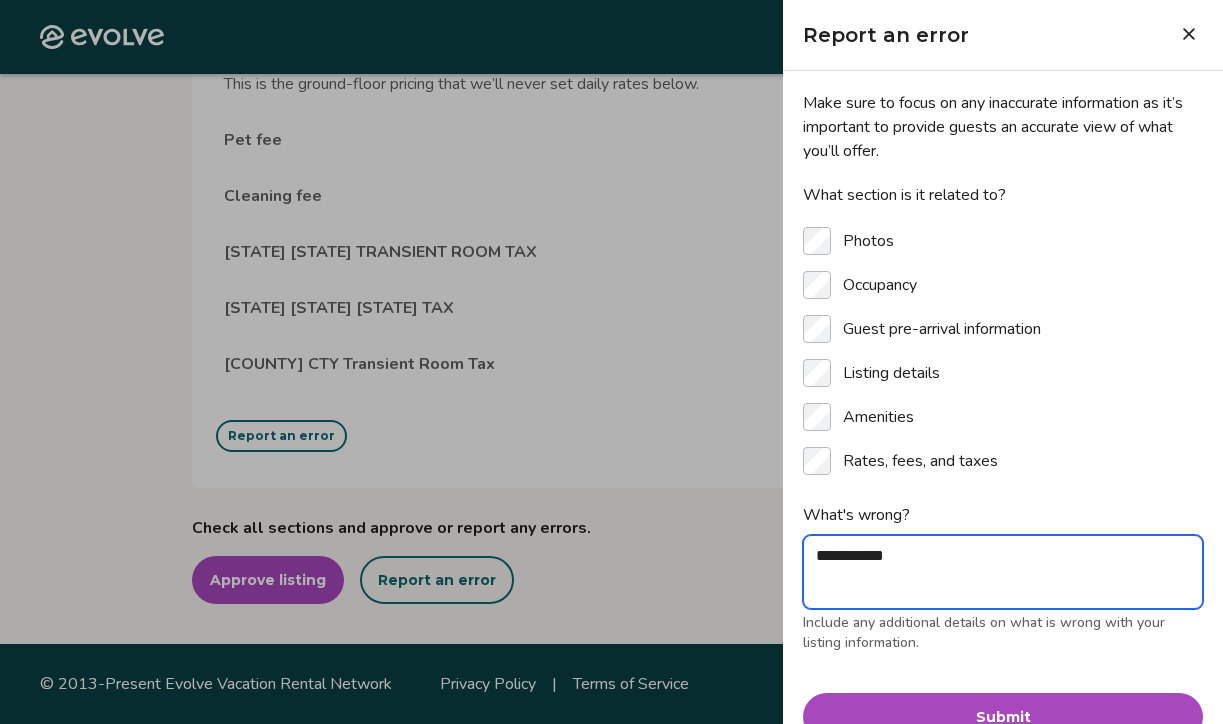 type on "**********" 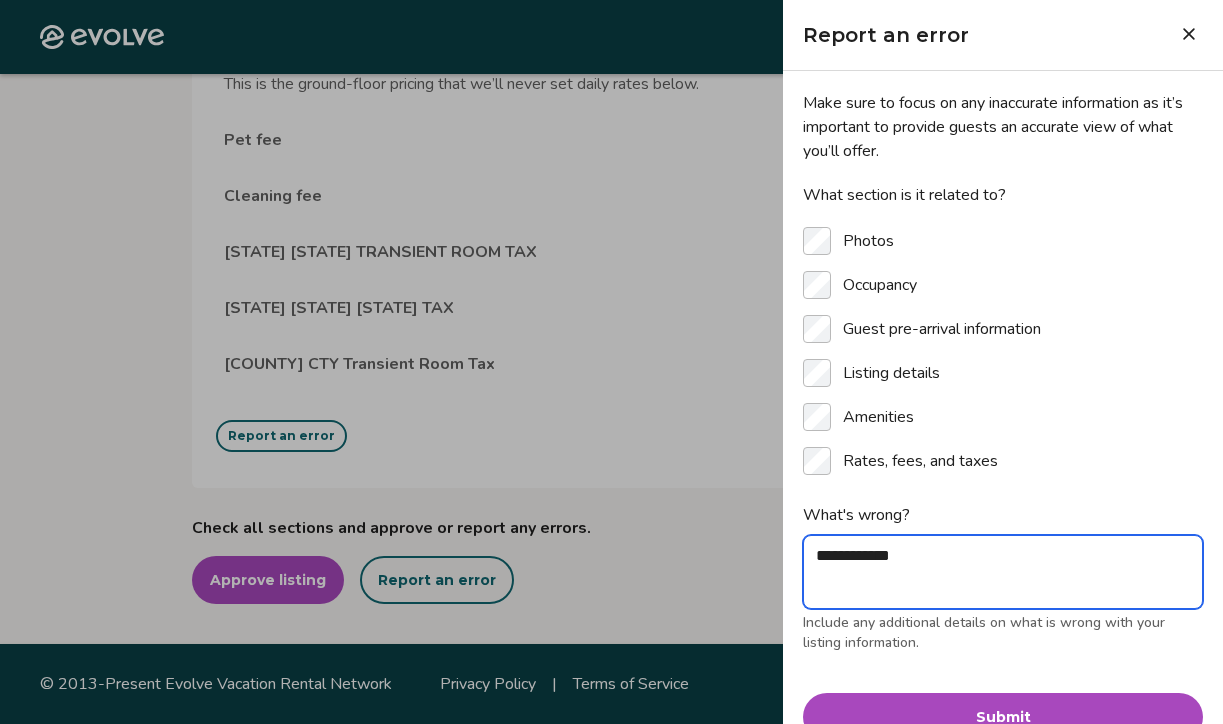 type on "**********" 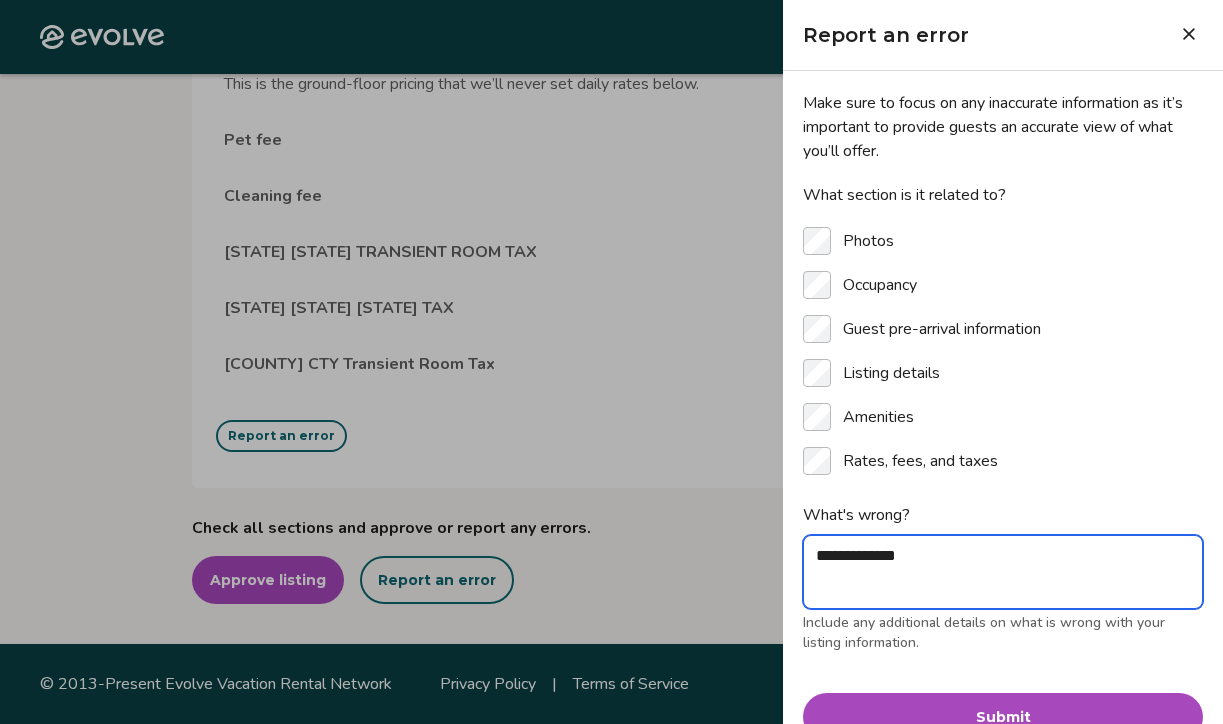 type on "**********" 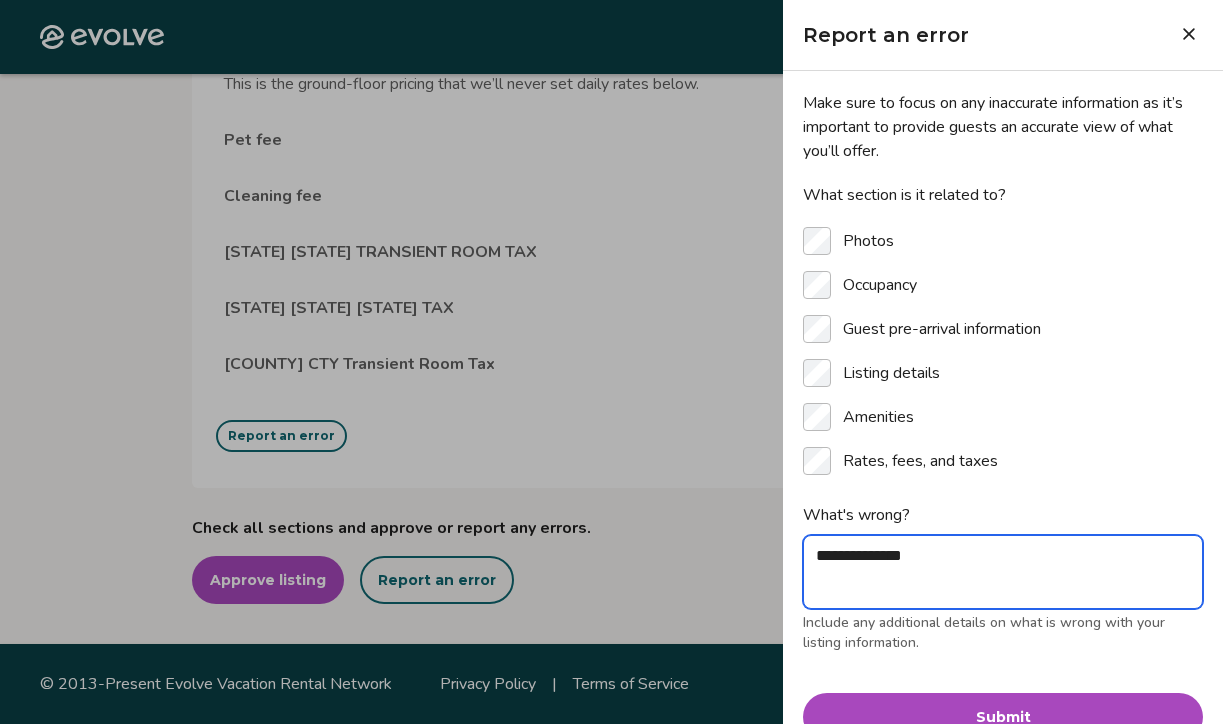 type on "**********" 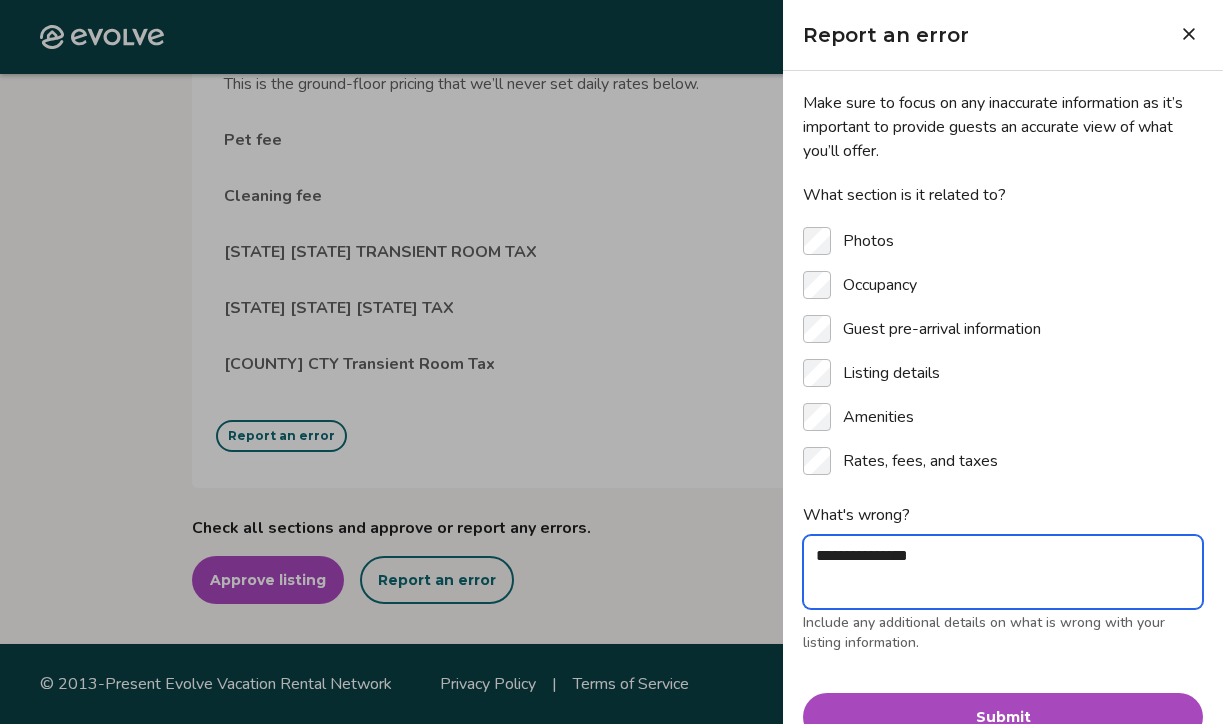 type on "*" 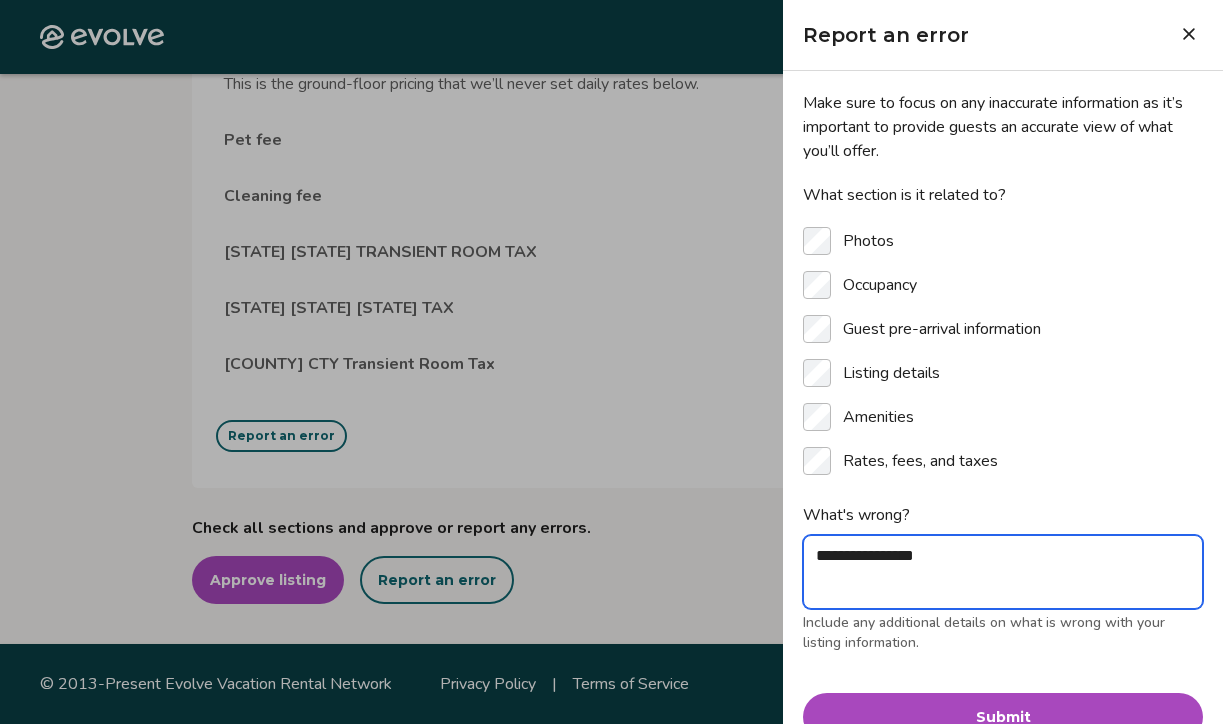 type on "*" 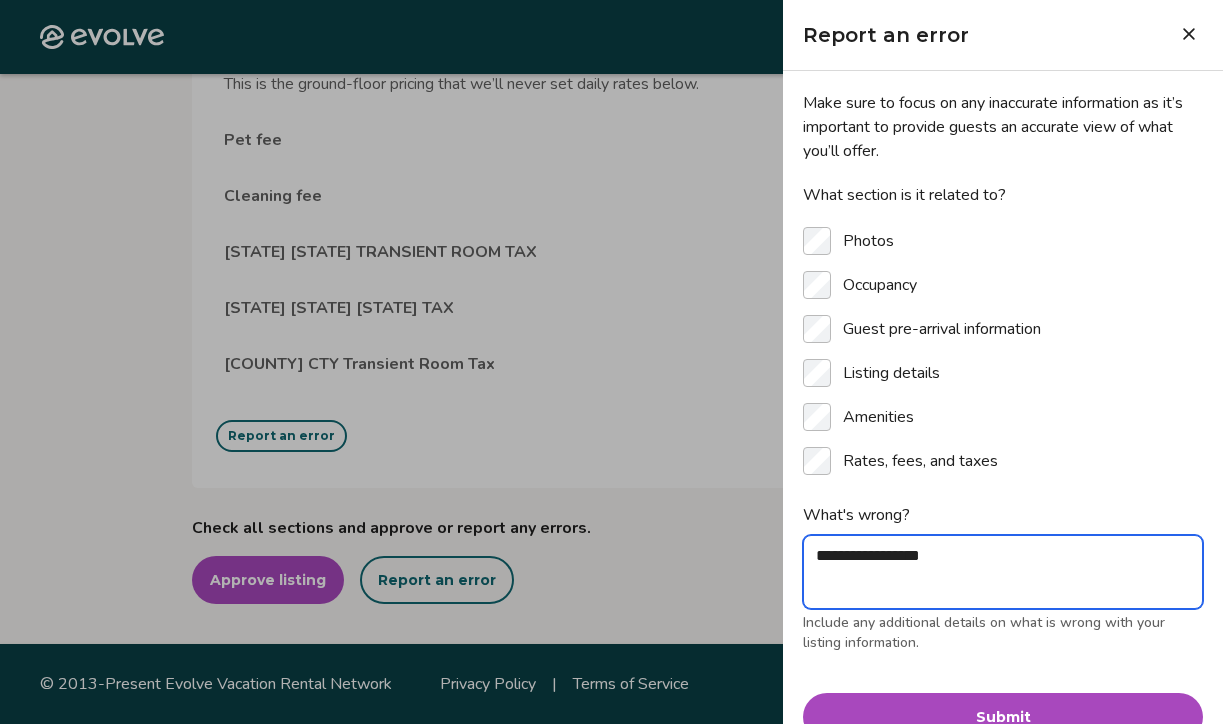 type on "**********" 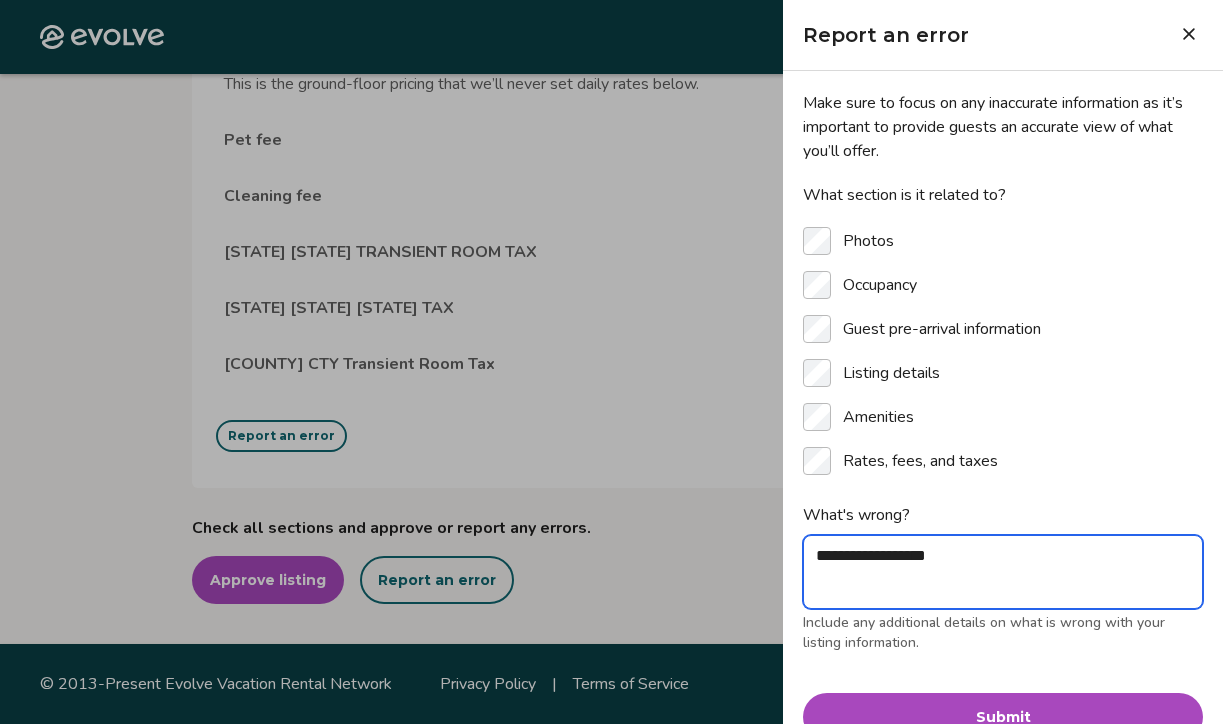 type on "**********" 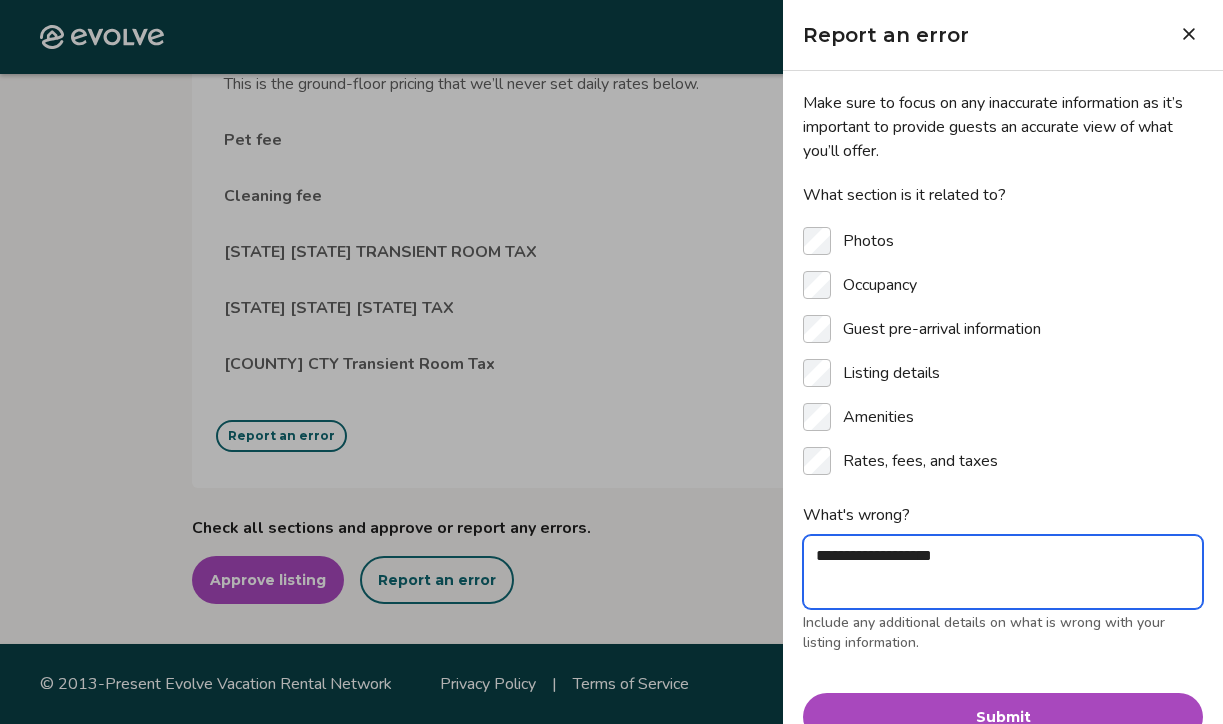 type on "**********" 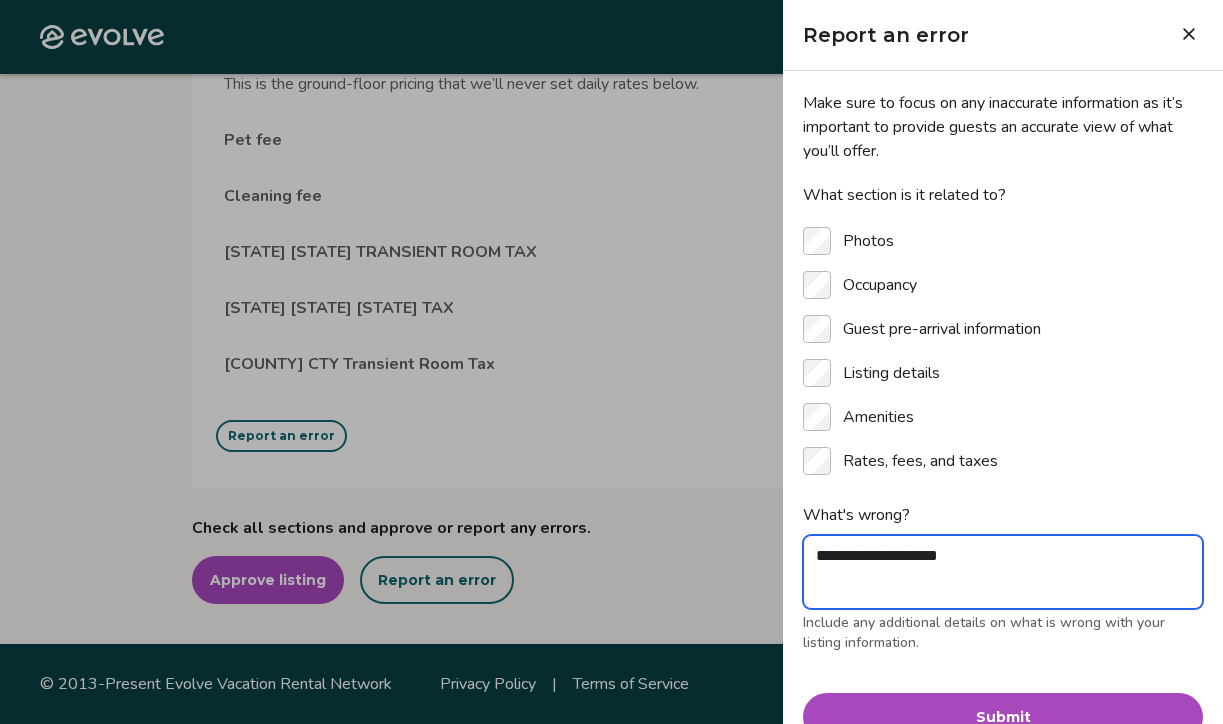 type on "**********" 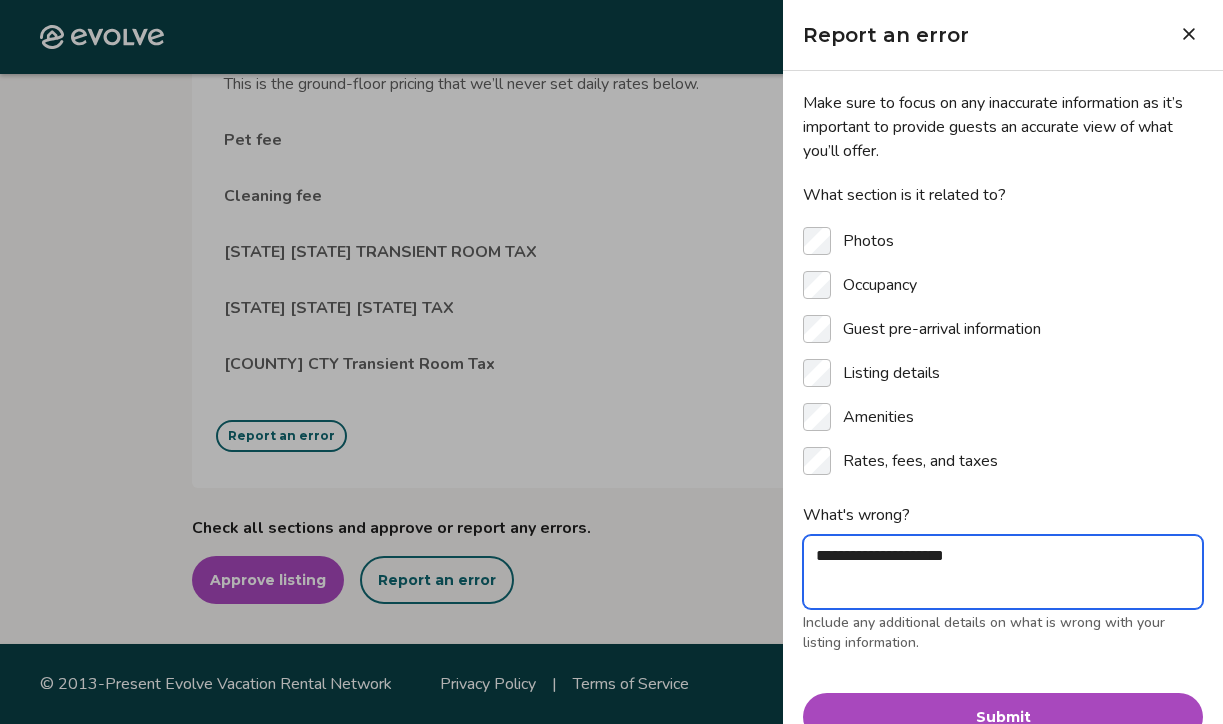type on "**********" 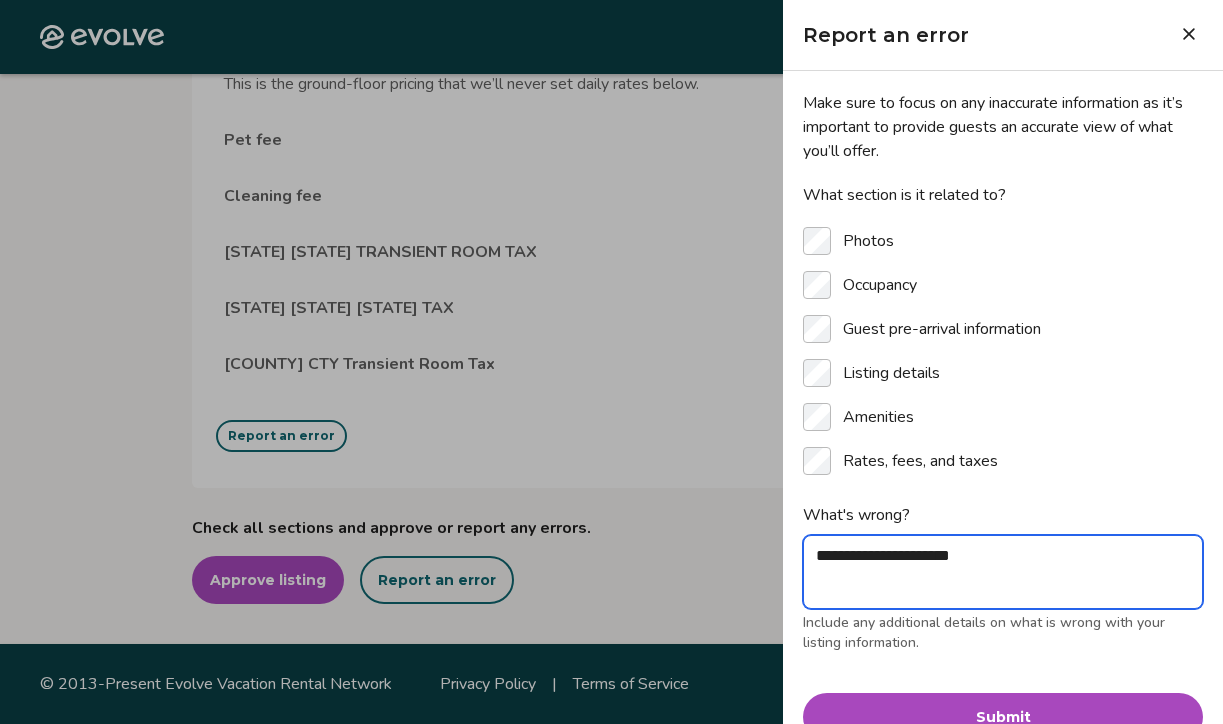 type on "**********" 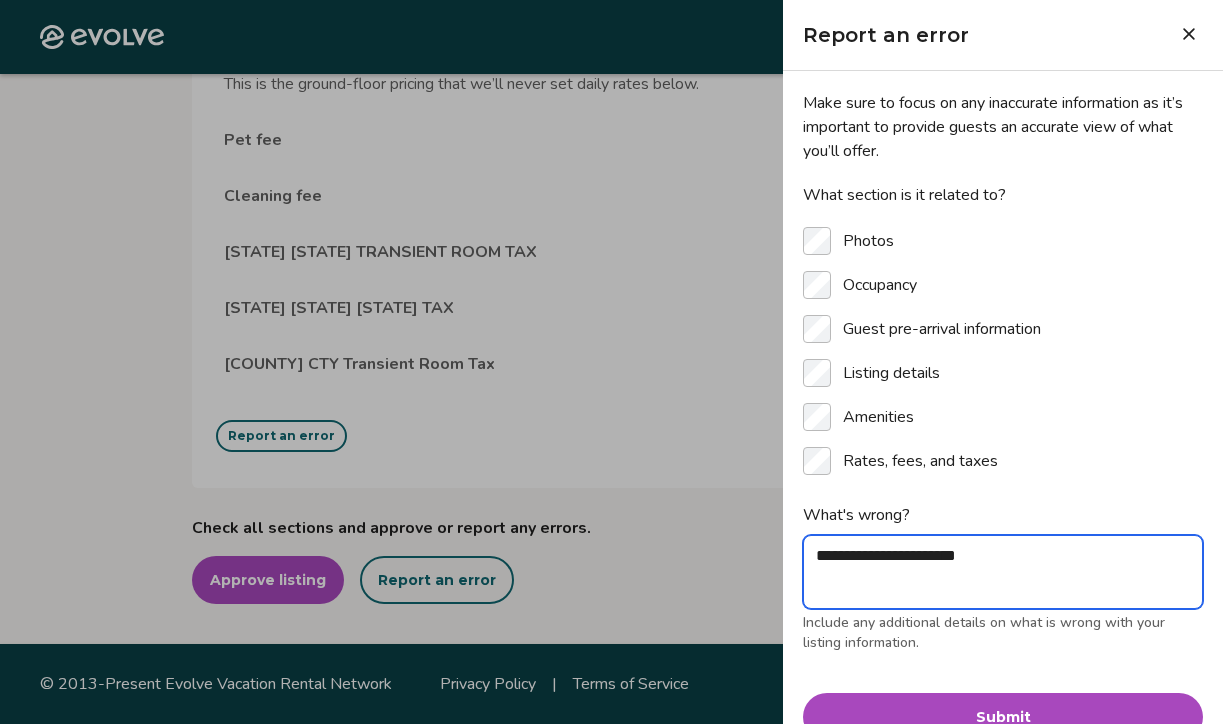 type on "**********" 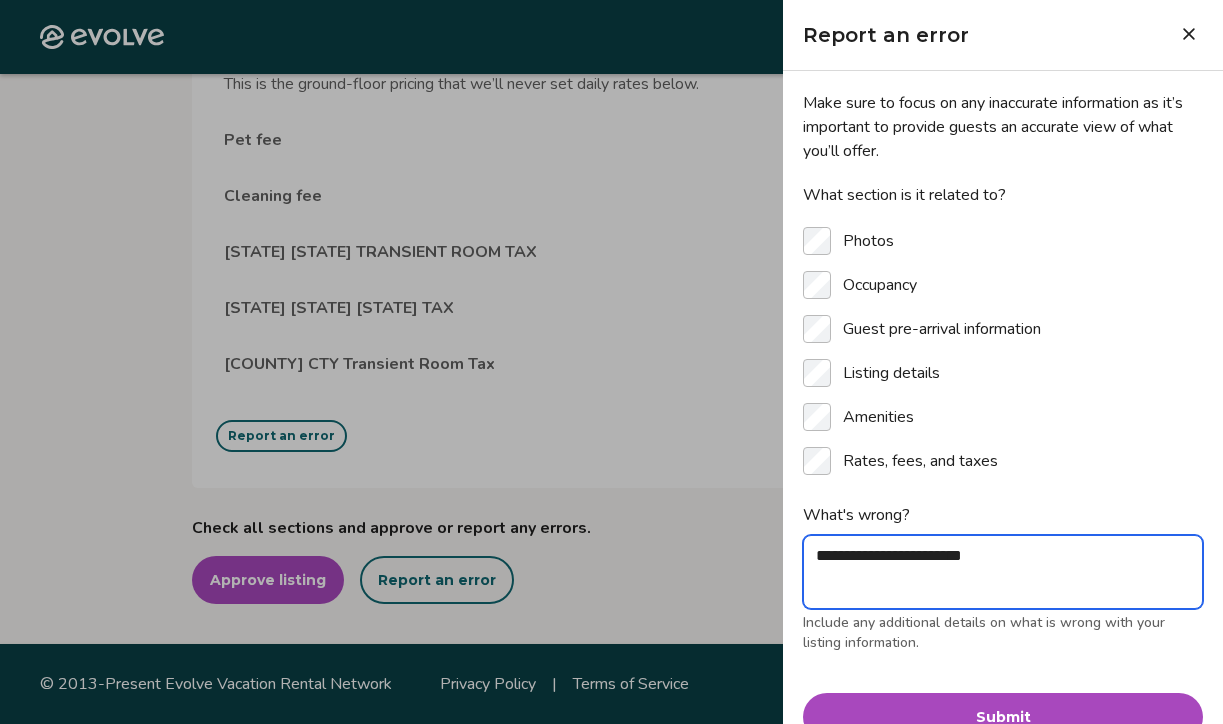 type on "**********" 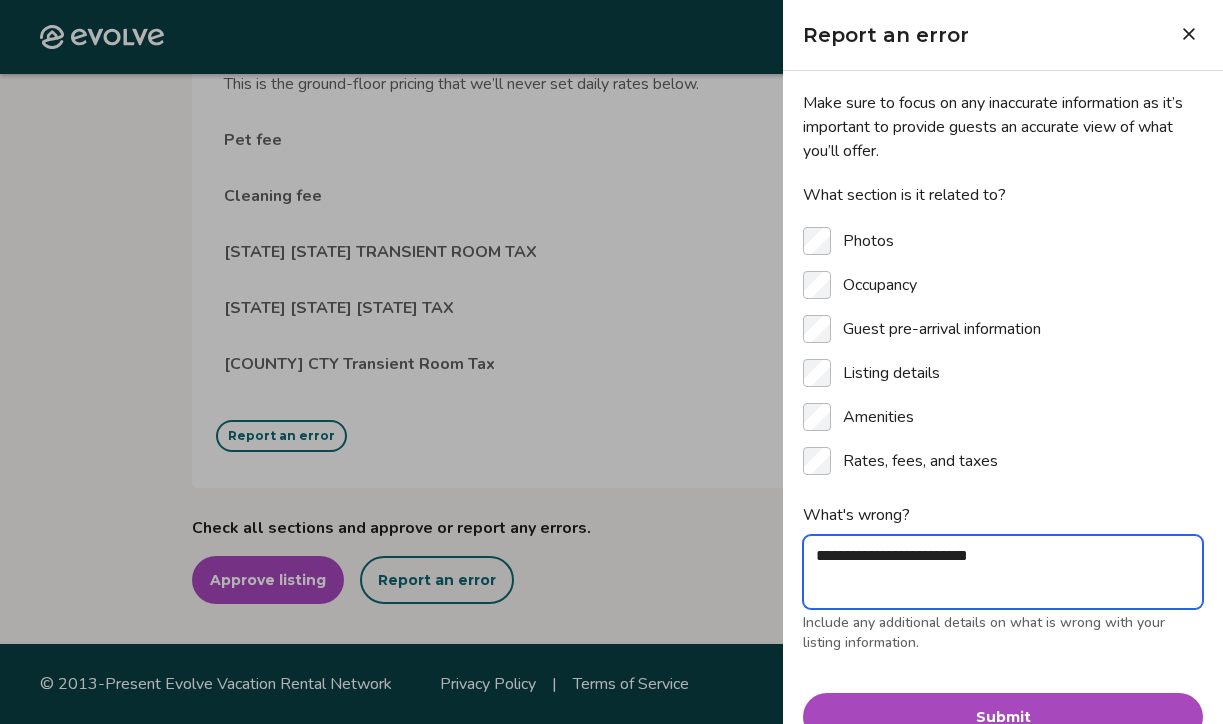 type on "**********" 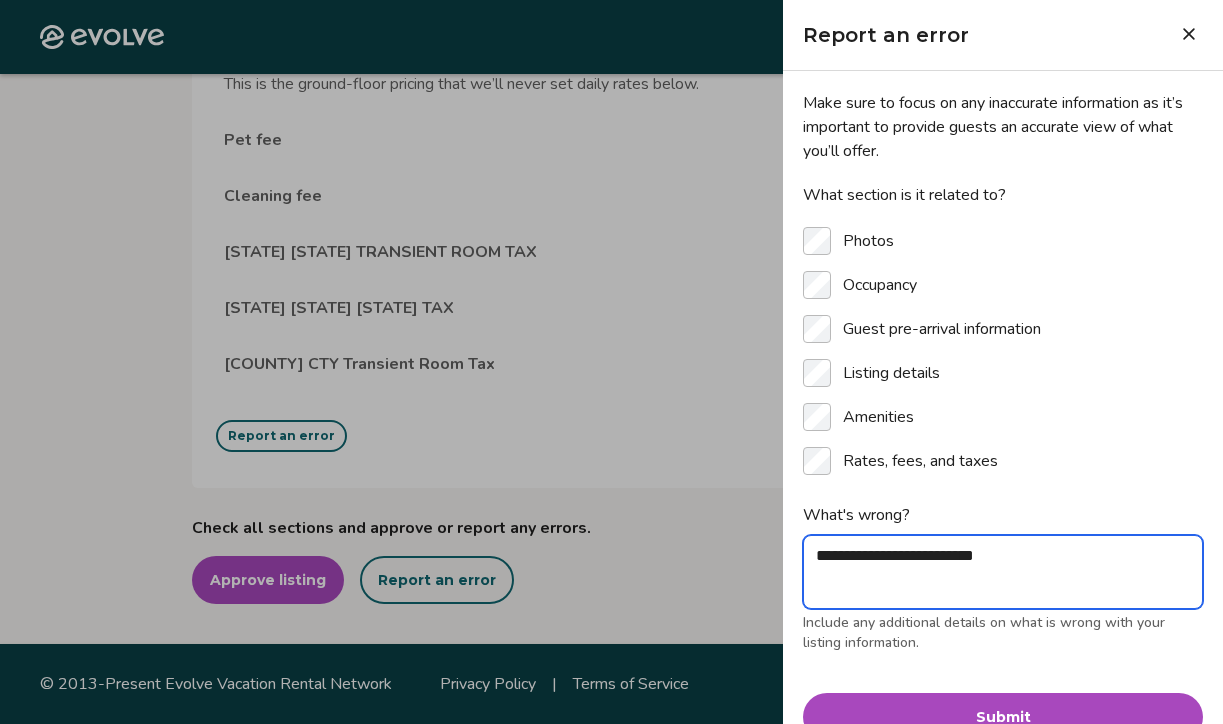 type on "**********" 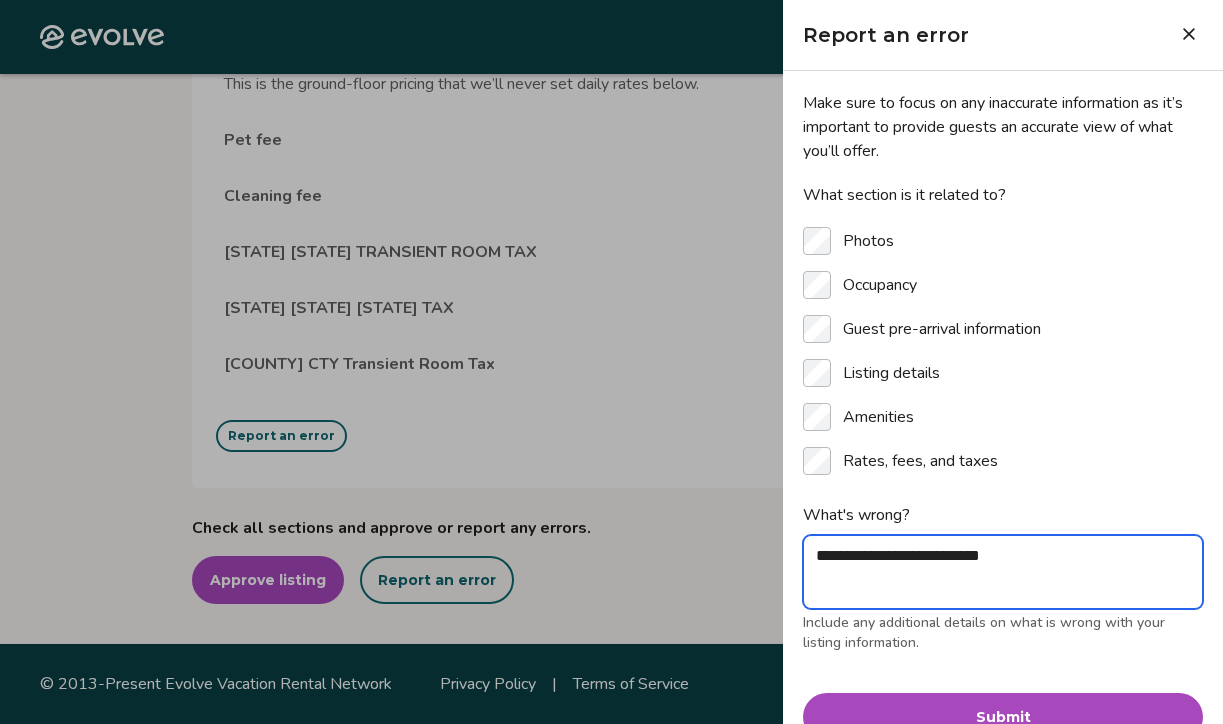type on "**********" 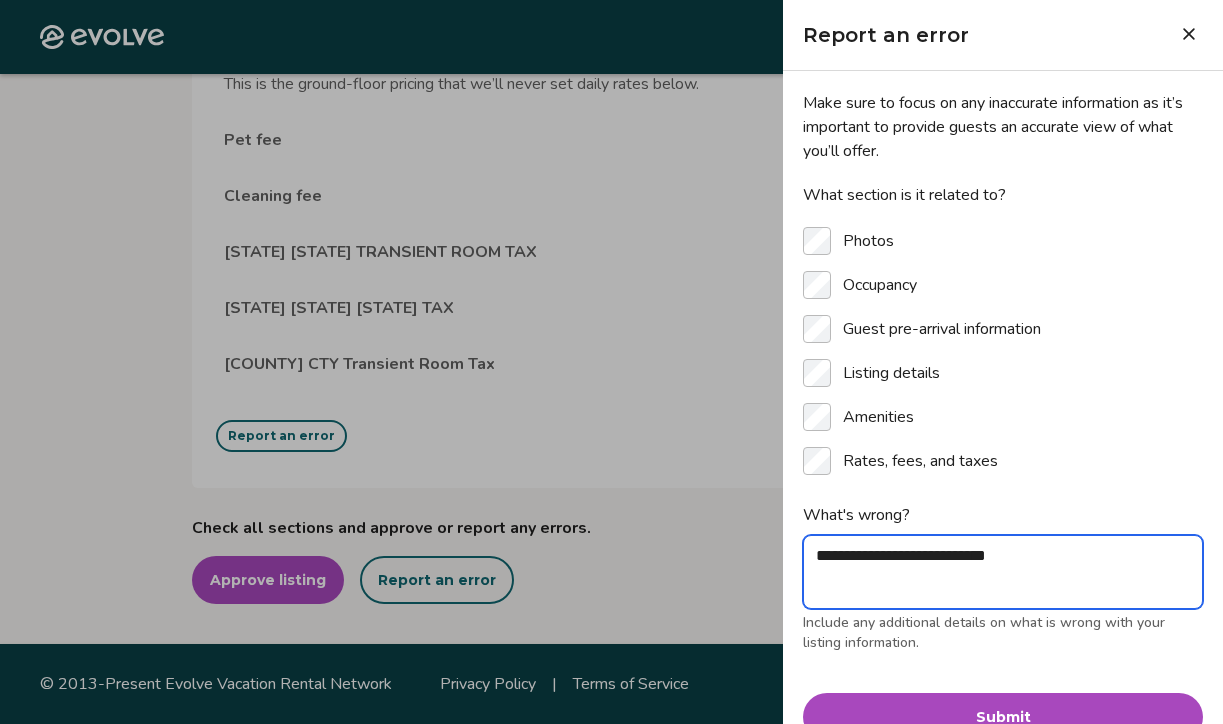 type on "**********" 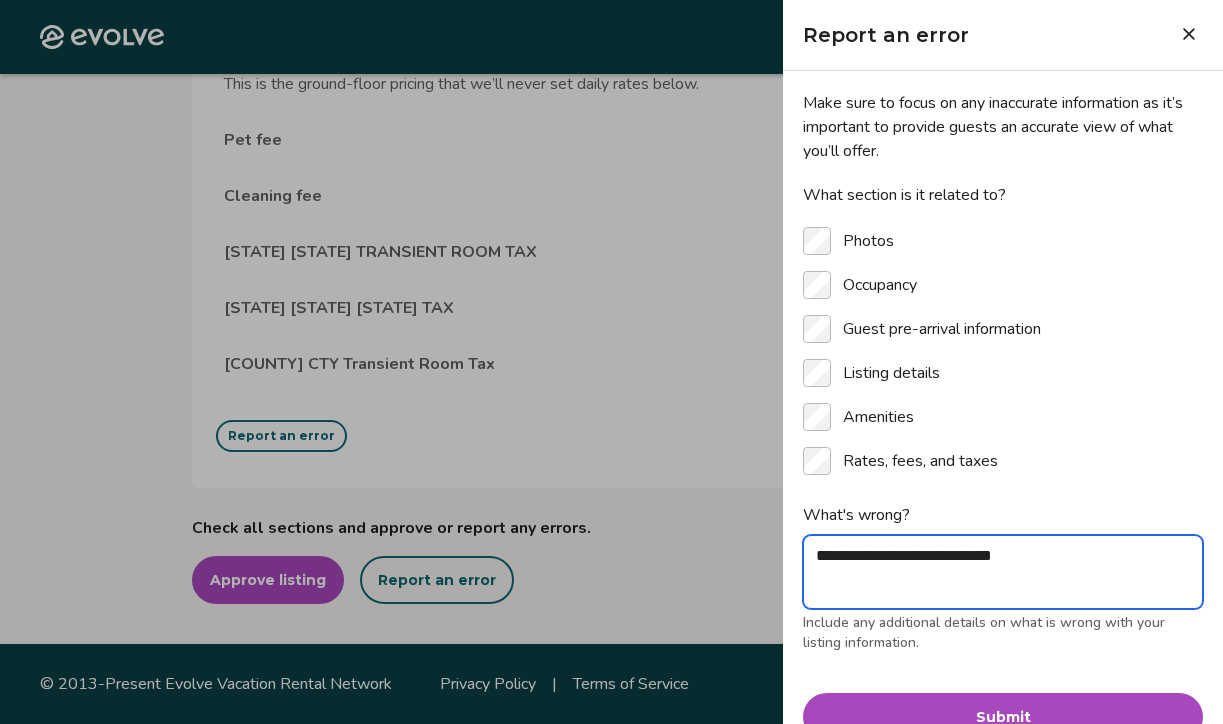 type on "**********" 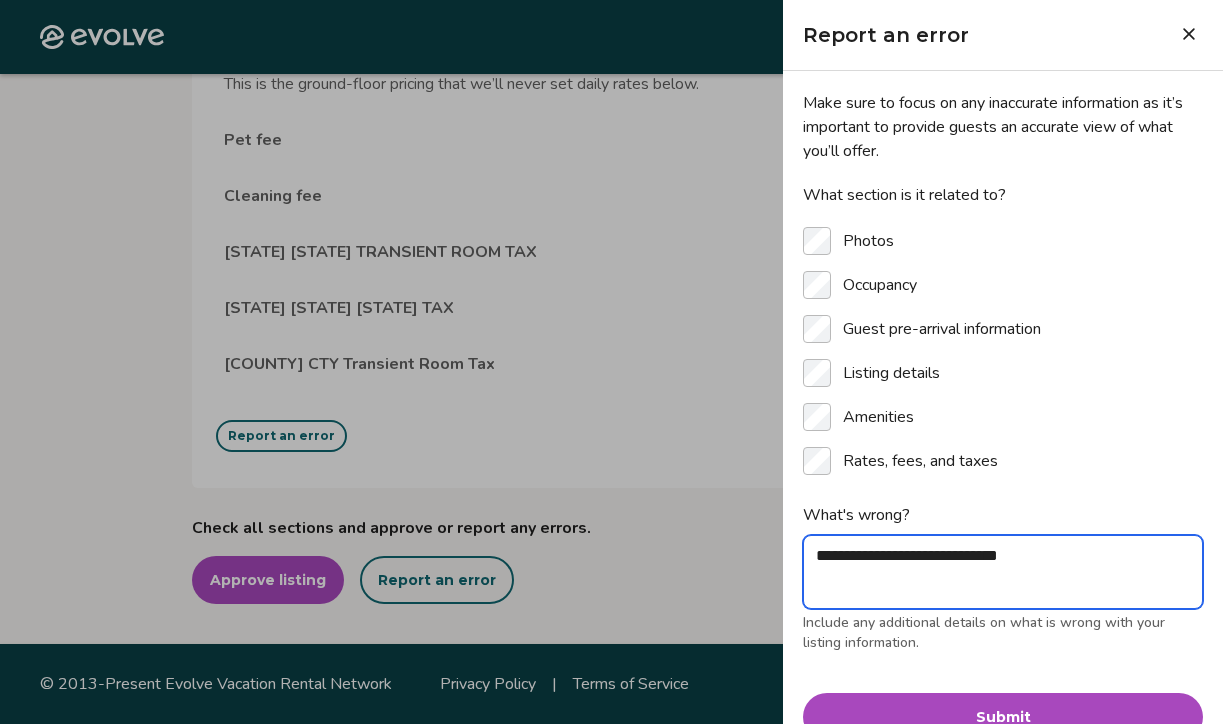 type on "**********" 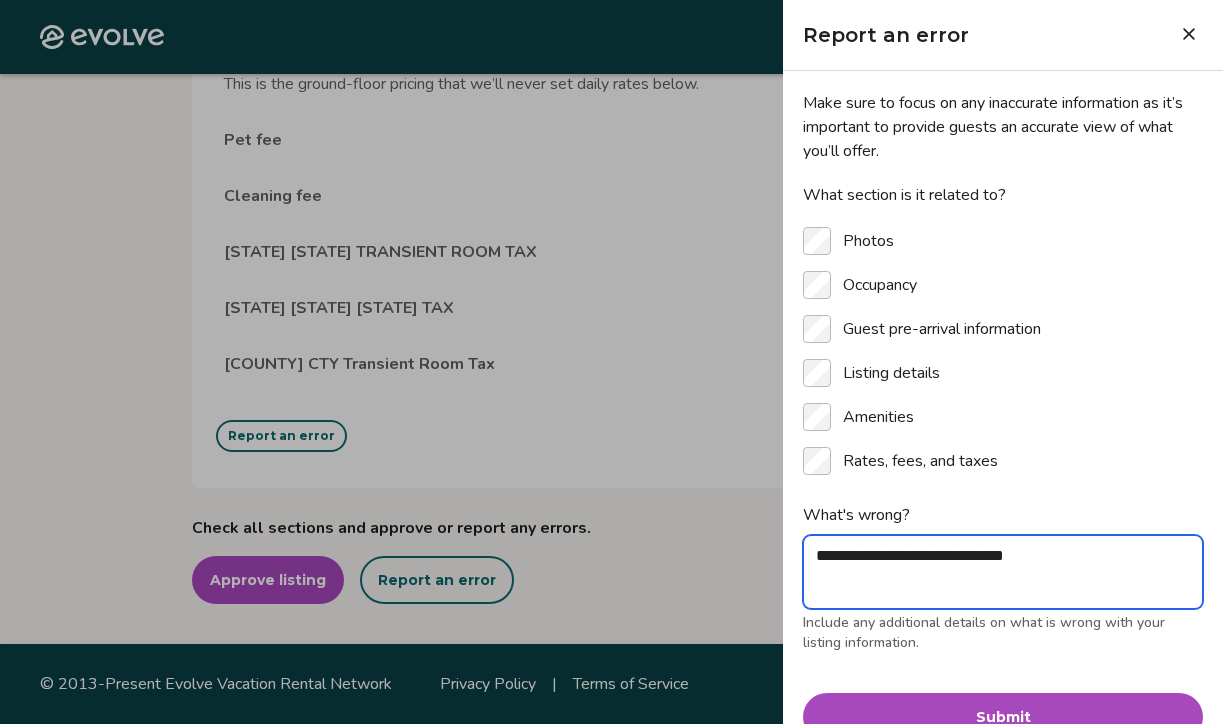 type on "**********" 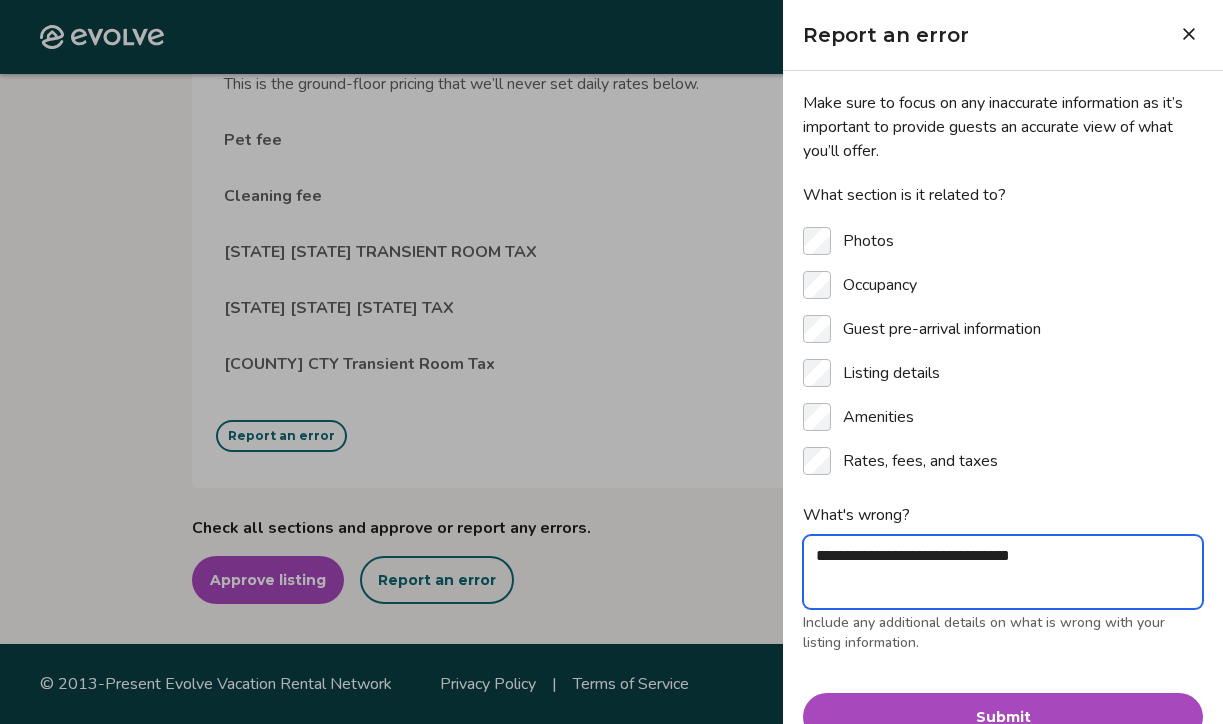 type on "**********" 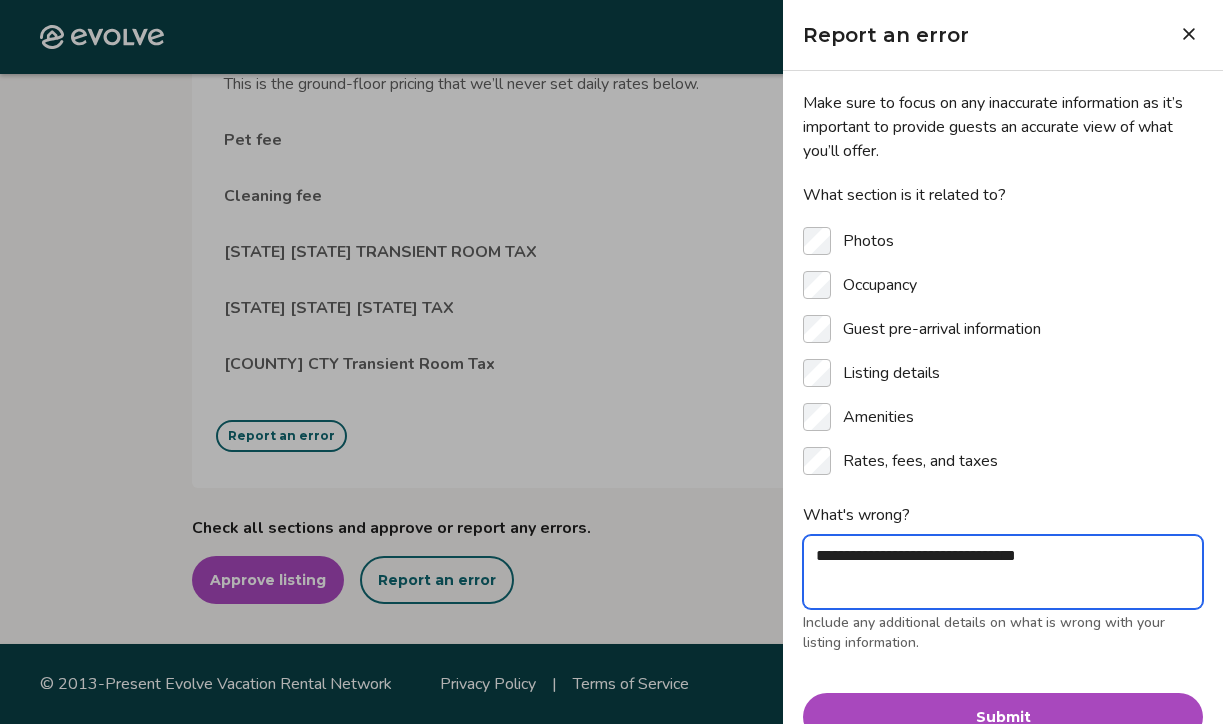 type on "**********" 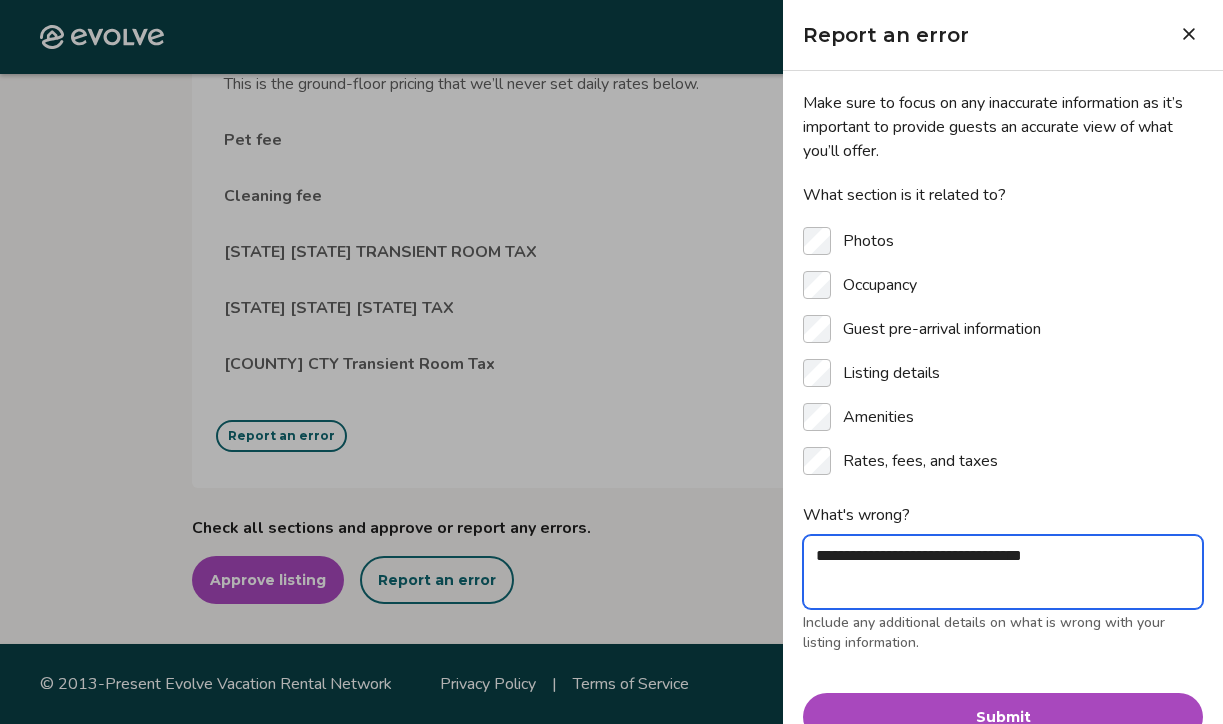 type on "**********" 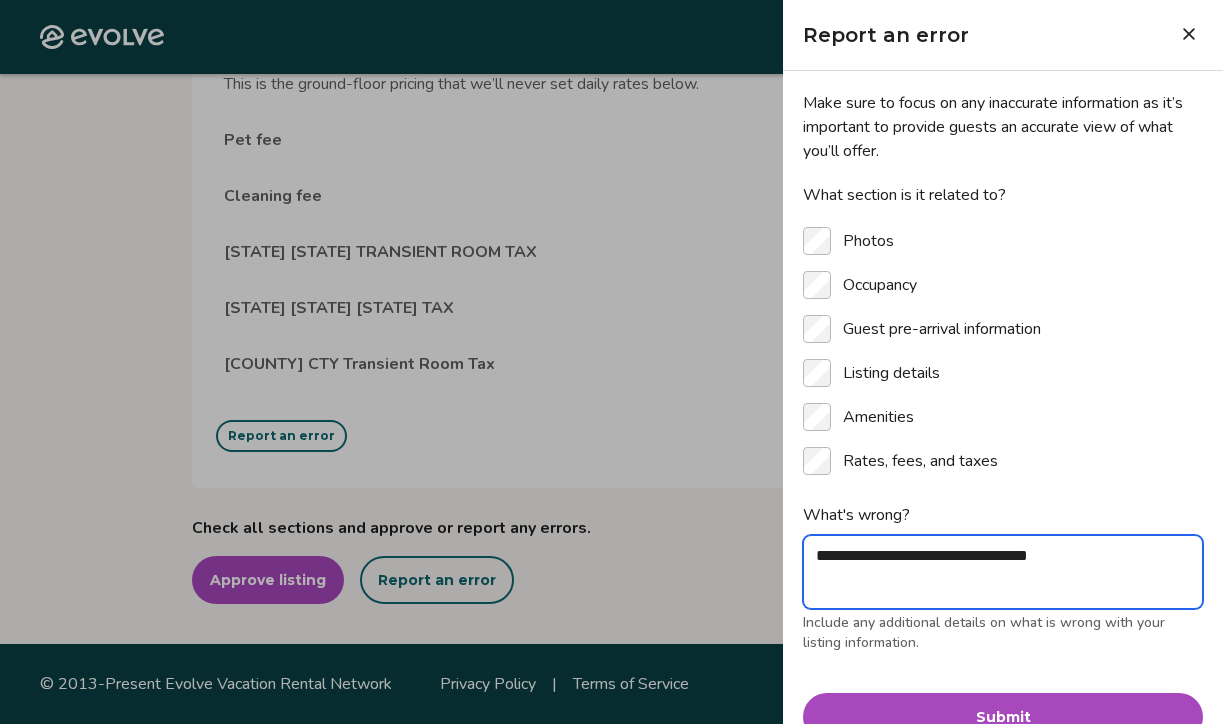 type on "**********" 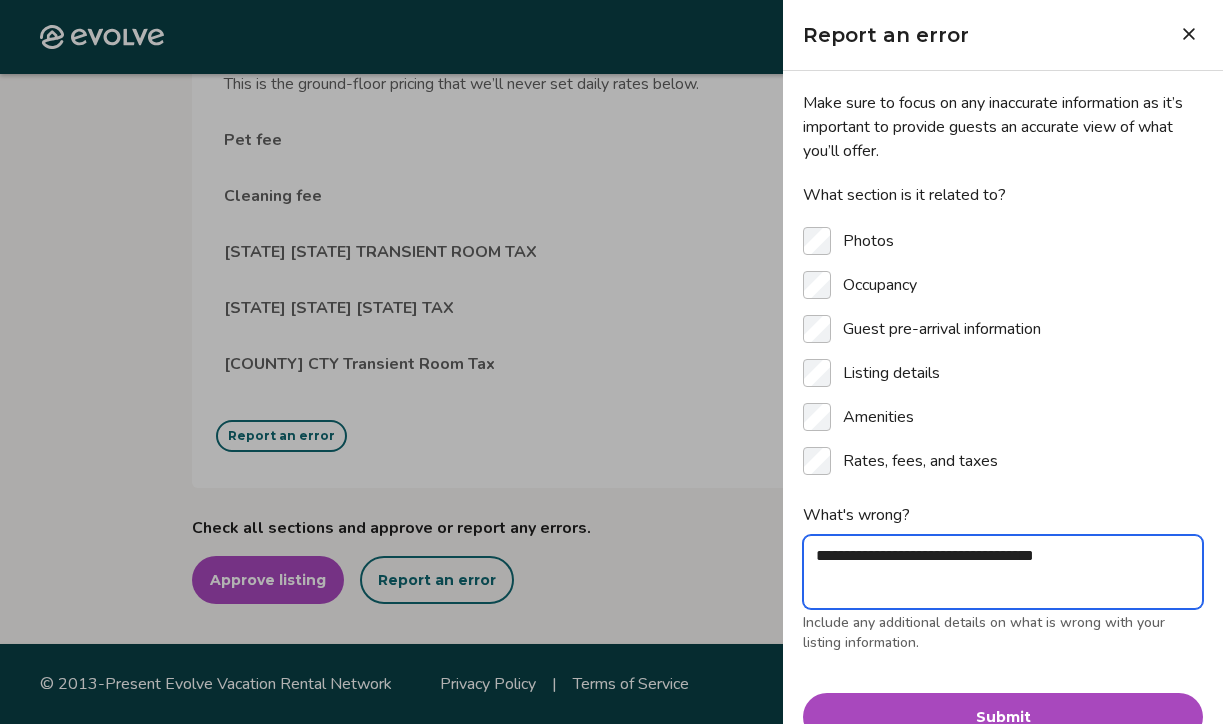 type on "**********" 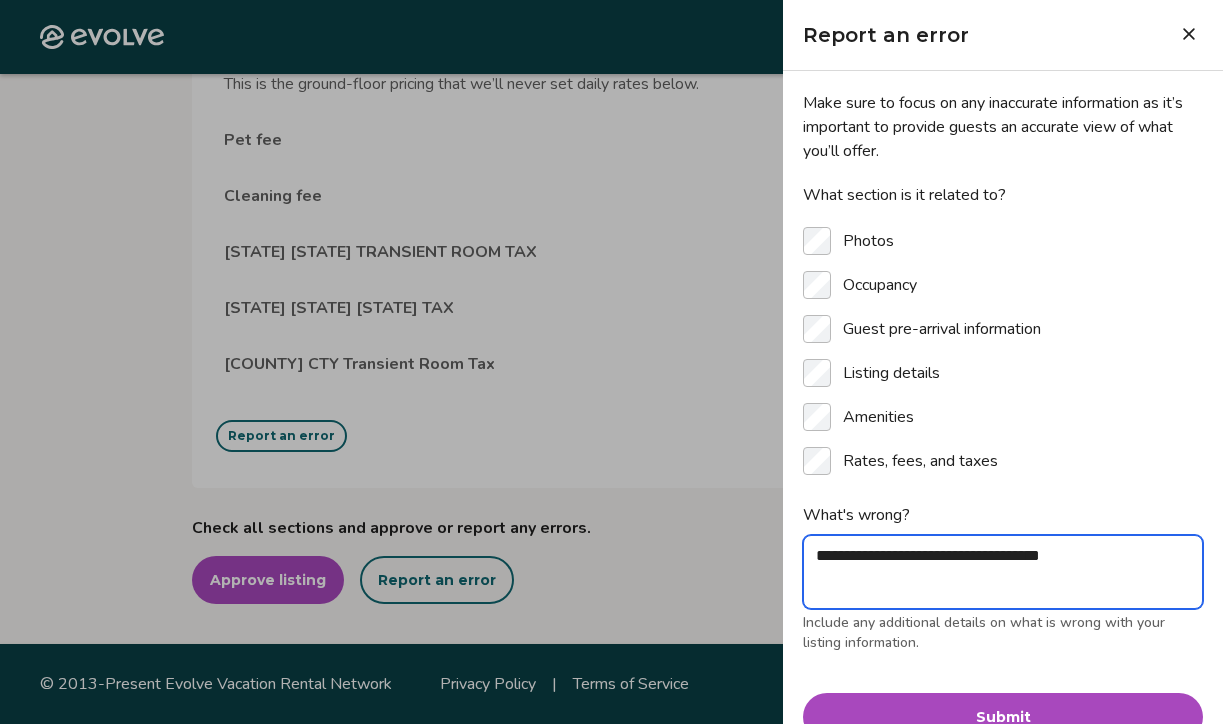 type on "**********" 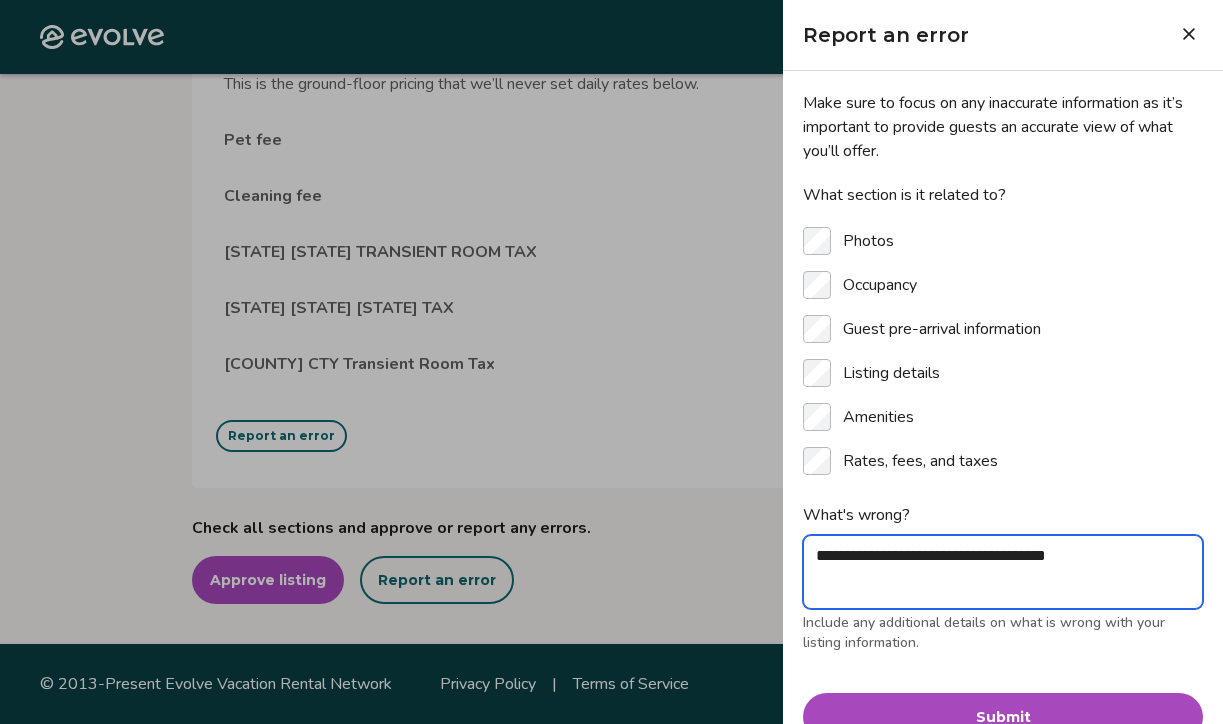 type on "**********" 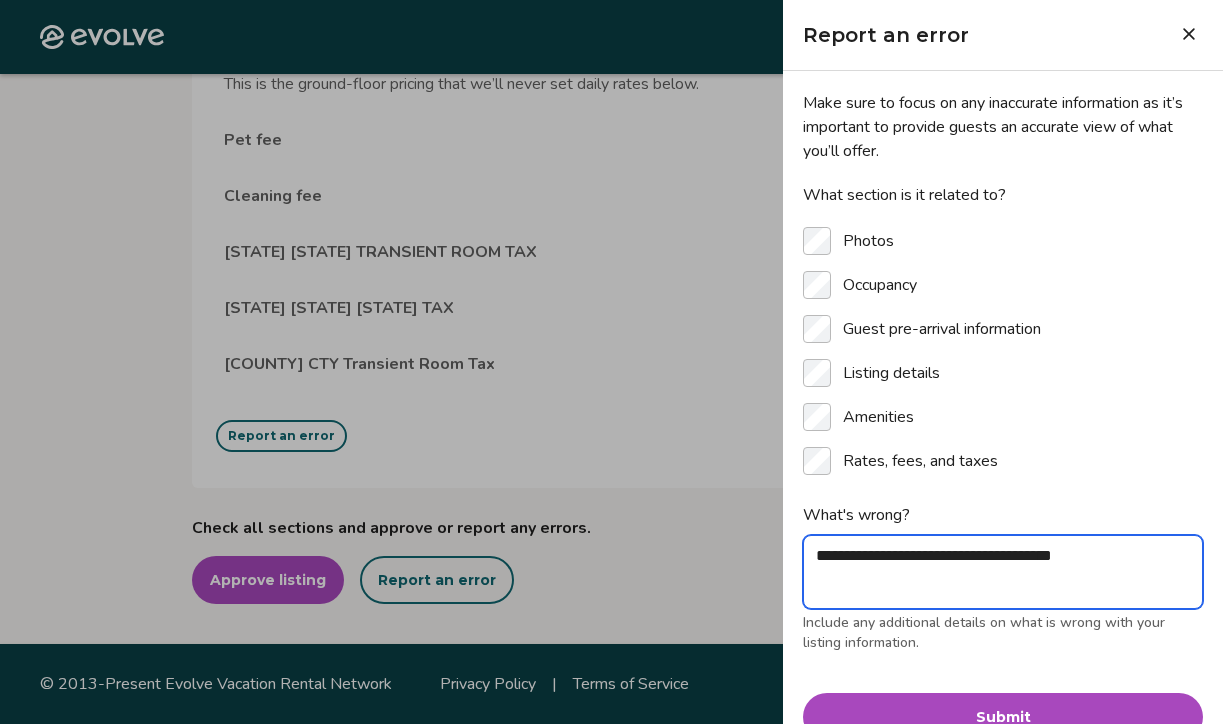 type on "**********" 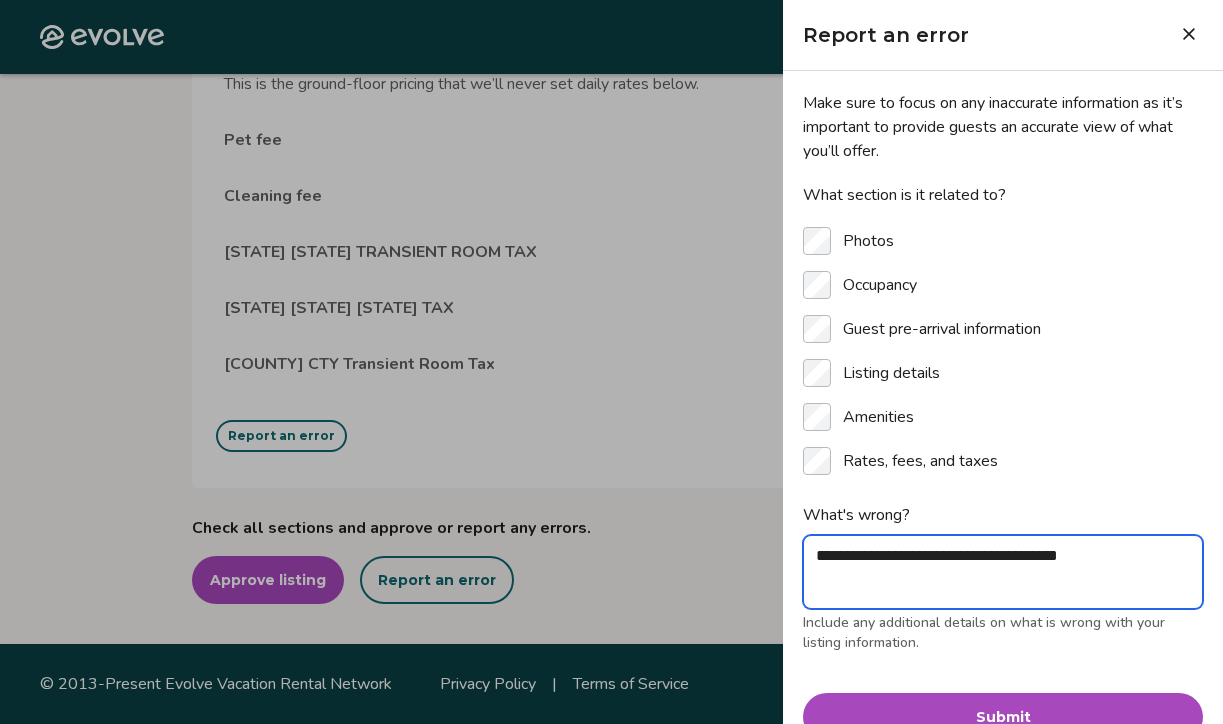 type on "**********" 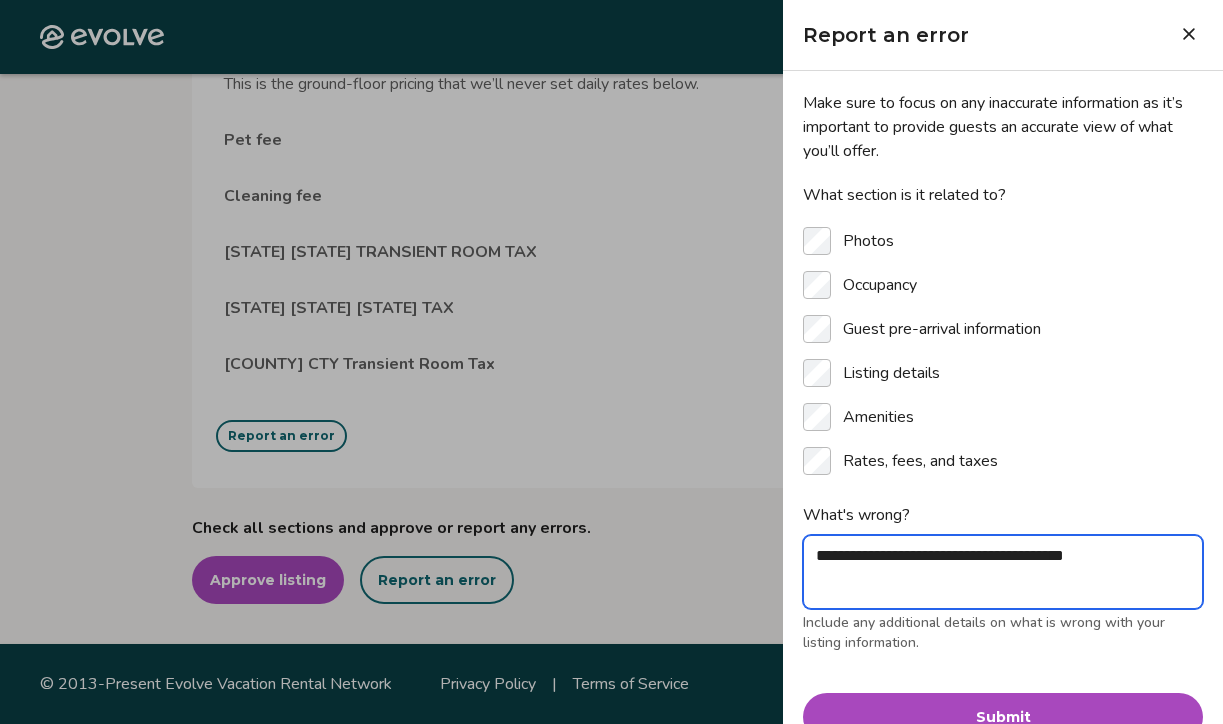type on "**********" 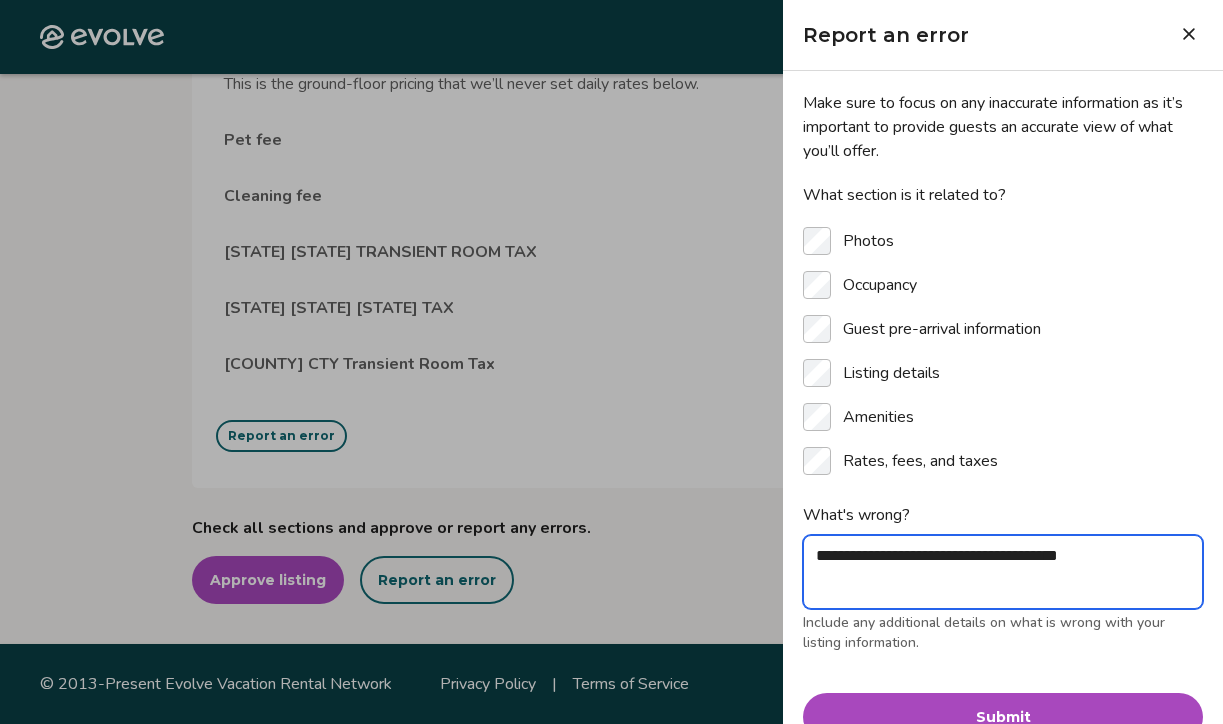 type on "*" 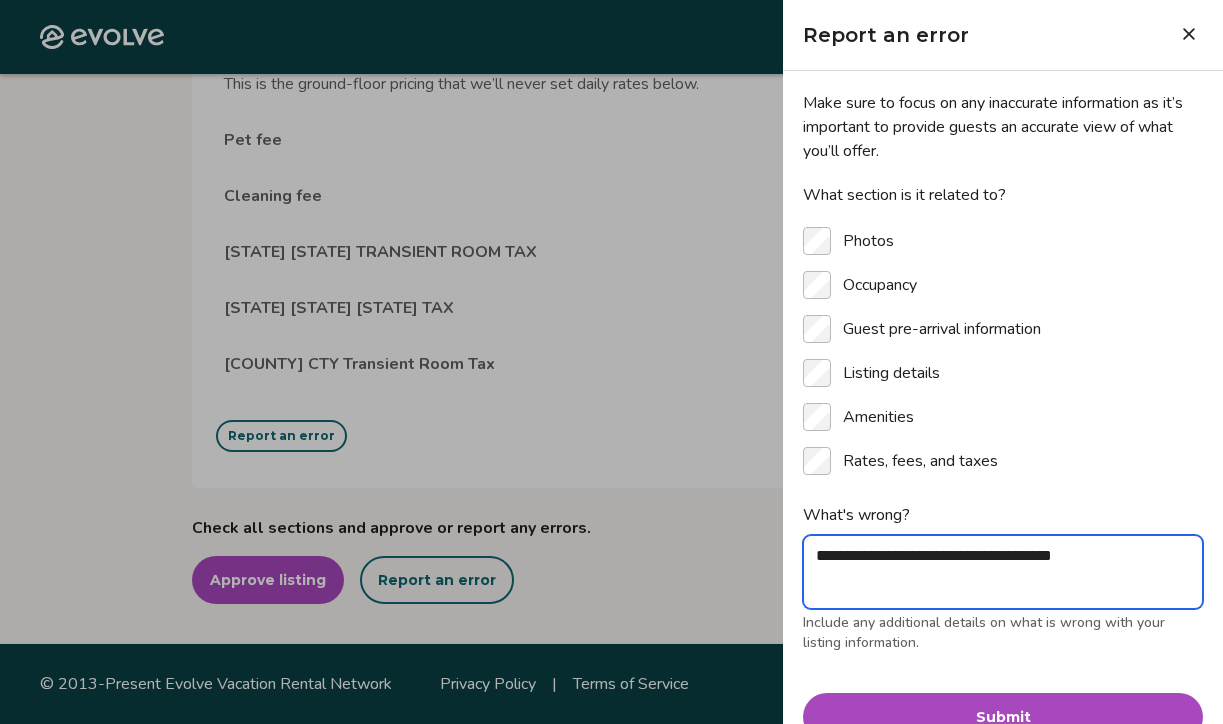 type on "**********" 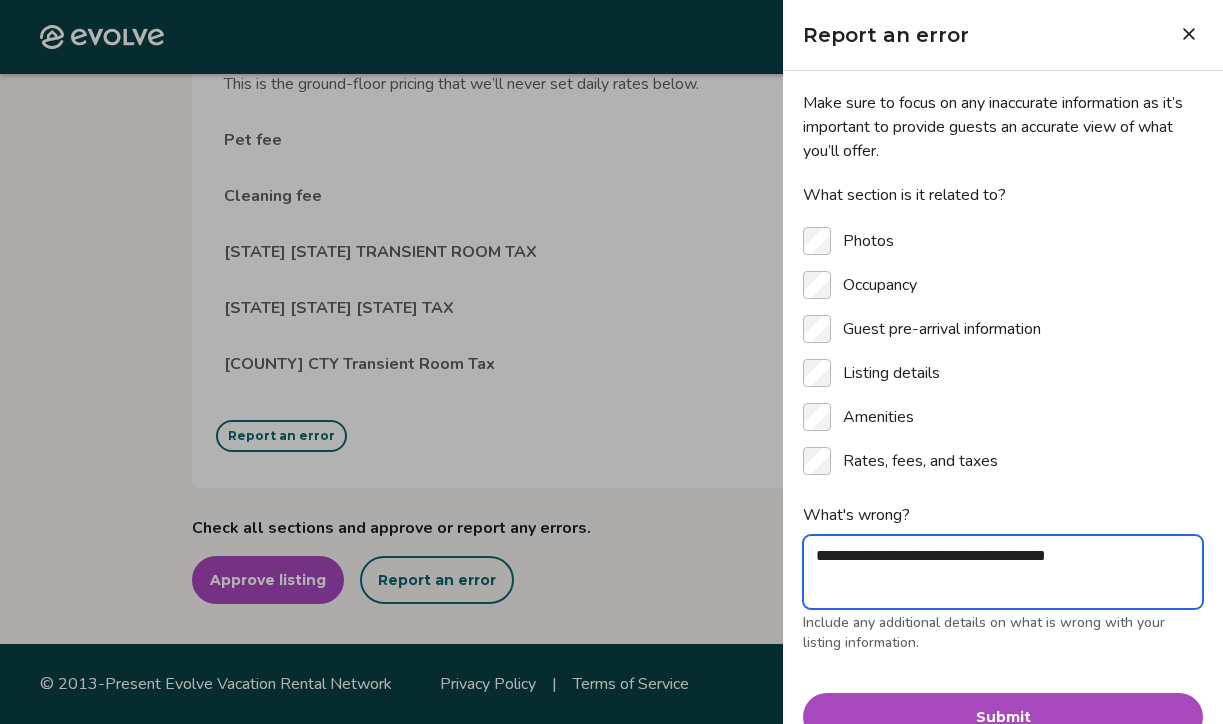 type on "**********" 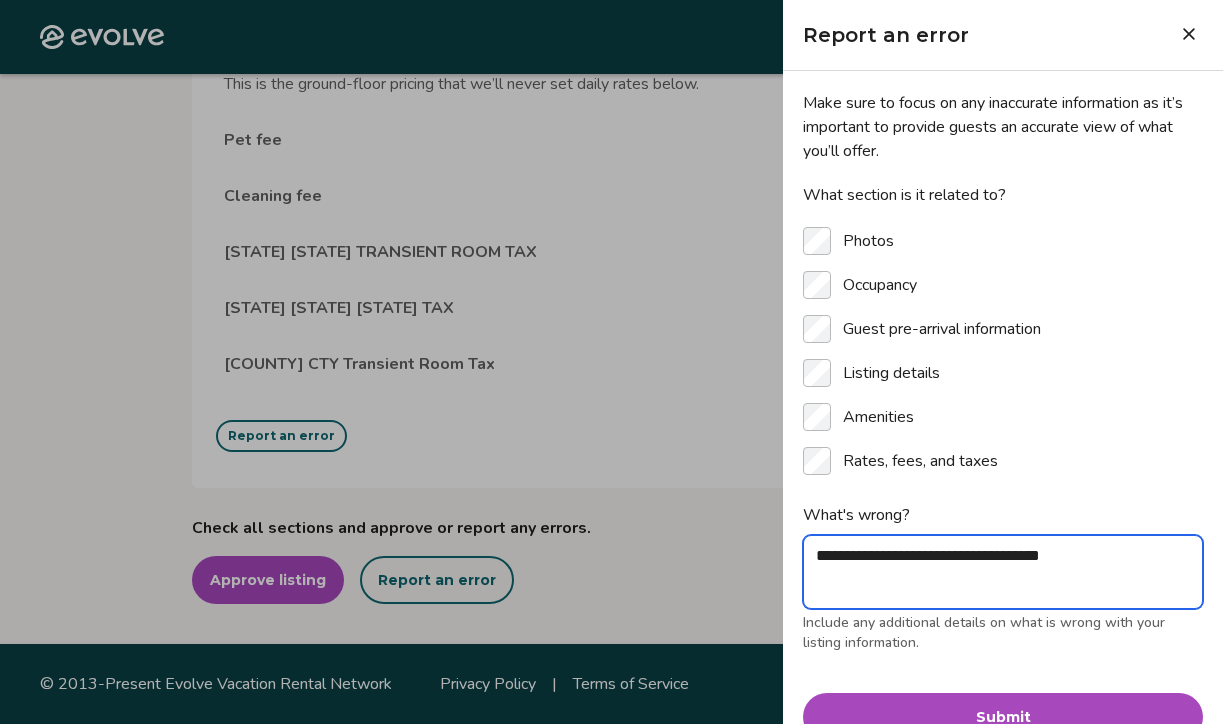 type on "**********" 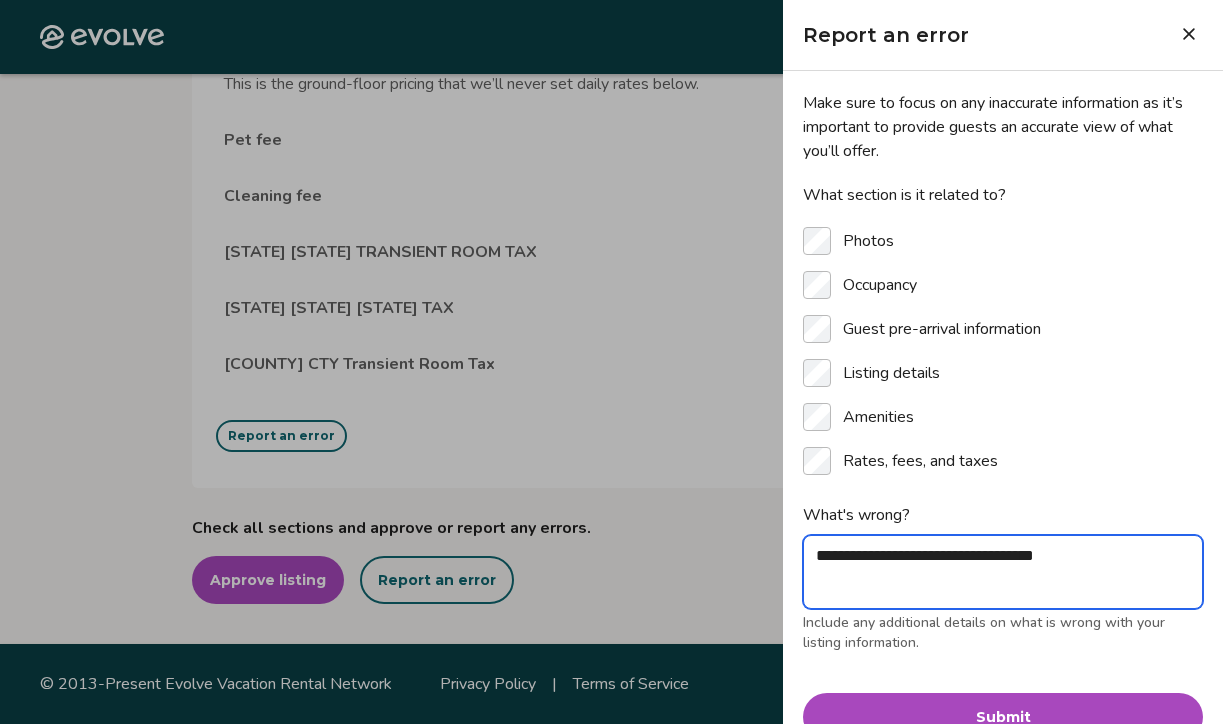 type on "**********" 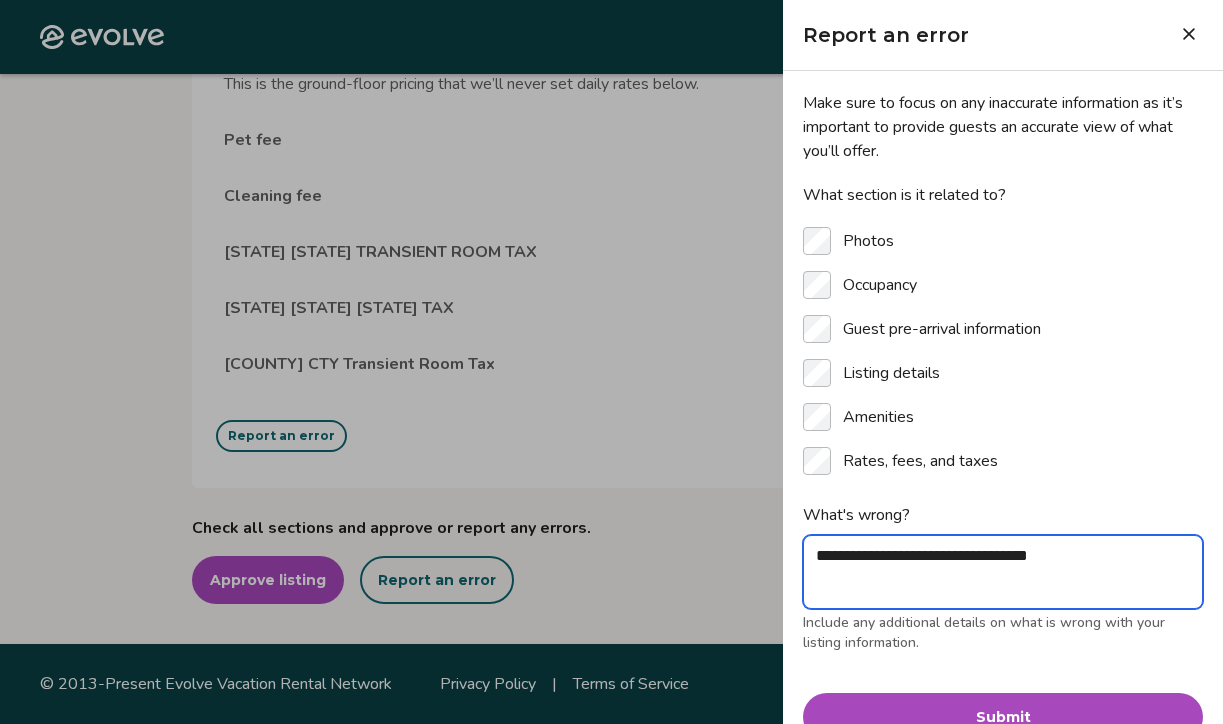 type on "**********" 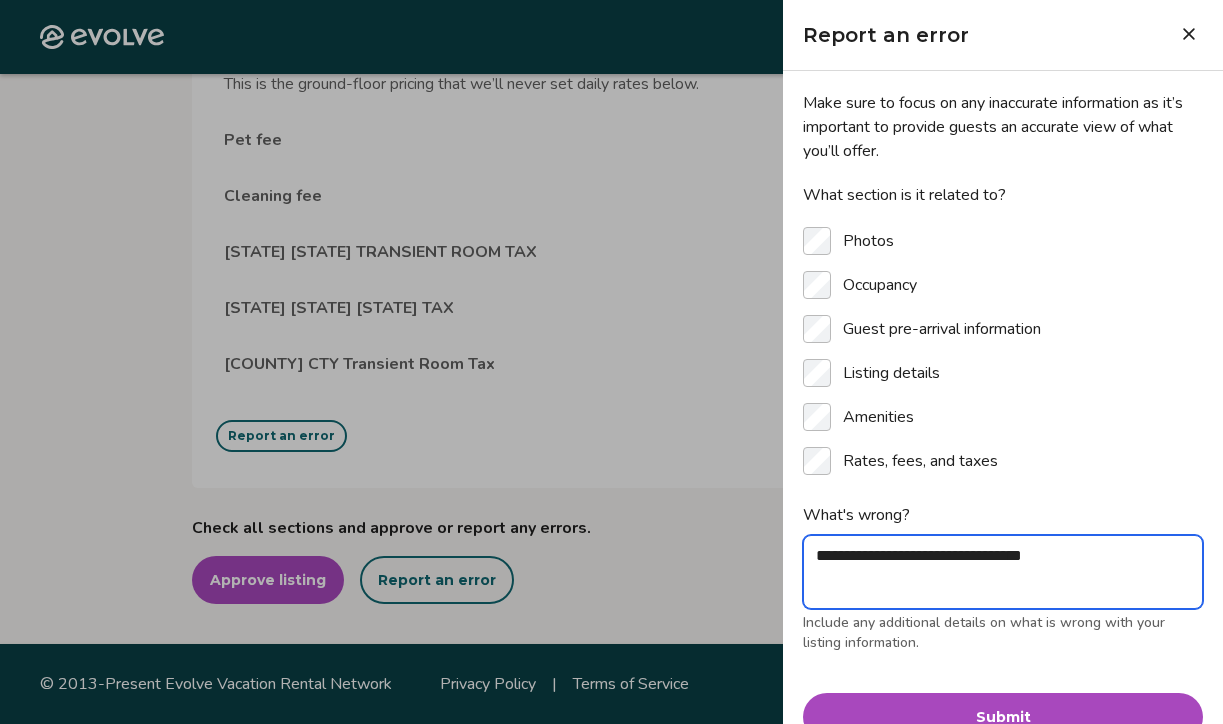 type on "**********" 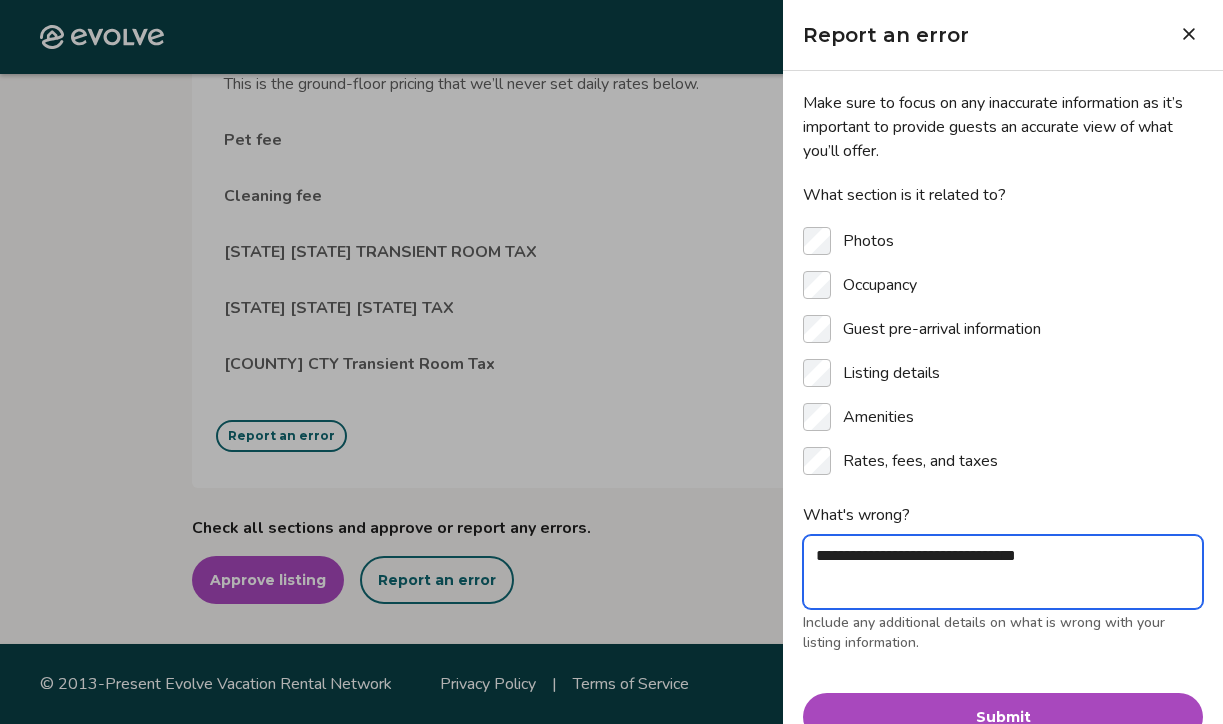 type on "**********" 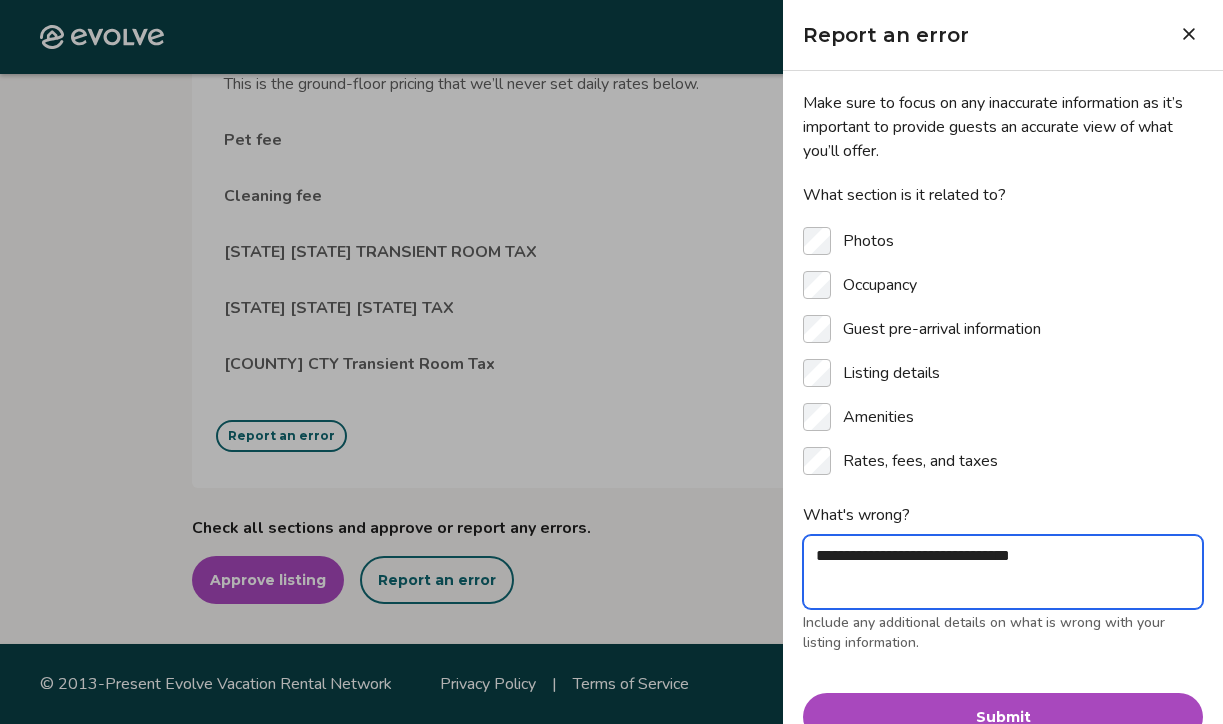 type on "**********" 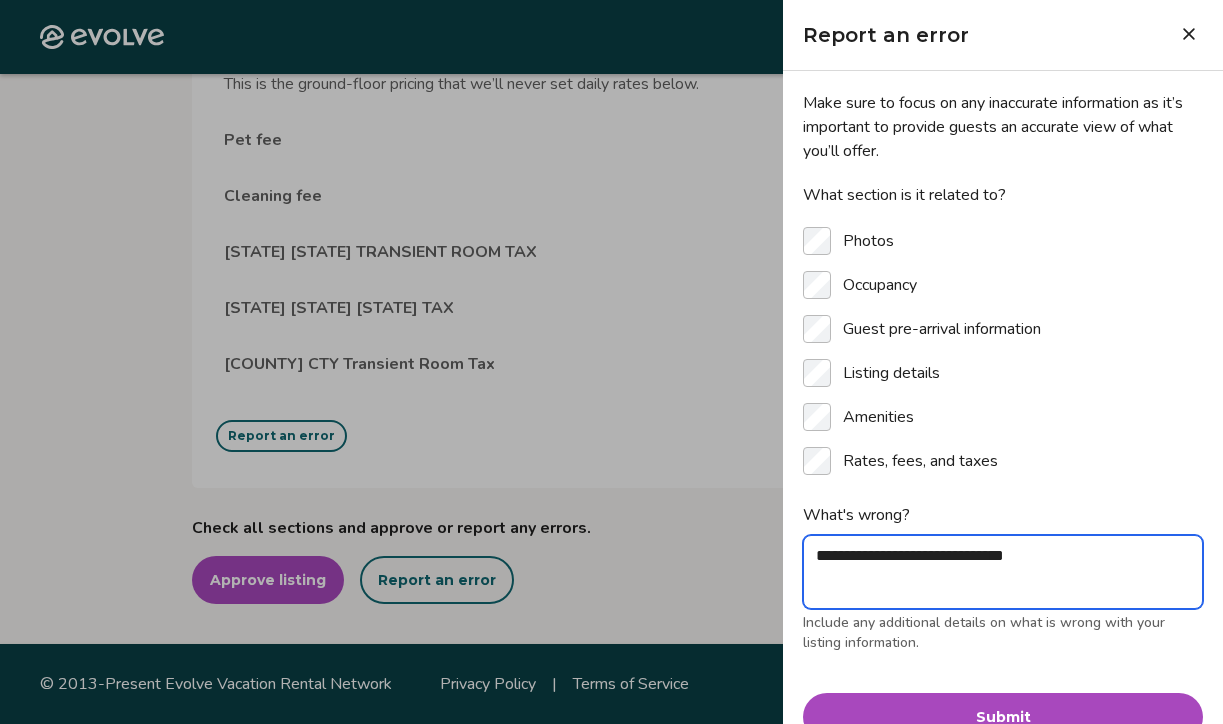 type on "**********" 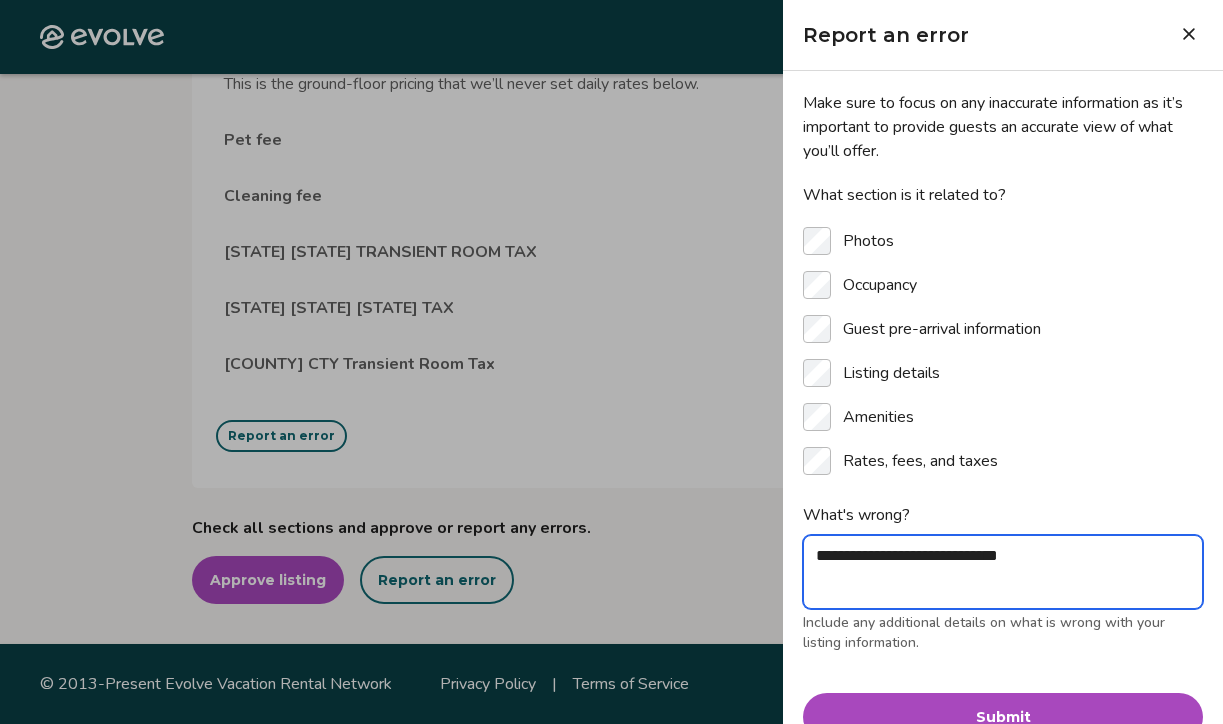 type on "**********" 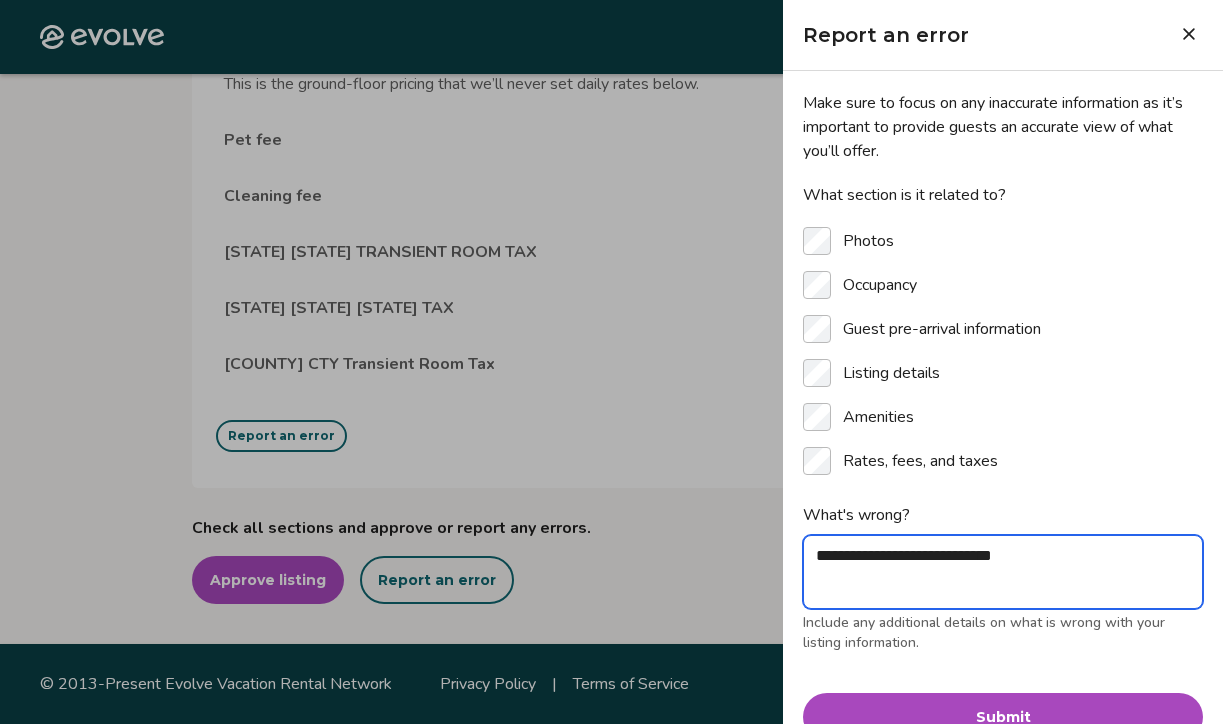 type on "**********" 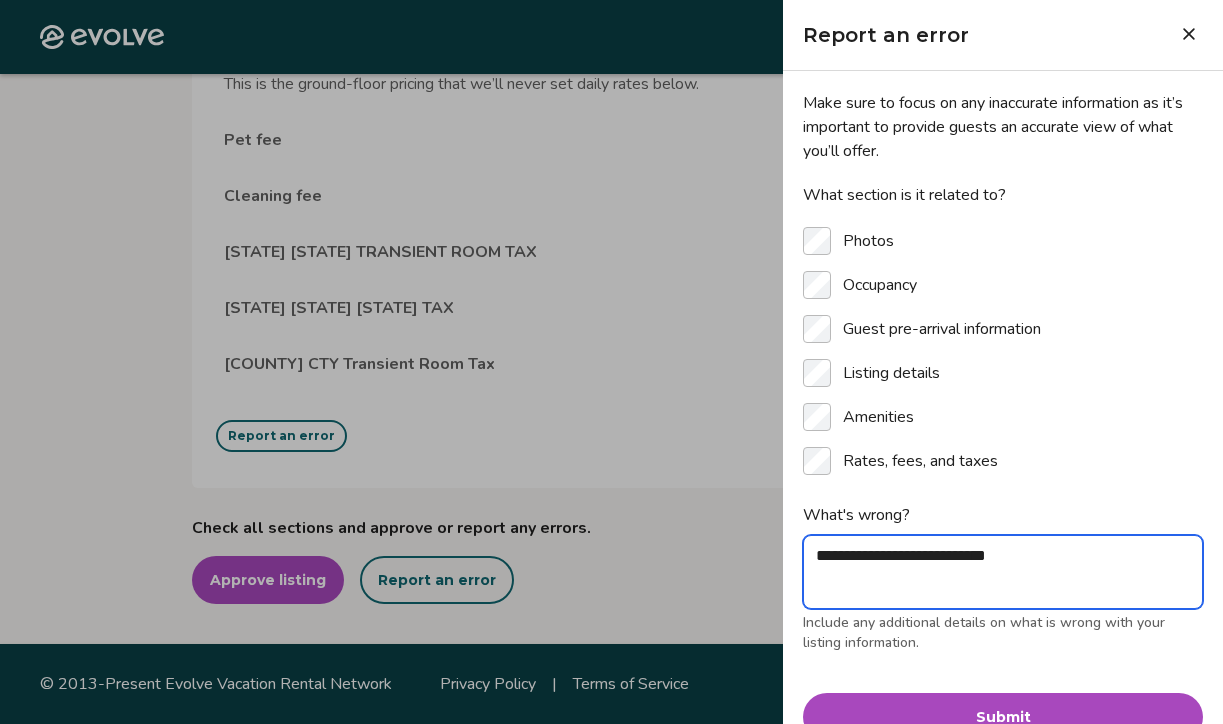 type on "**********" 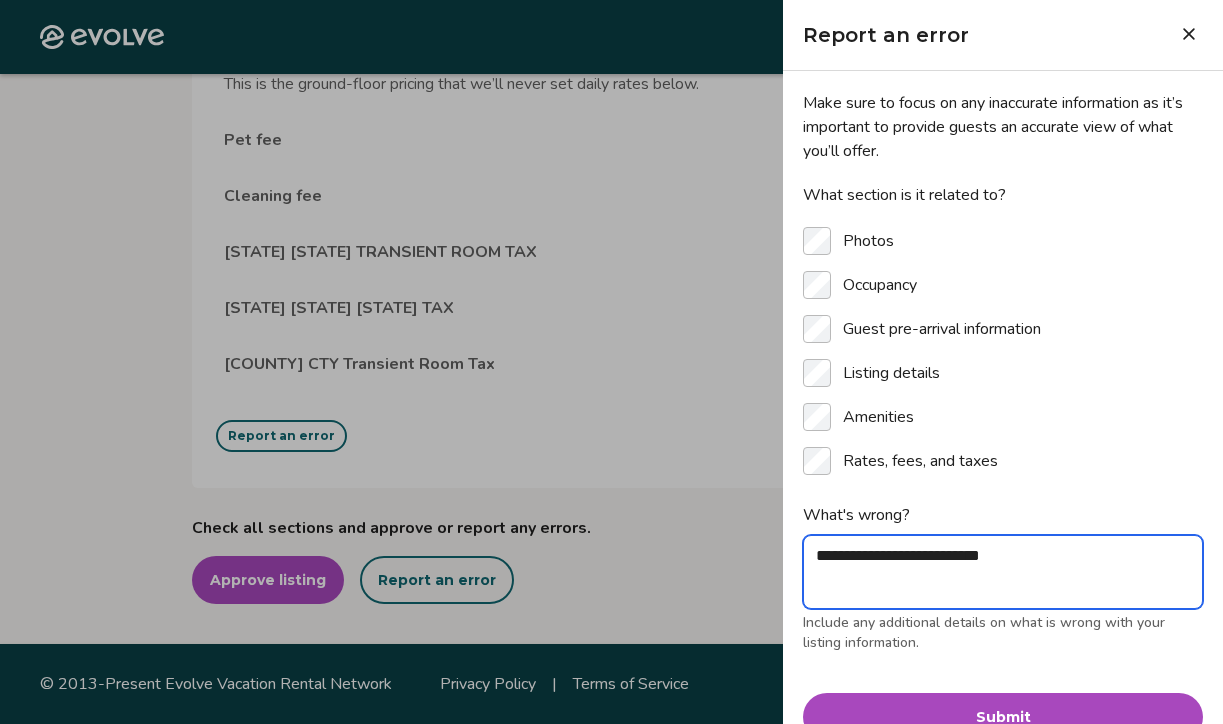 type on "**********" 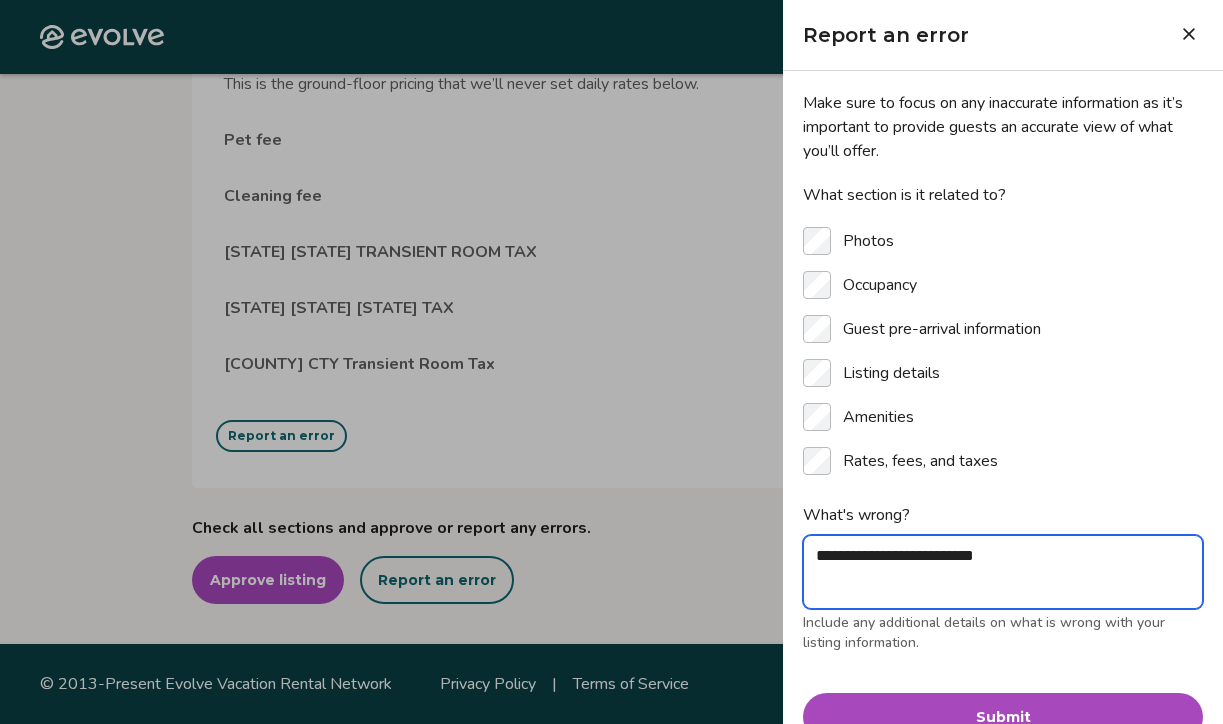 type on "**********" 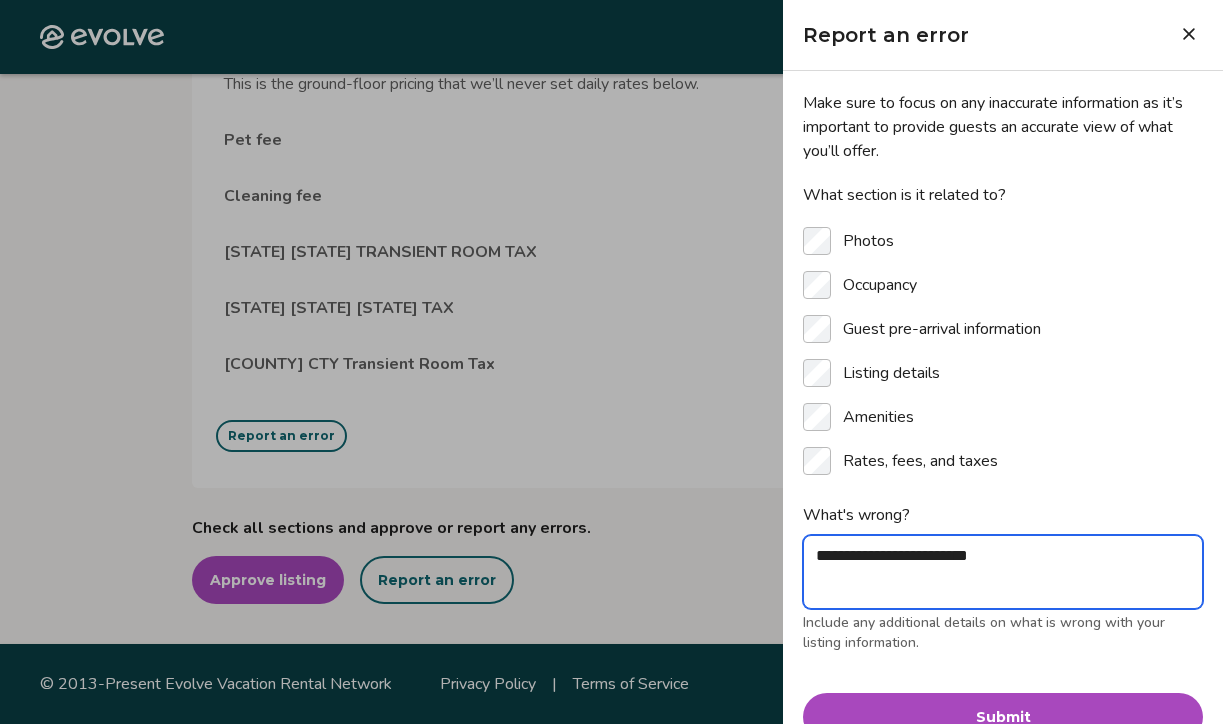 type on "**********" 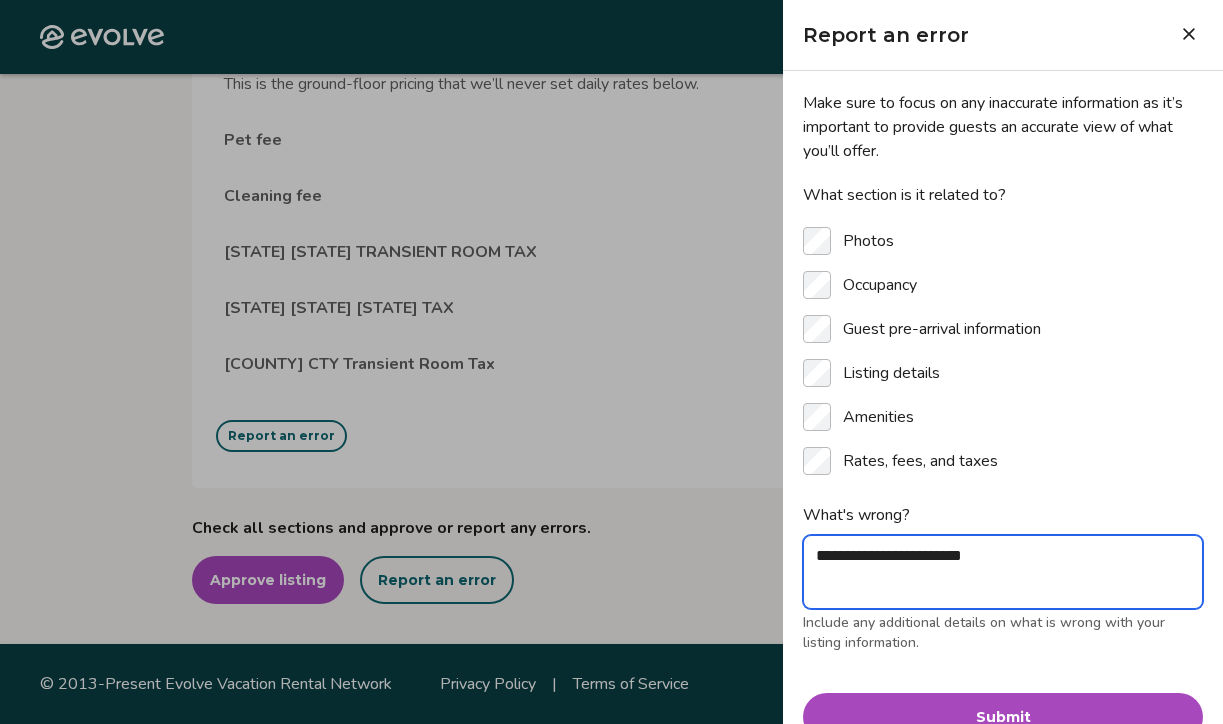 type on "**********" 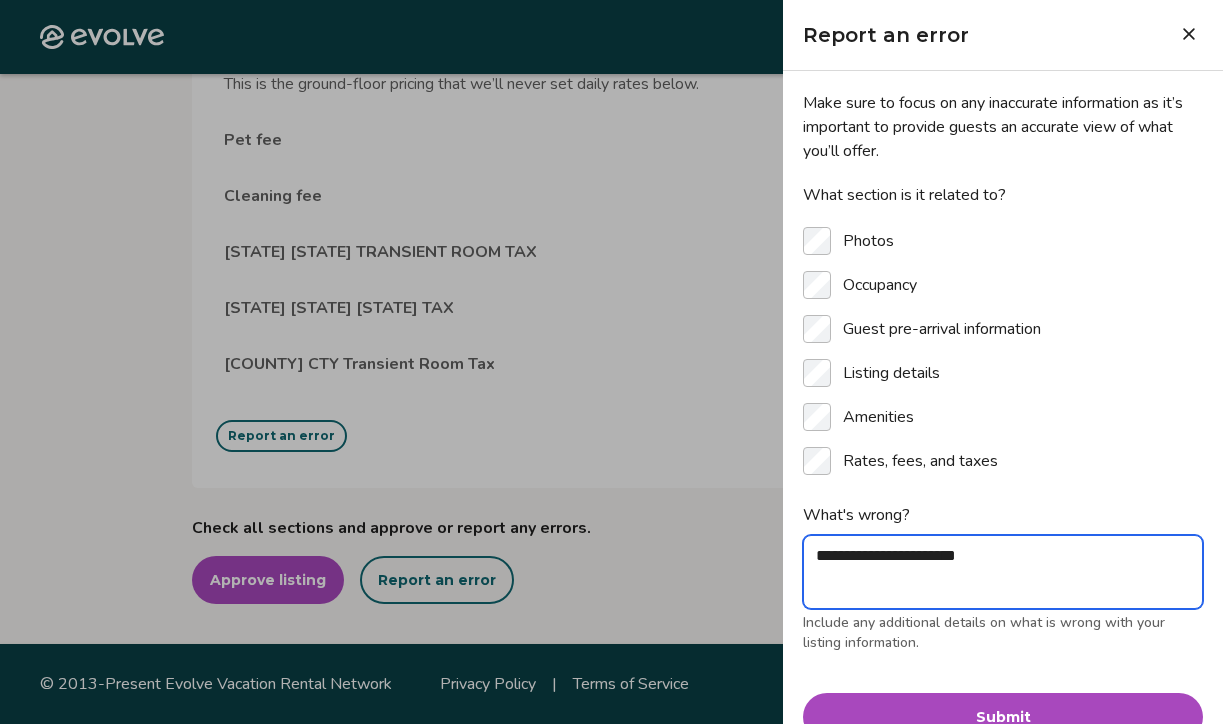 type on "**********" 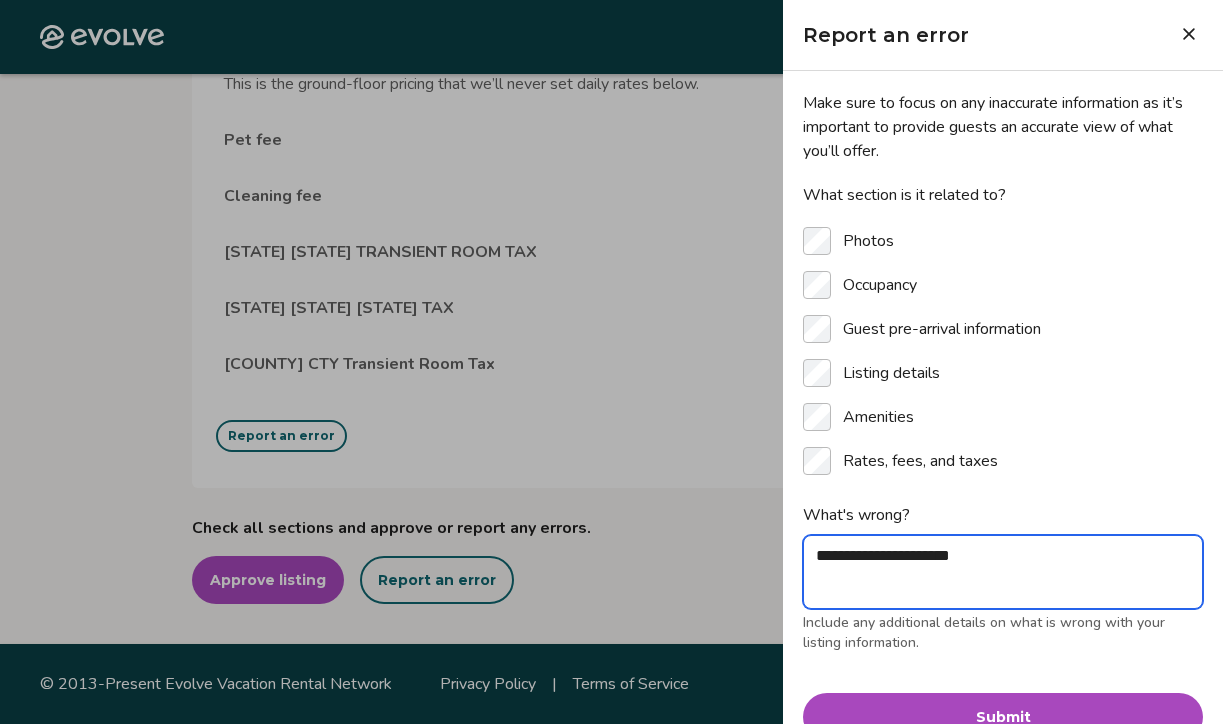type on "**********" 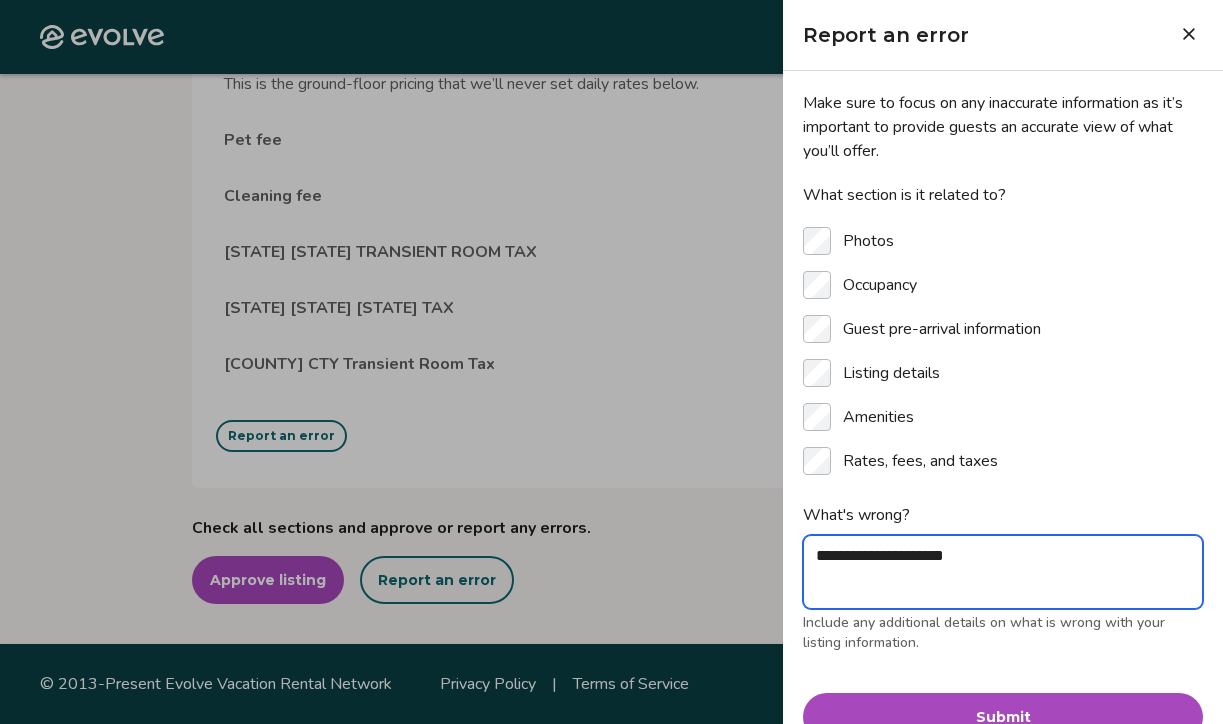 type on "*" 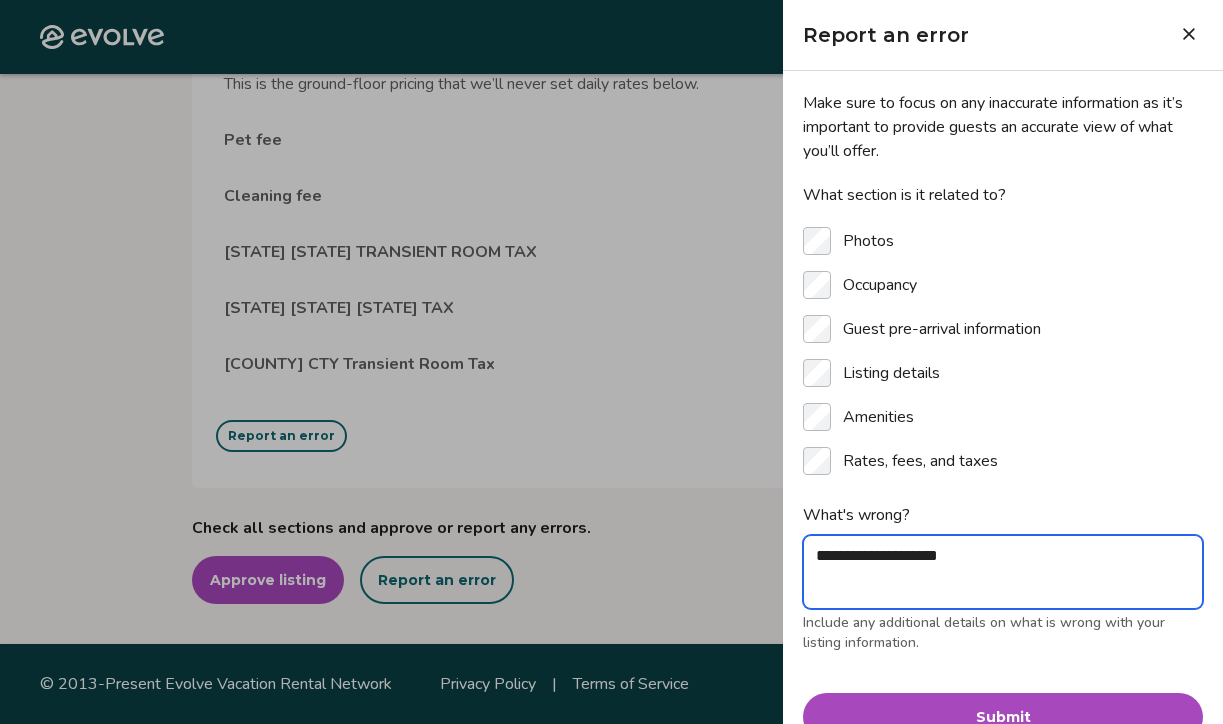 type on "**********" 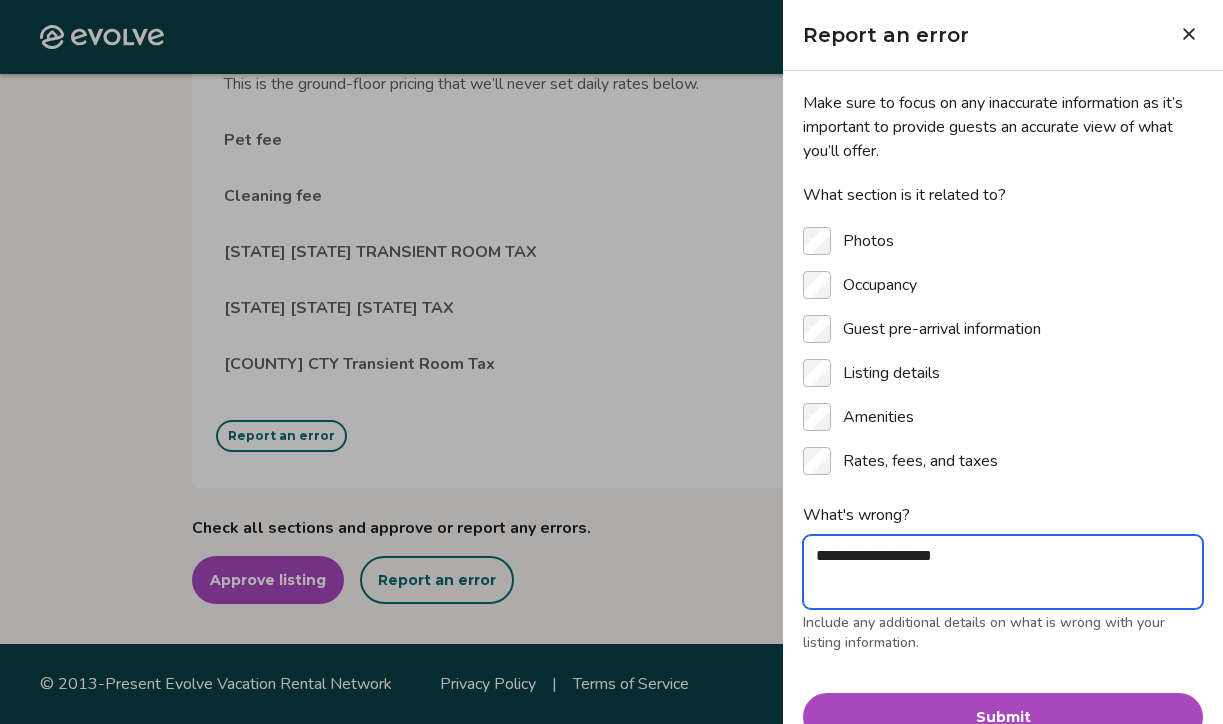 type on "**********" 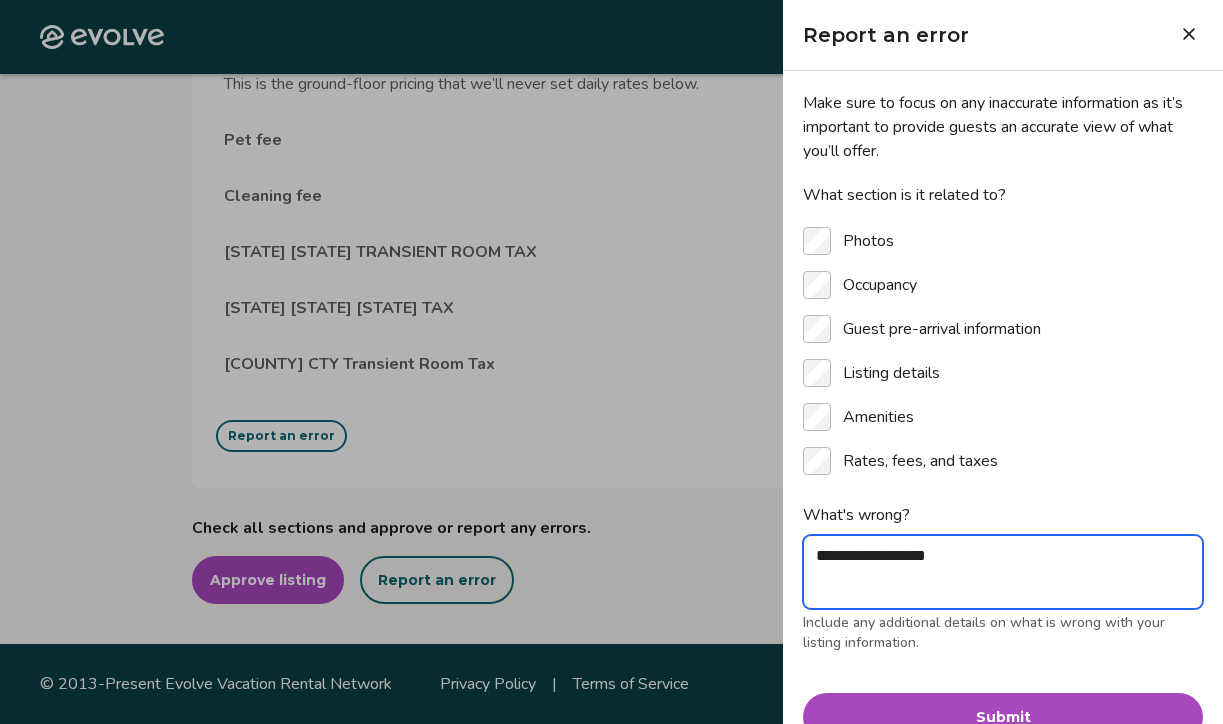 type on "**********" 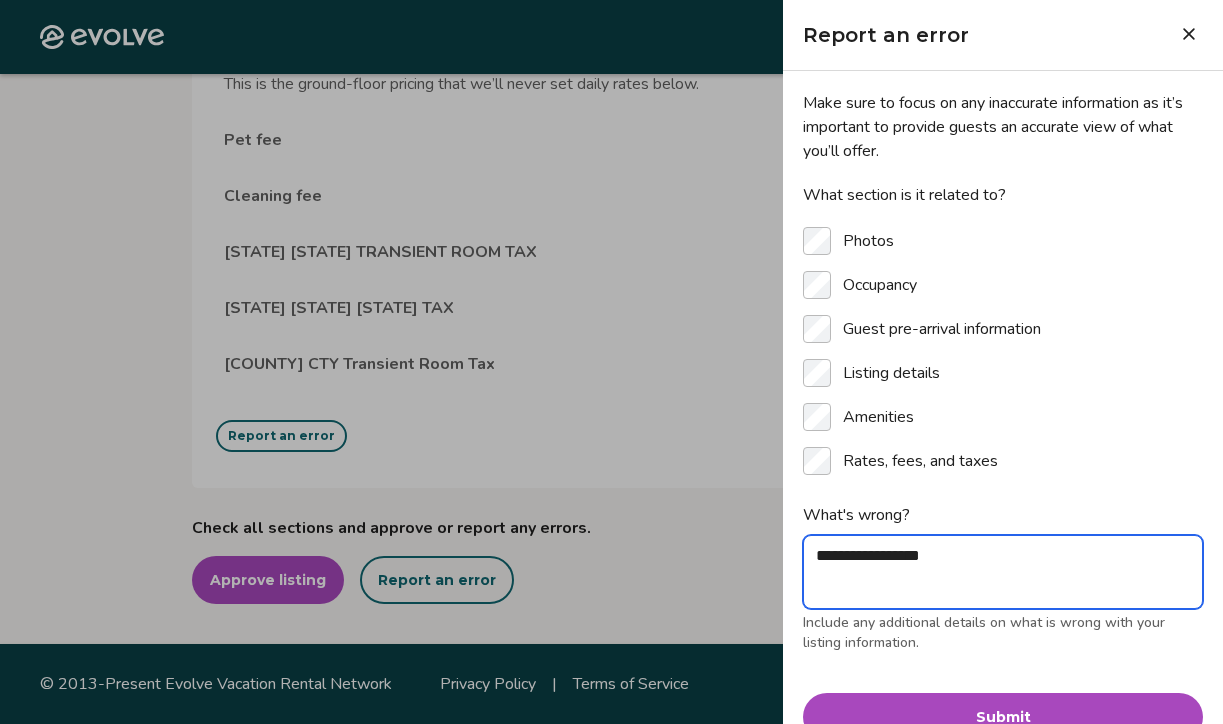 type on "**********" 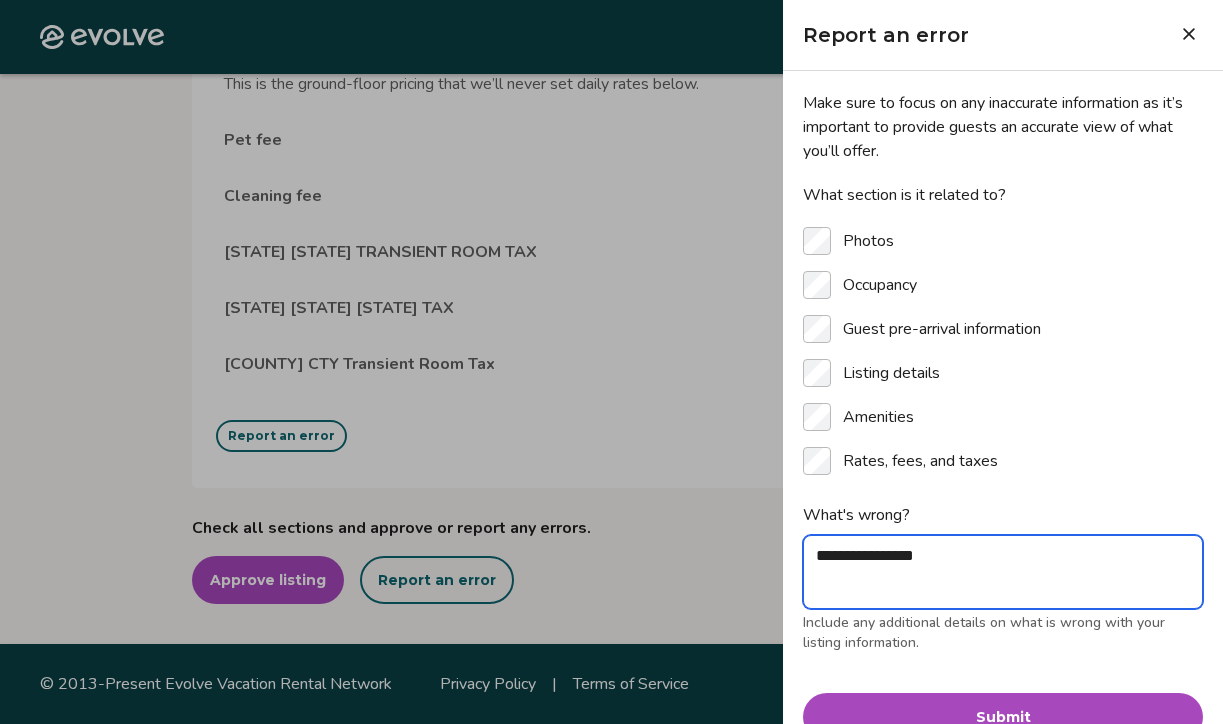 type on "**********" 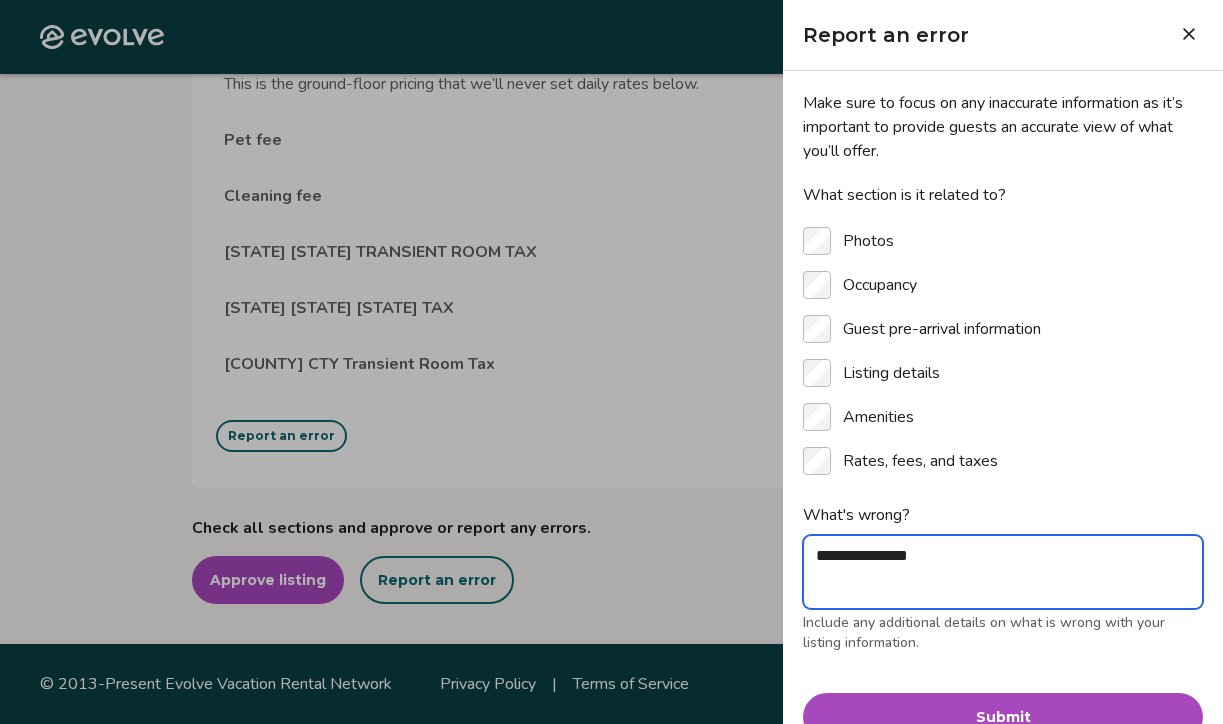 type on "**********" 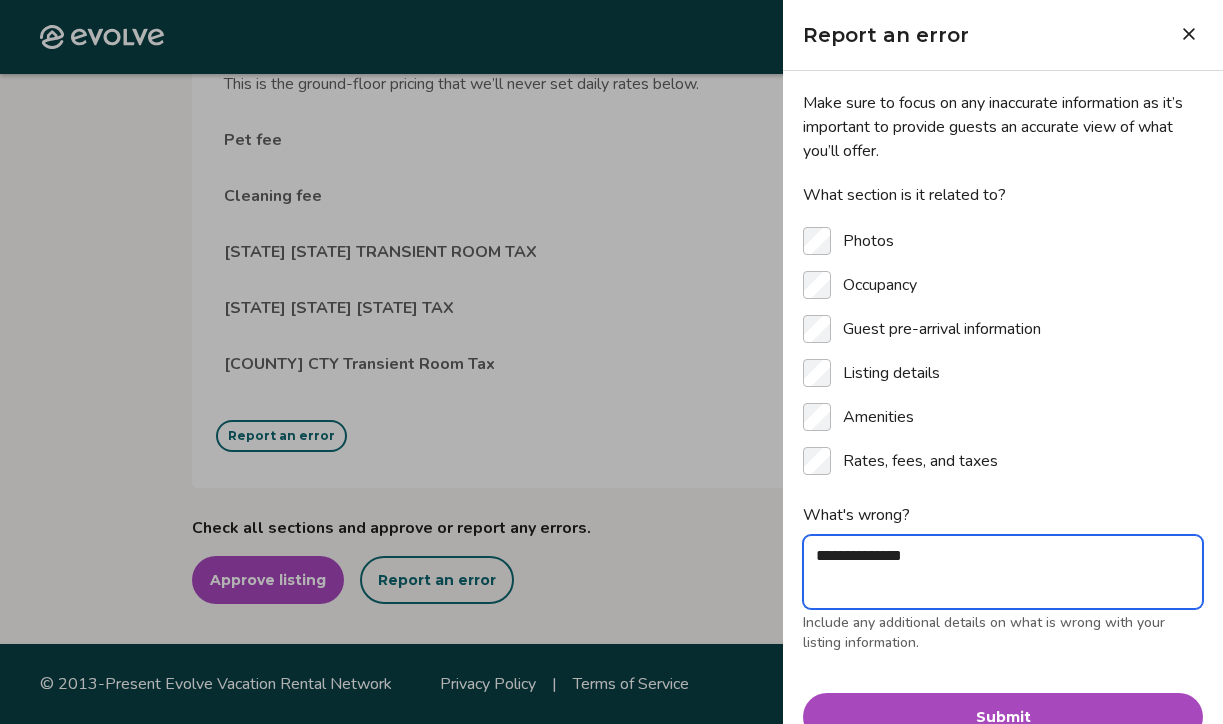 type on "**********" 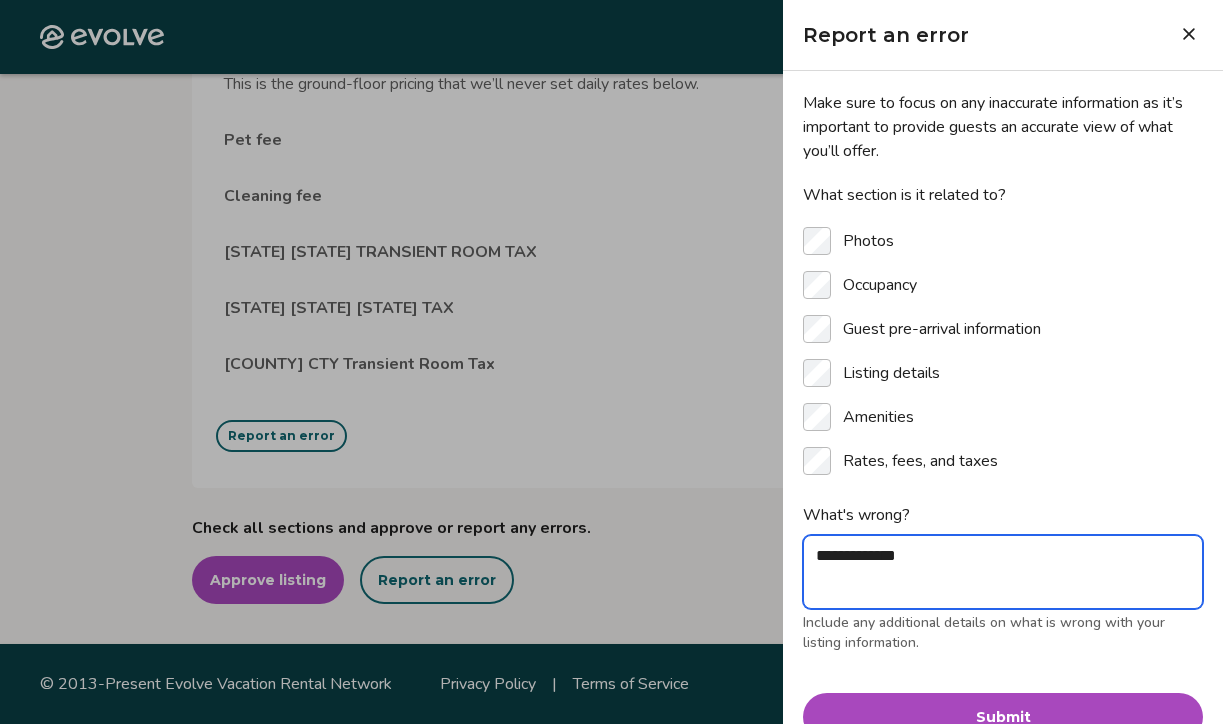 type on "**********" 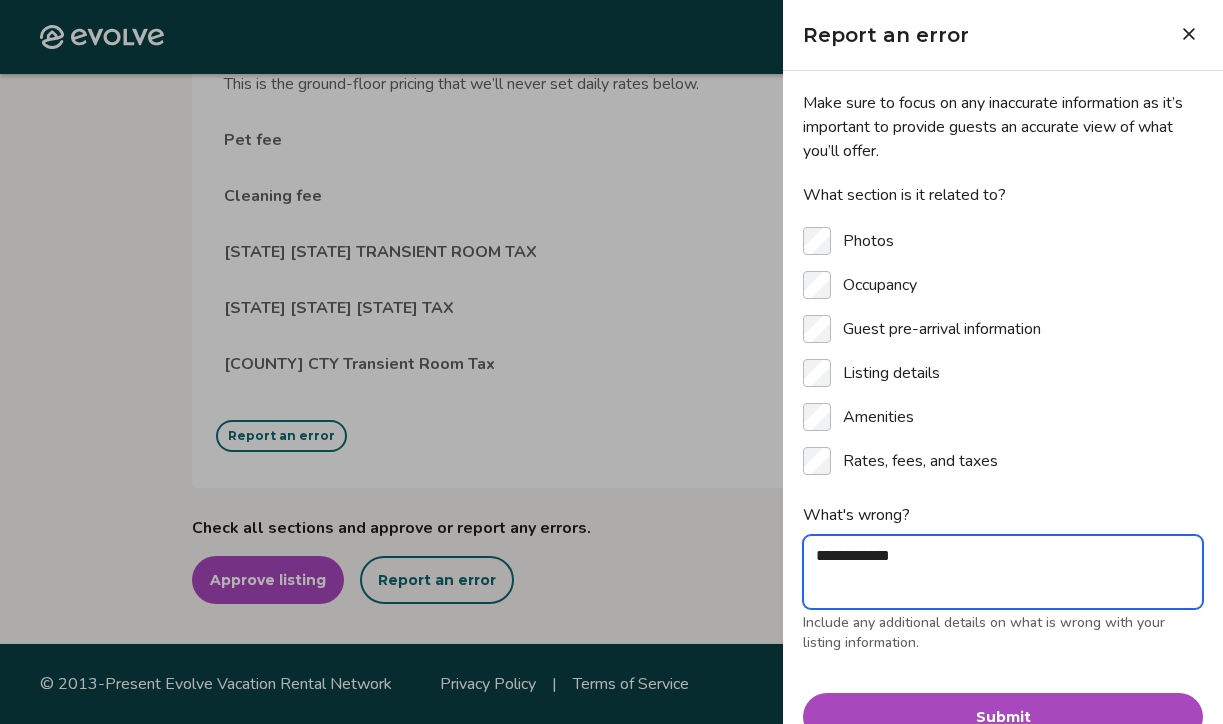 type on "**********" 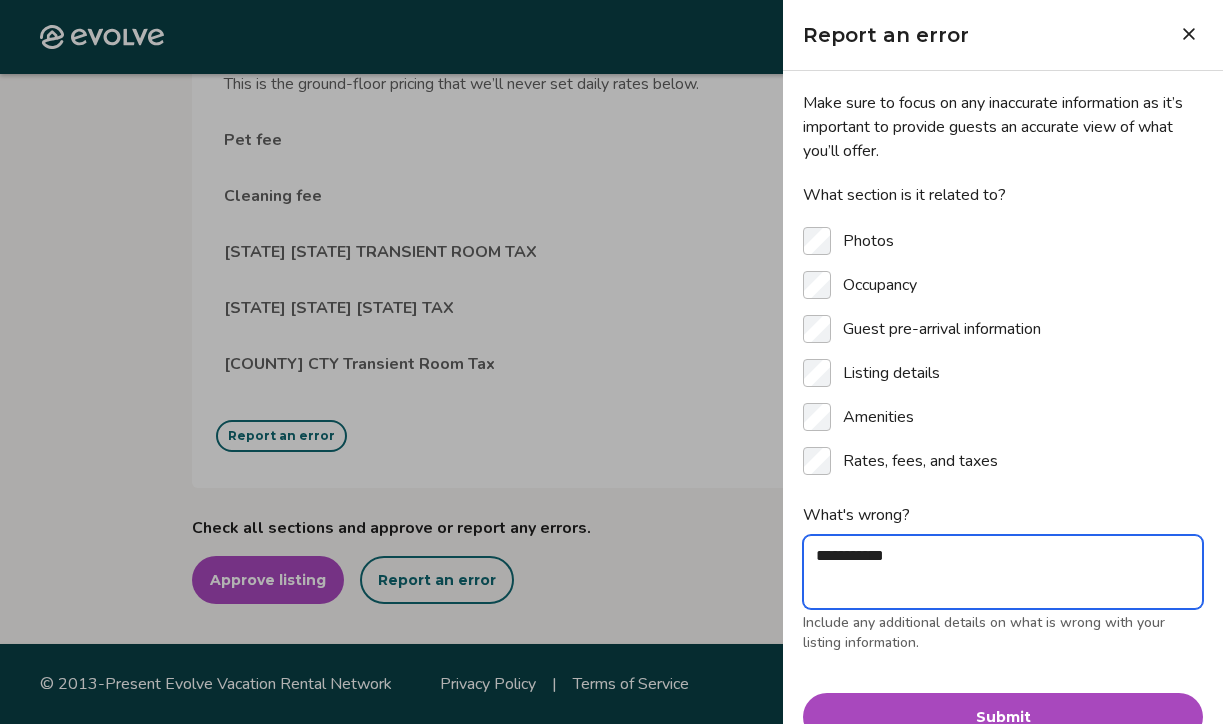 type on "**********" 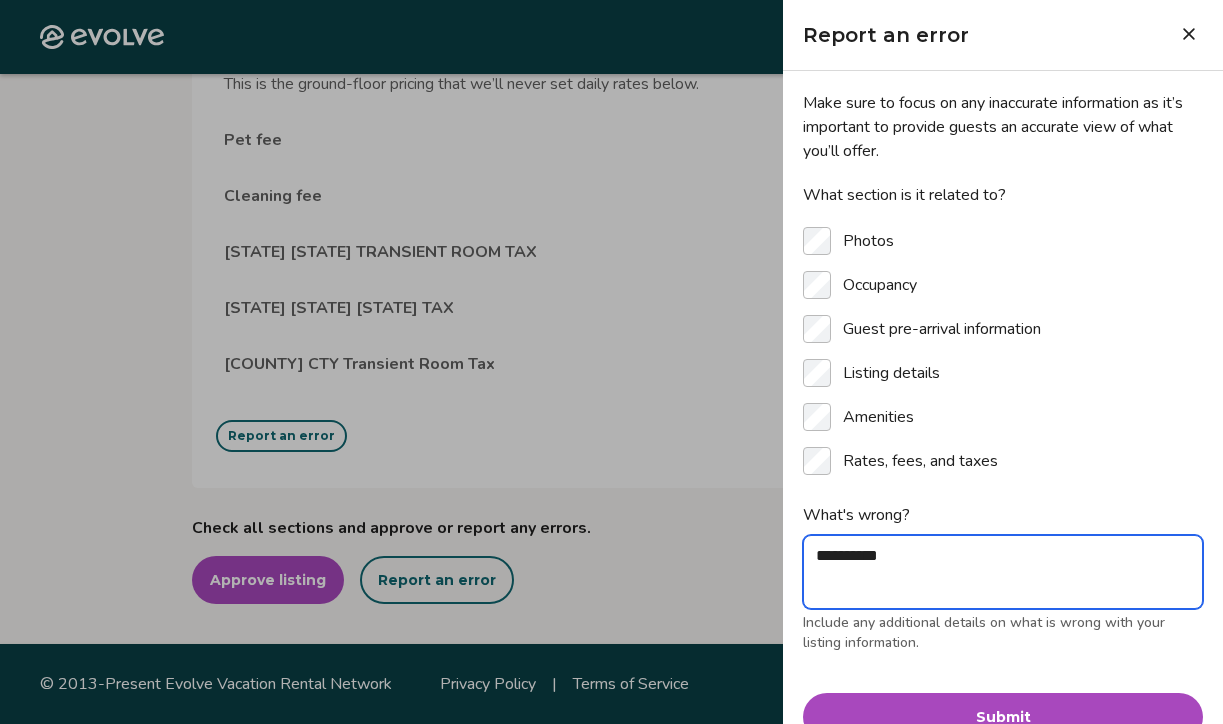 type on "*********" 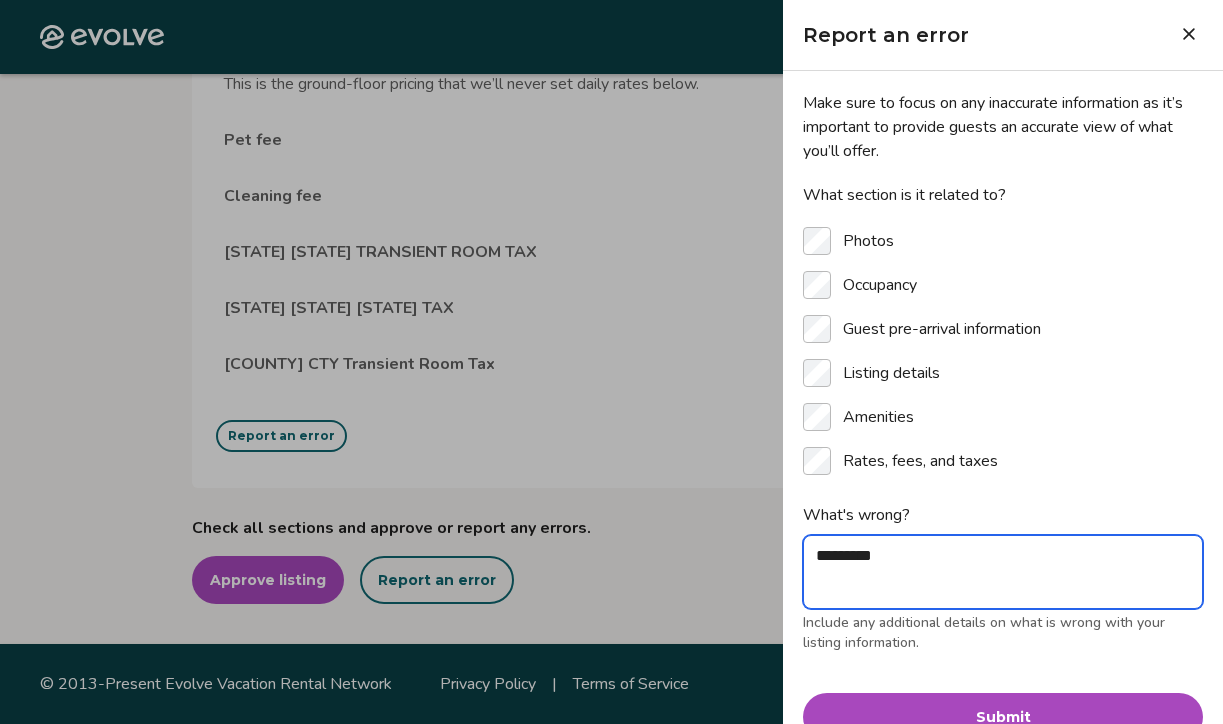 type on "********" 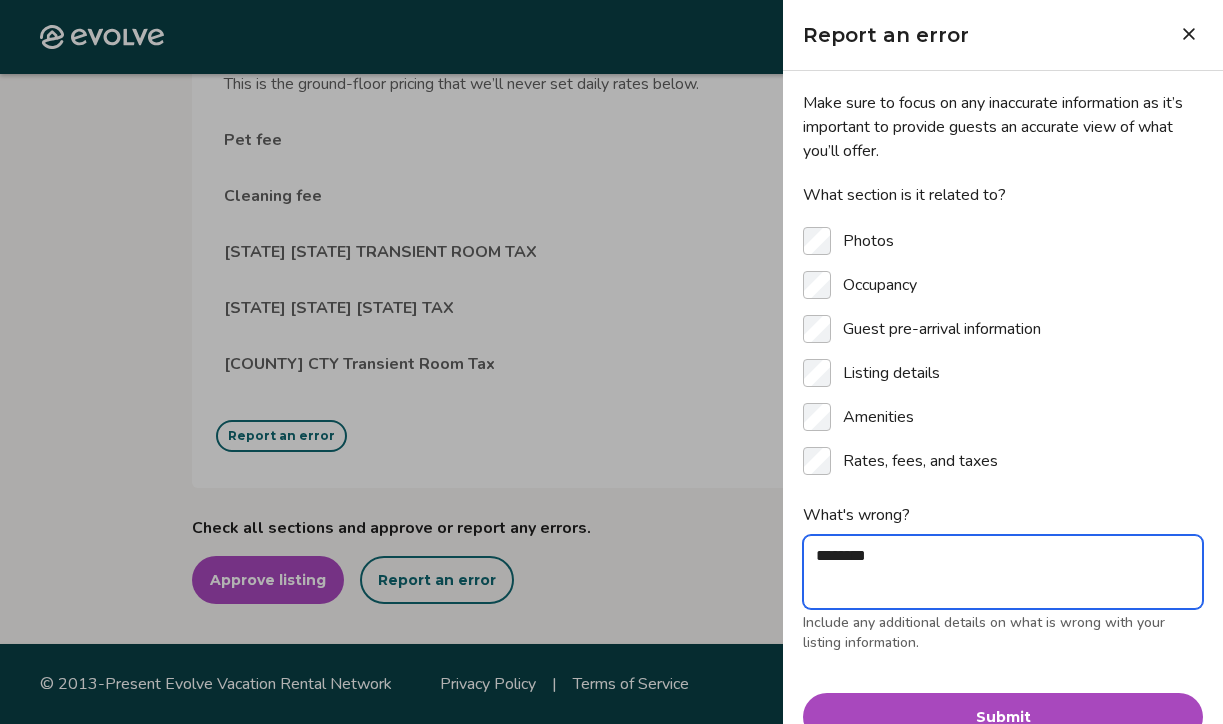 type on "*******" 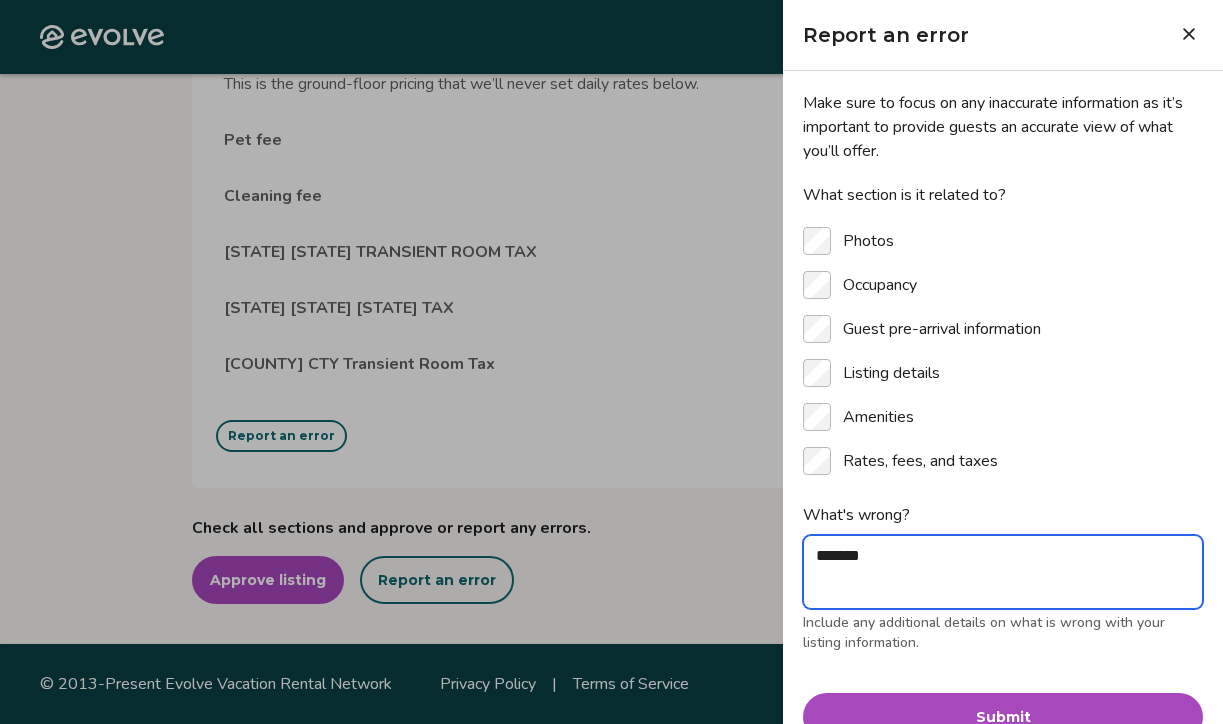 type on "******" 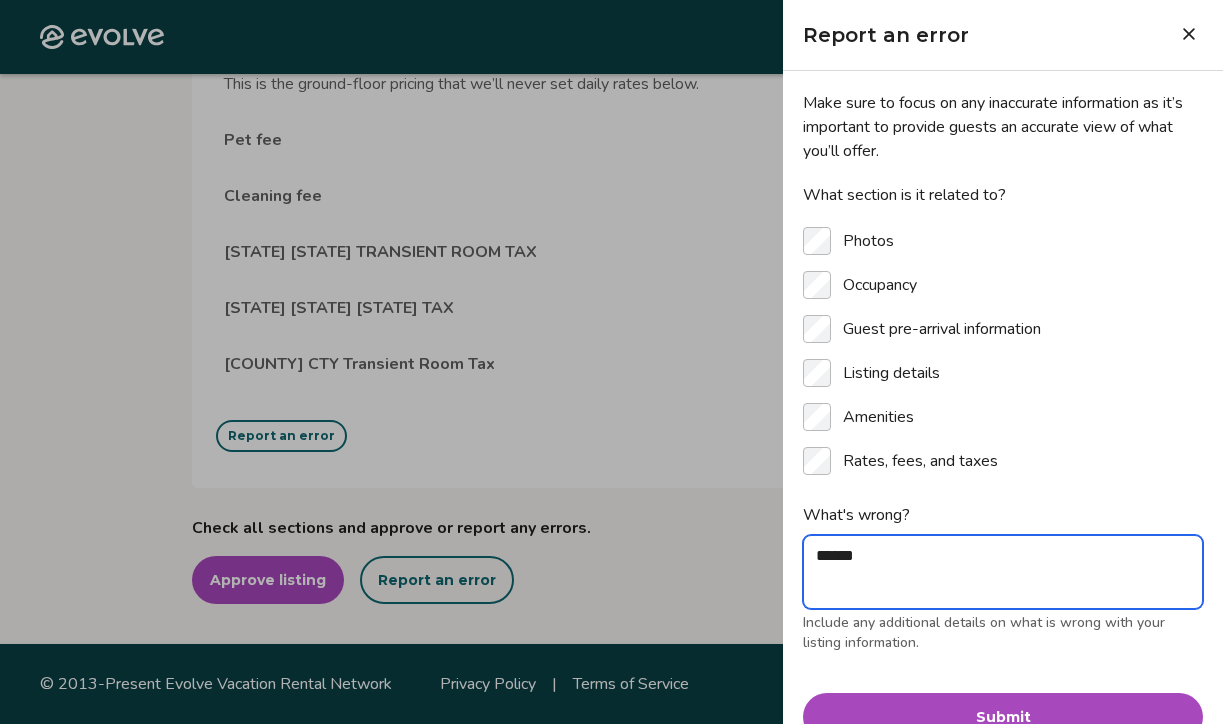 type on "****" 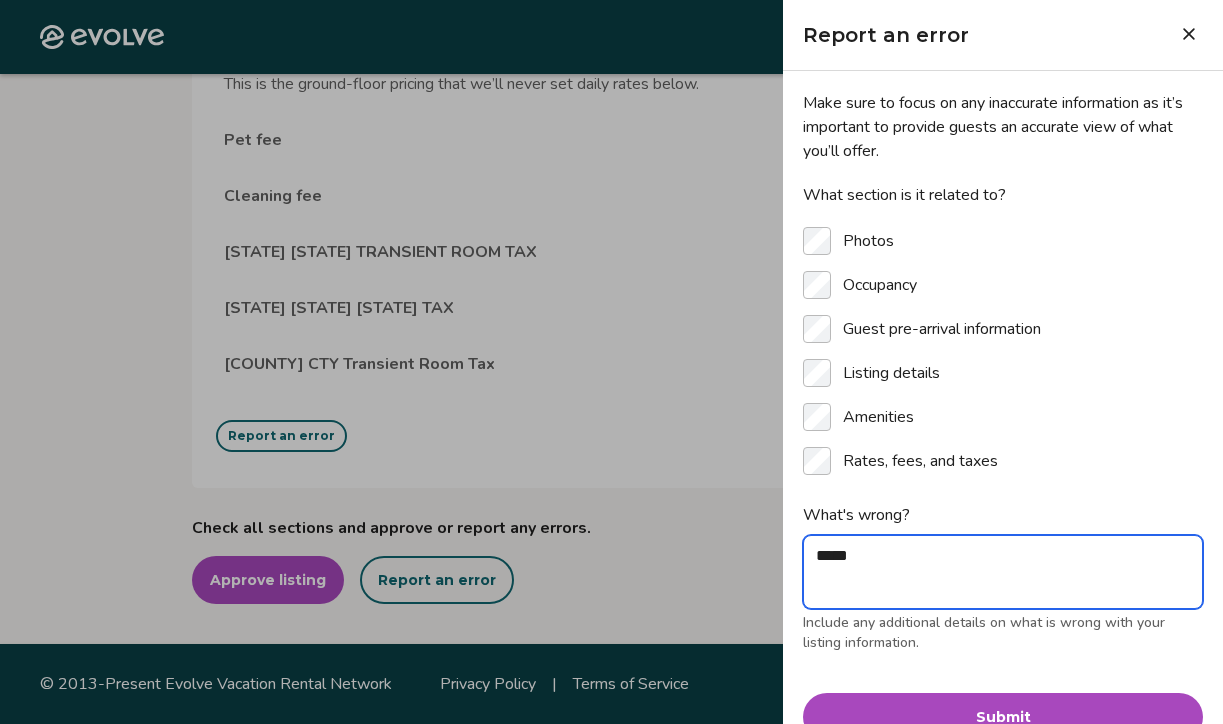 type on "****" 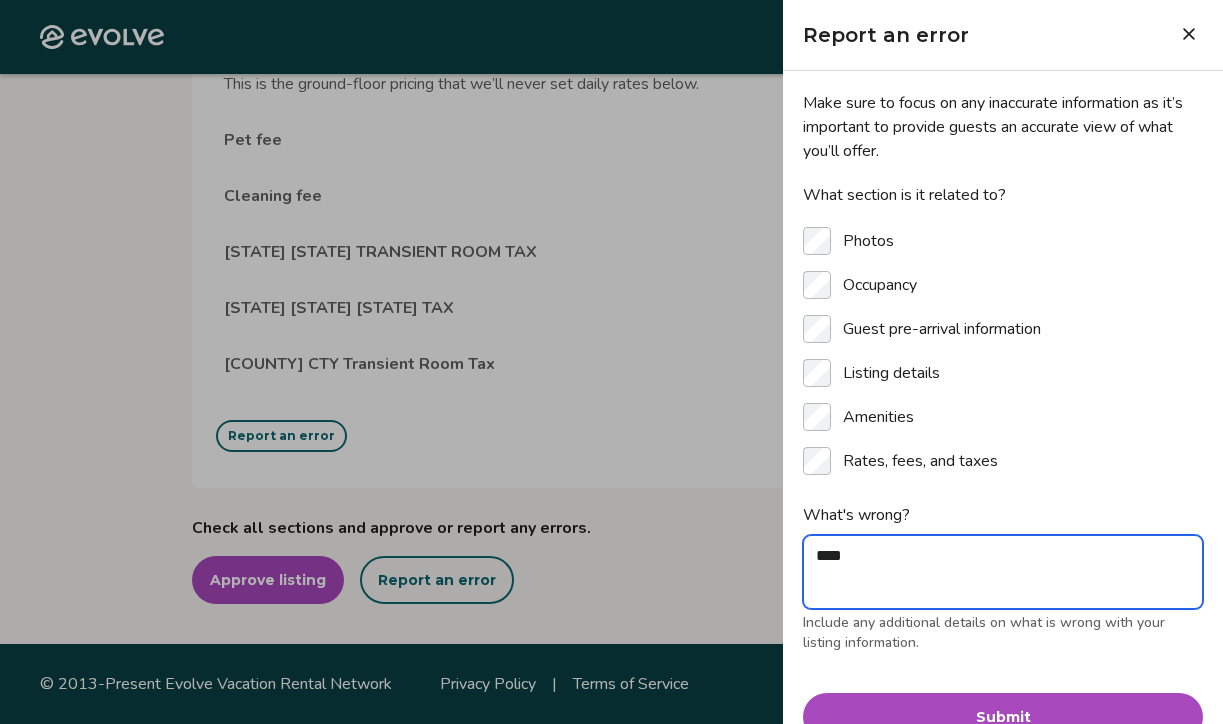 type on "***" 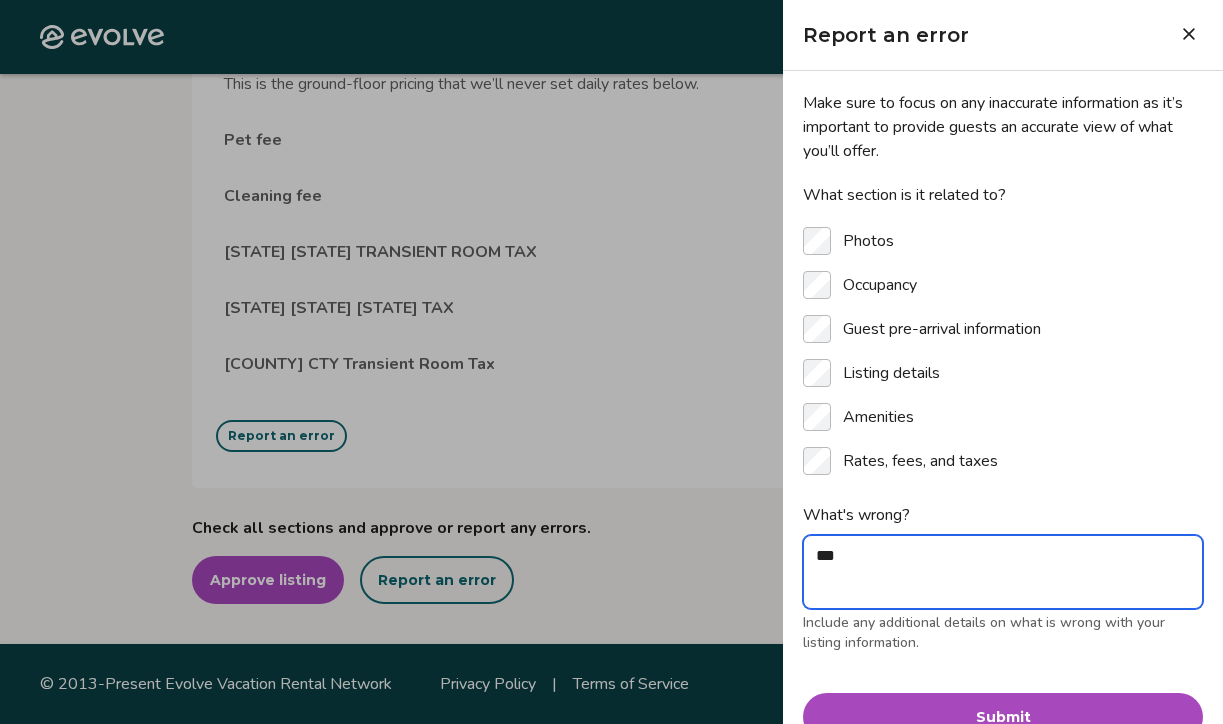 type on "**" 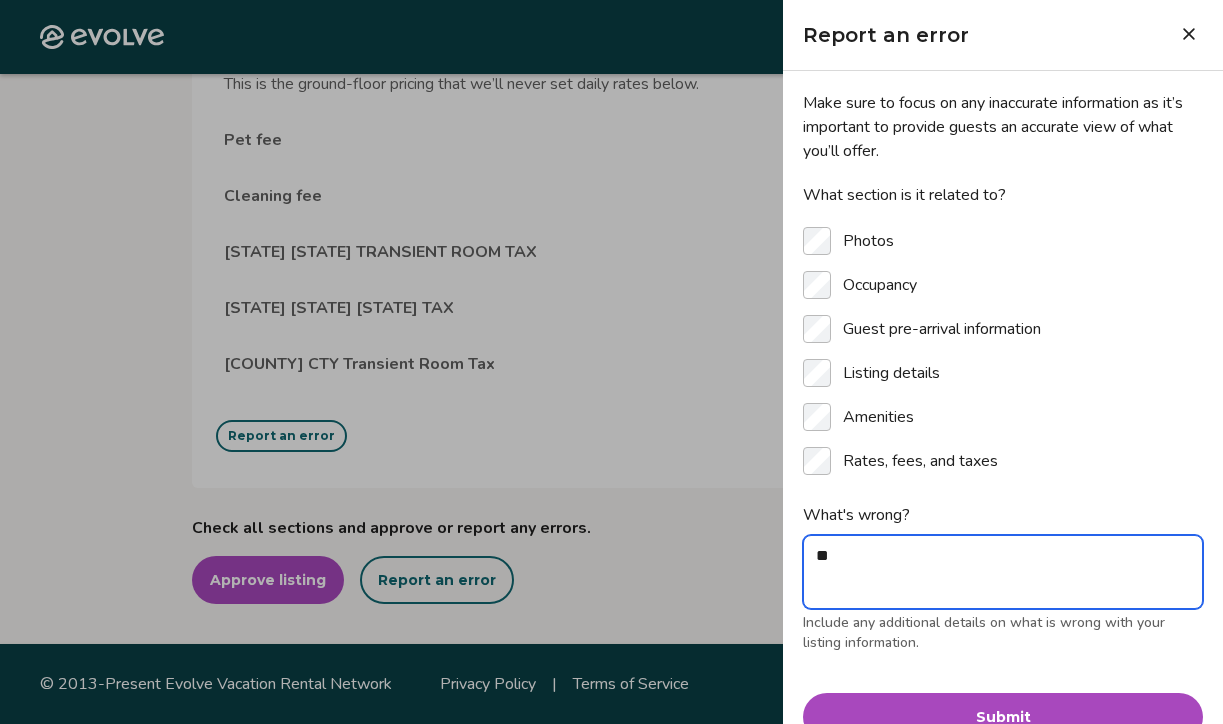 type on "*" 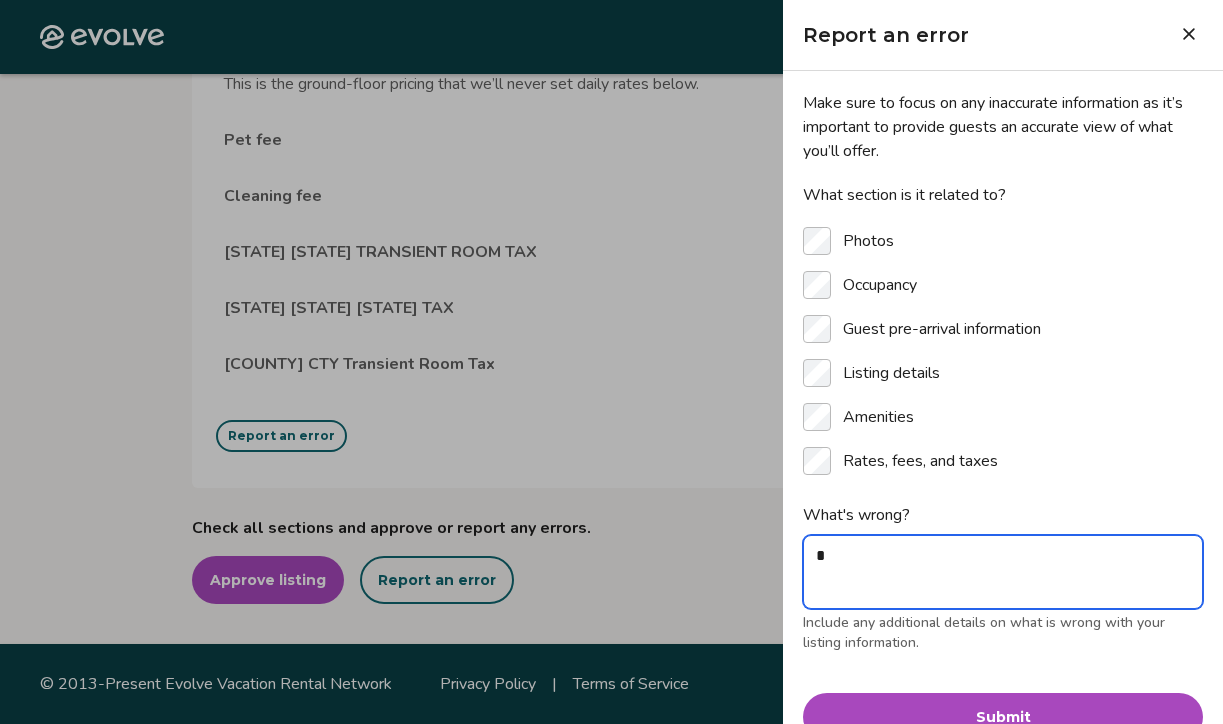 type 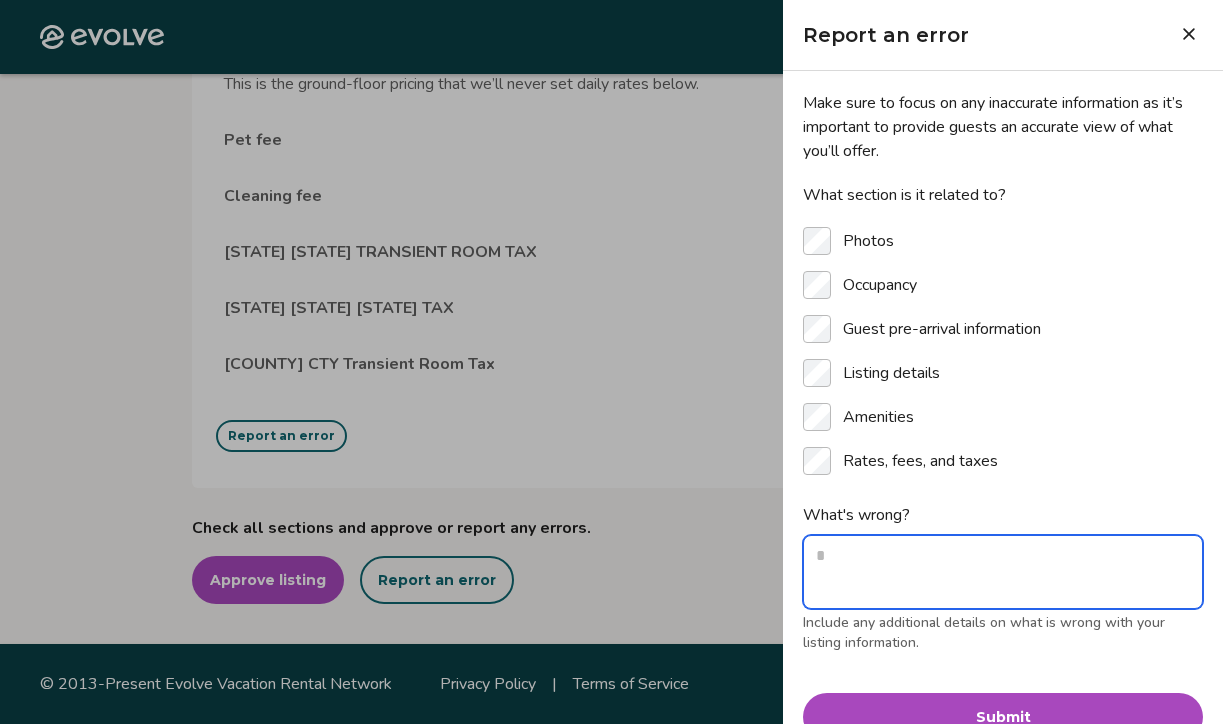 type on "*" 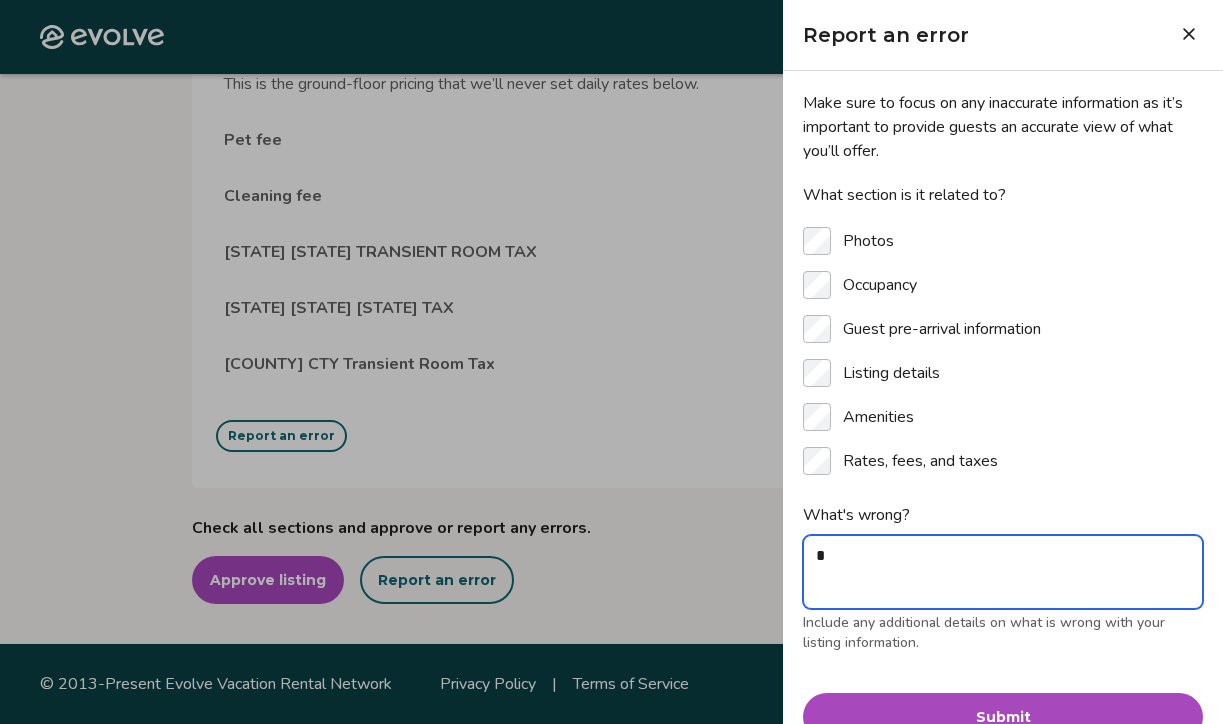 type on "*" 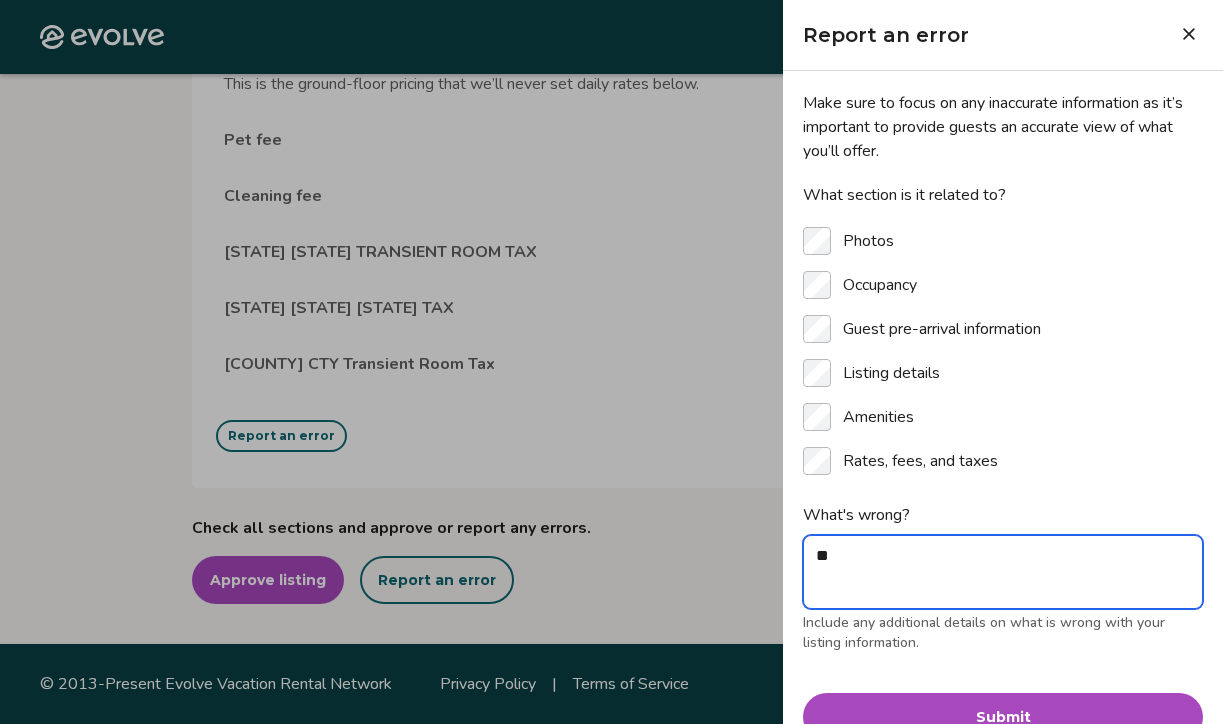 type on "***" 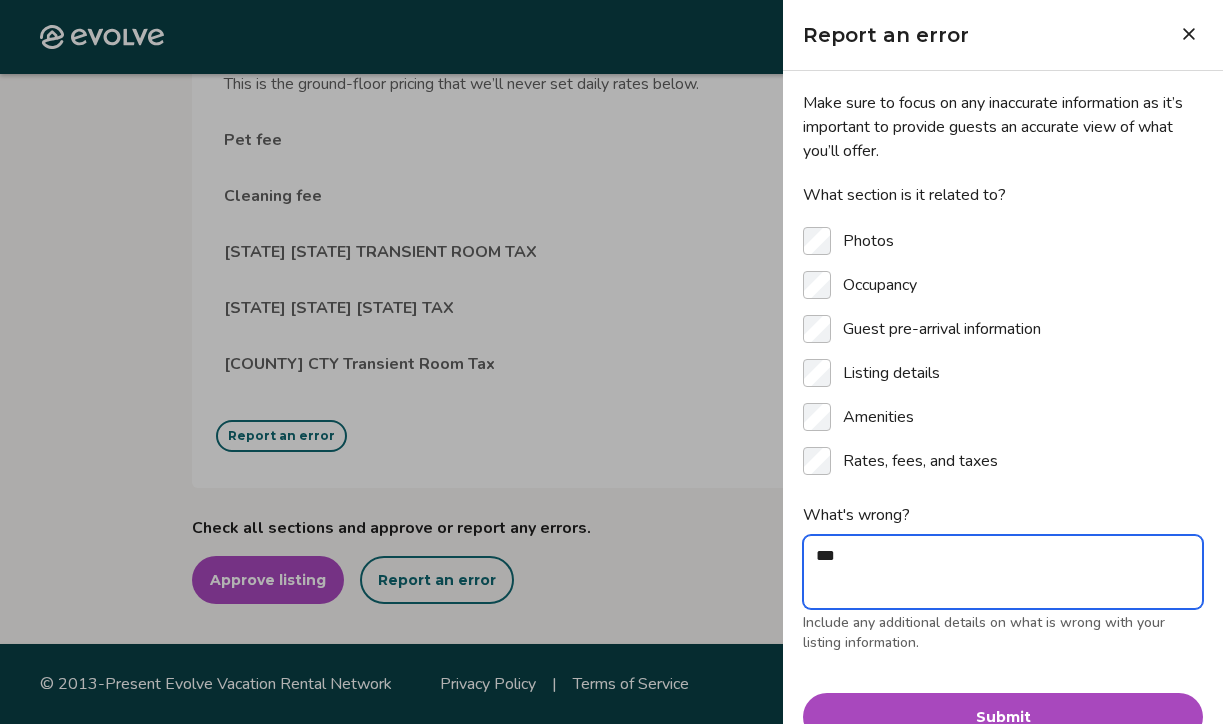 type on "****" 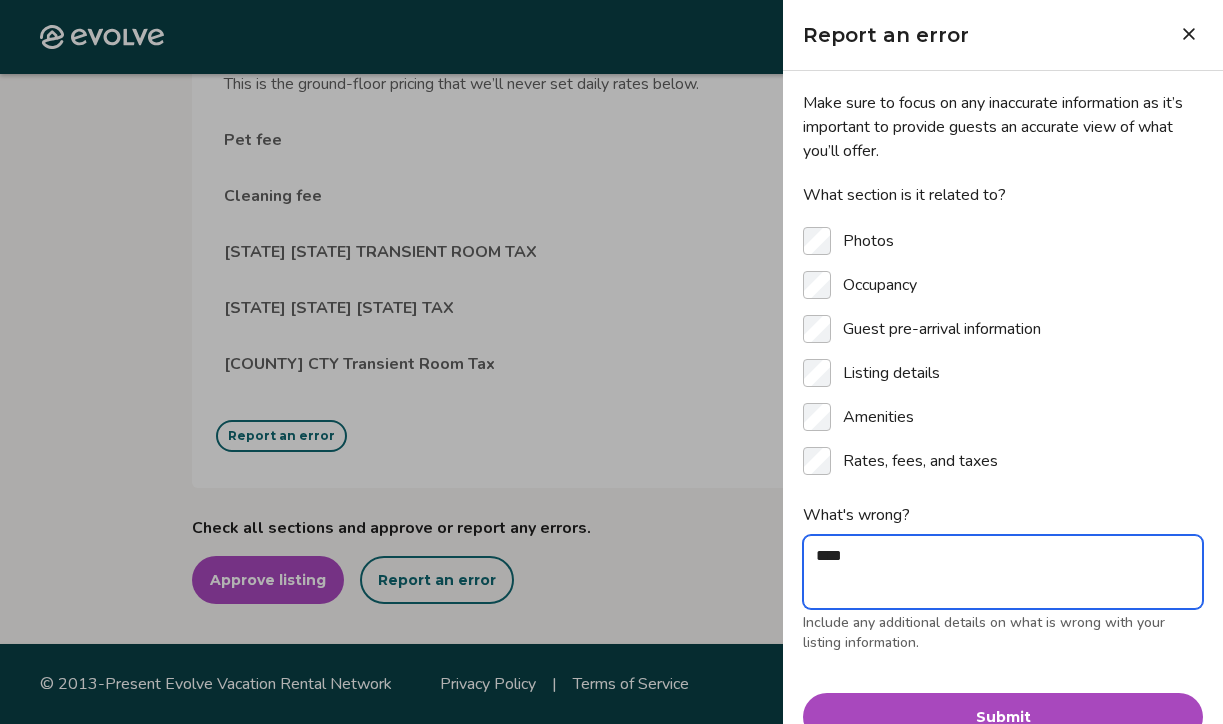 type on "*****" 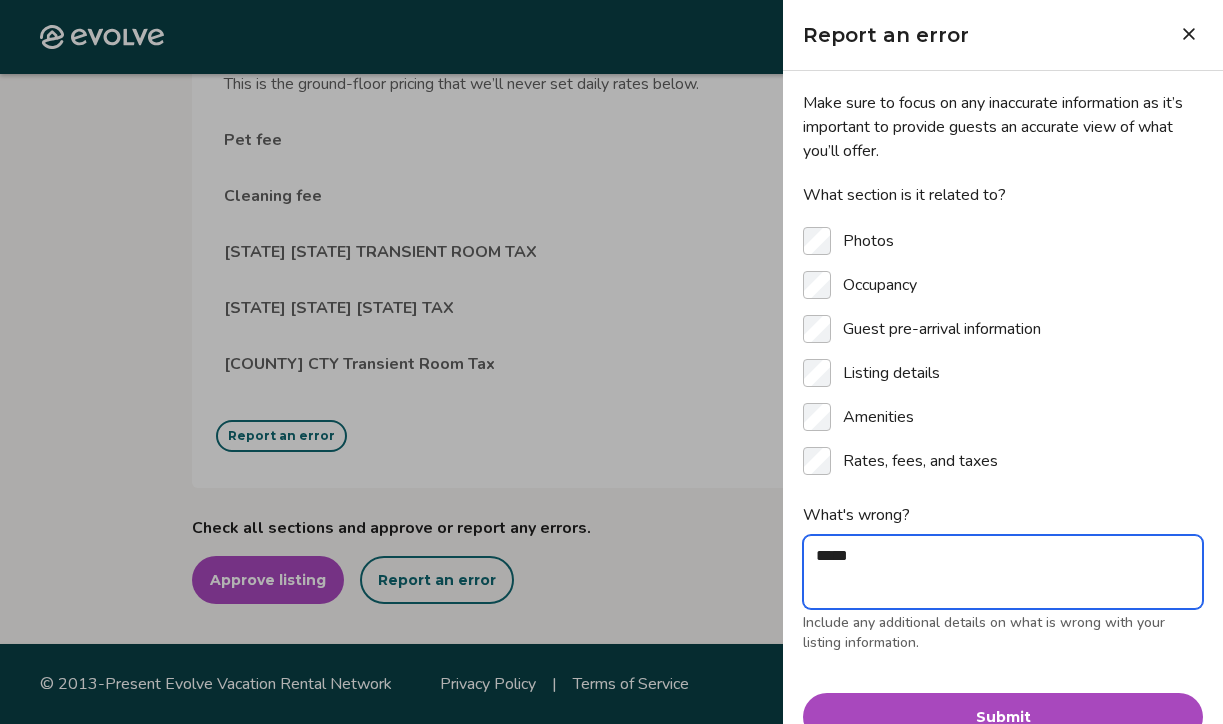 type on "******" 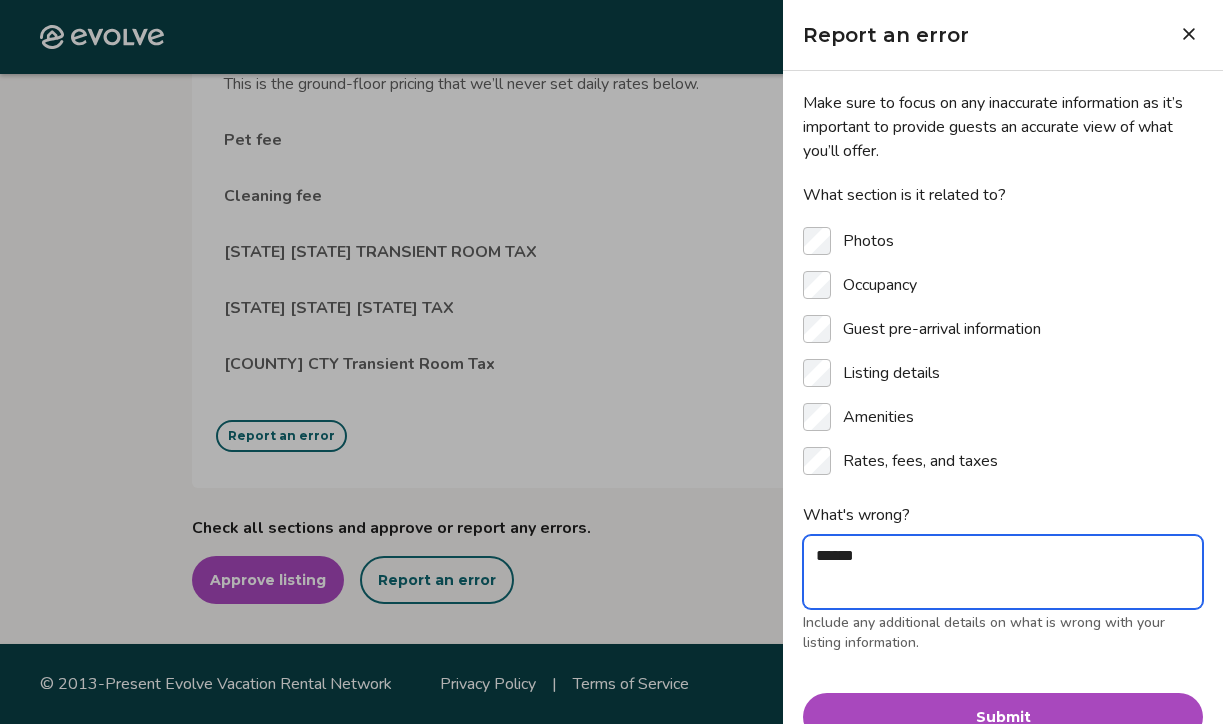 type on "*******" 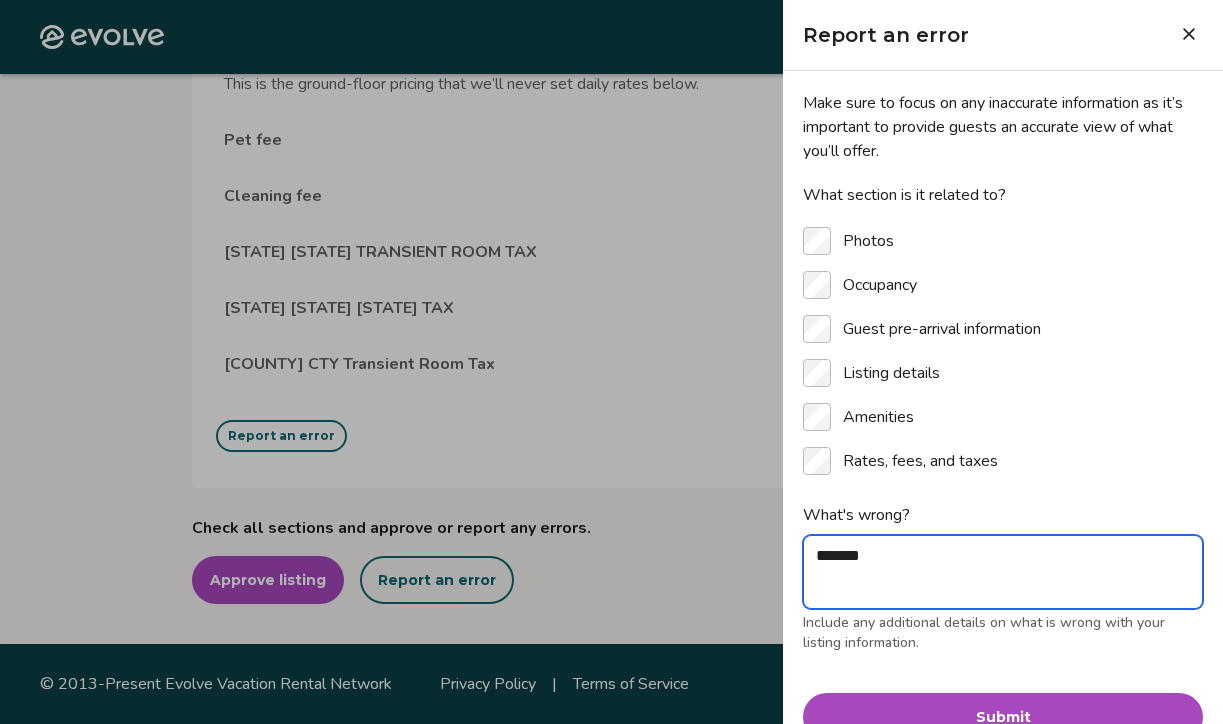 type on "*******" 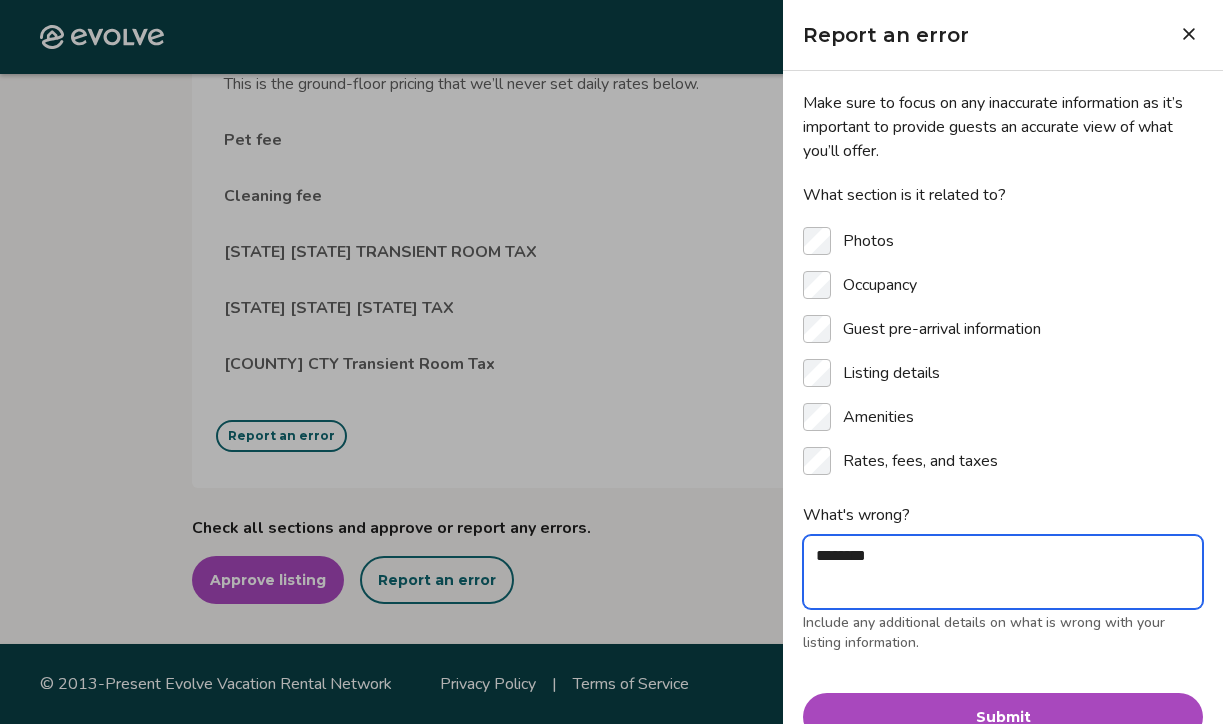 type on "*********" 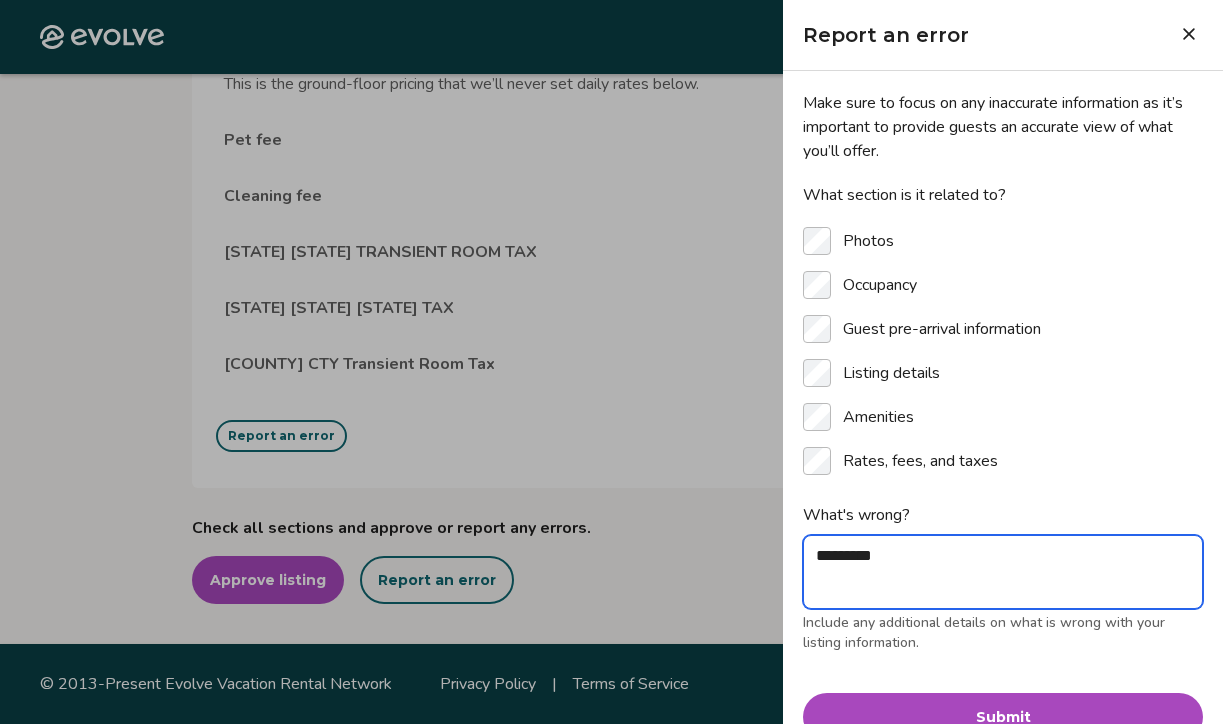 type on "*******" 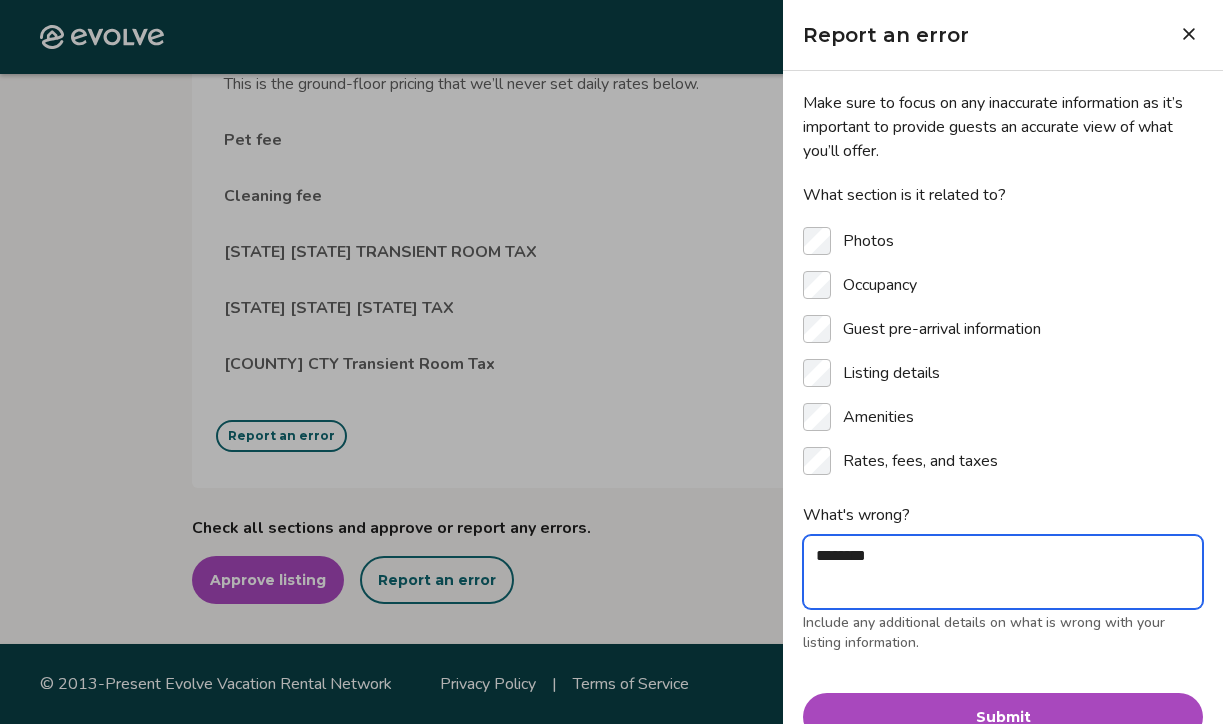type on "*********" 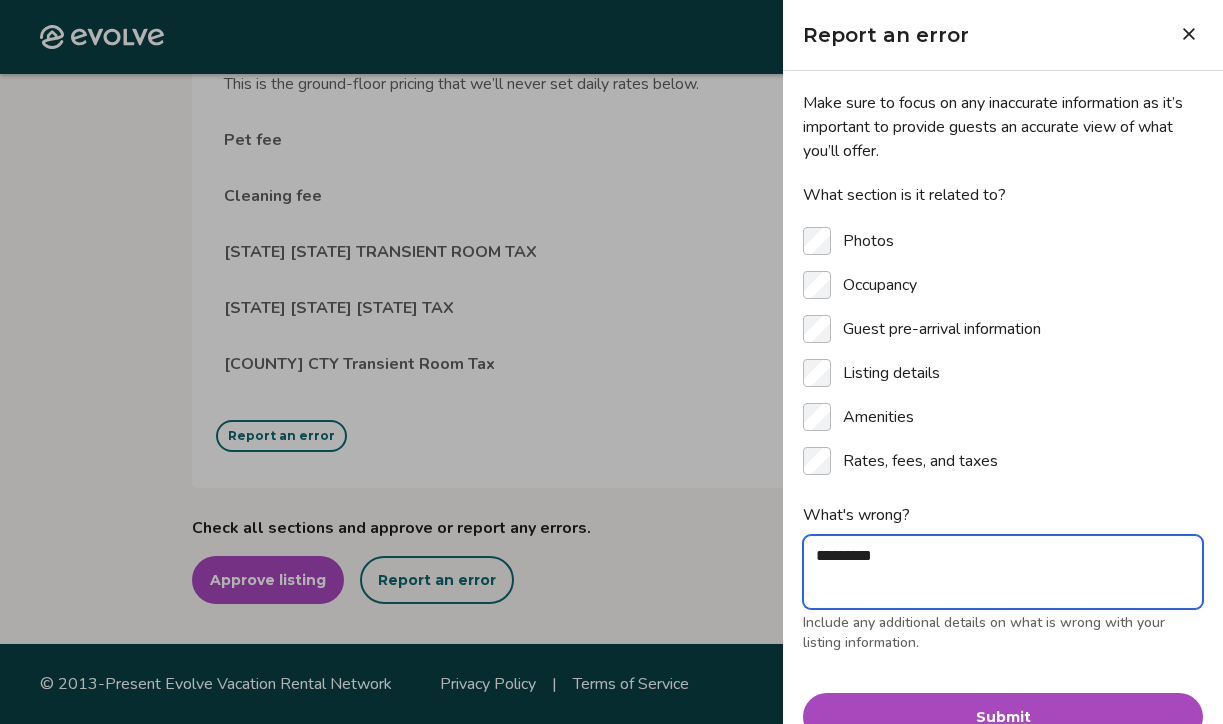 type on "**********" 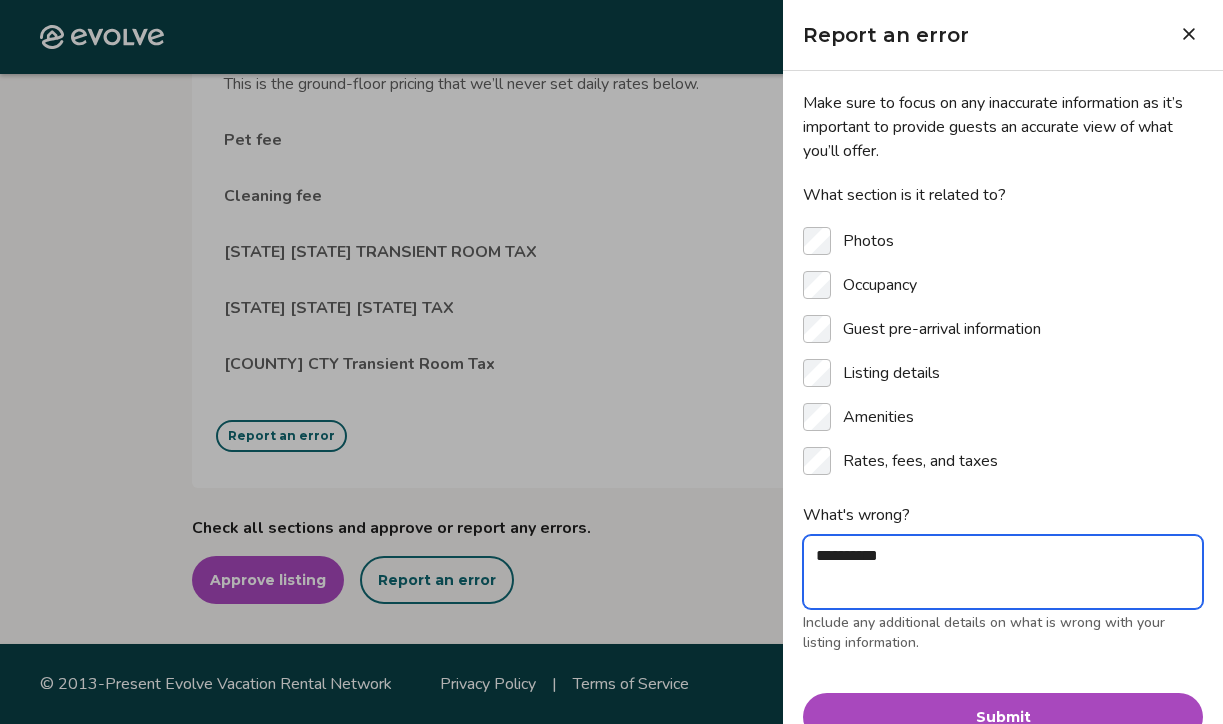type on "**********" 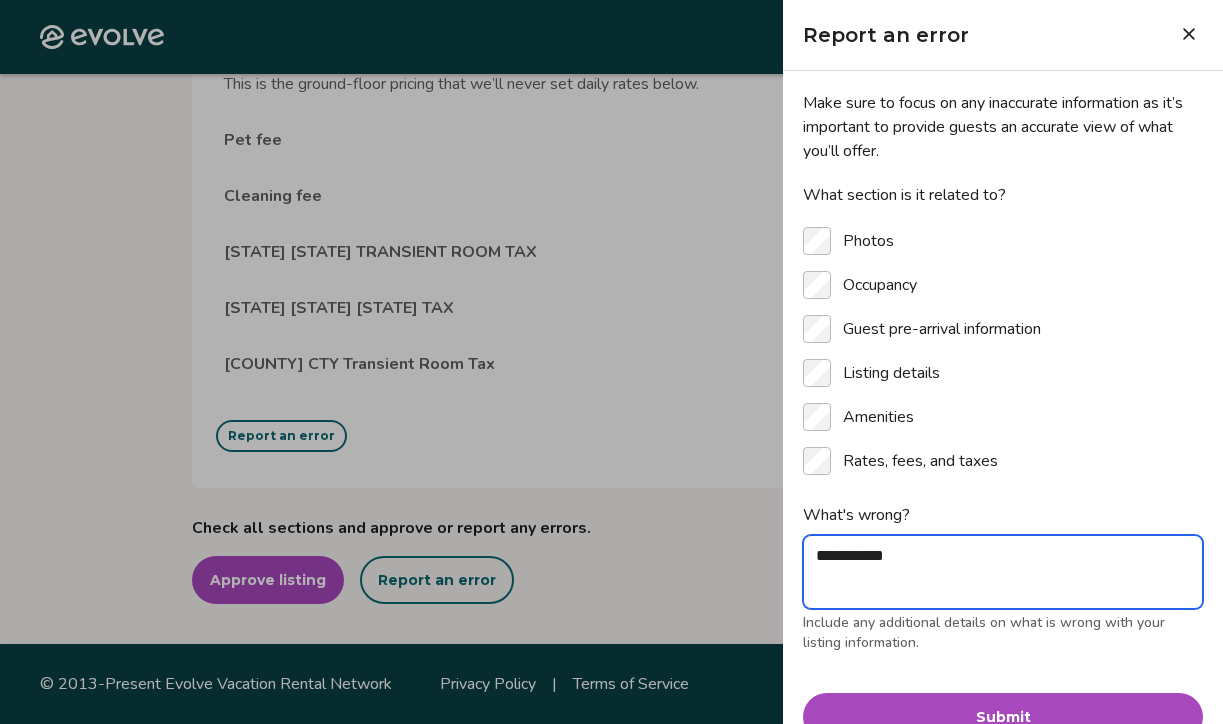 type on "**********" 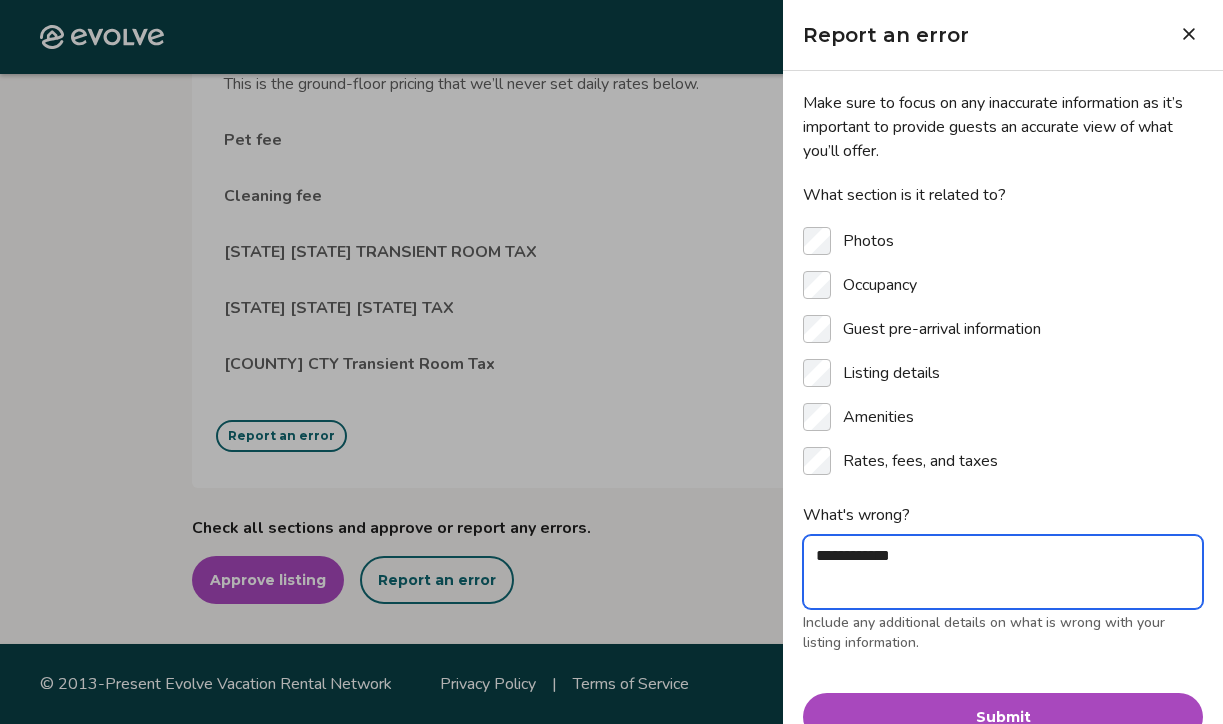 type 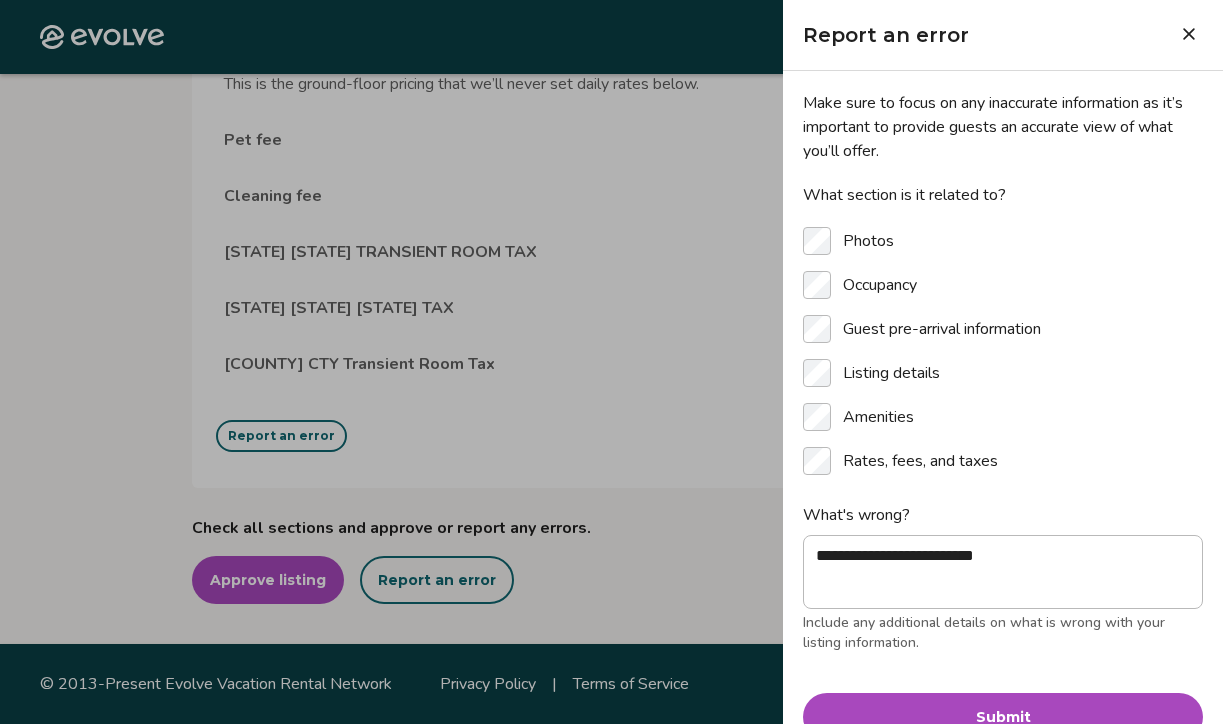 click on "Submit" at bounding box center (1003, 717) 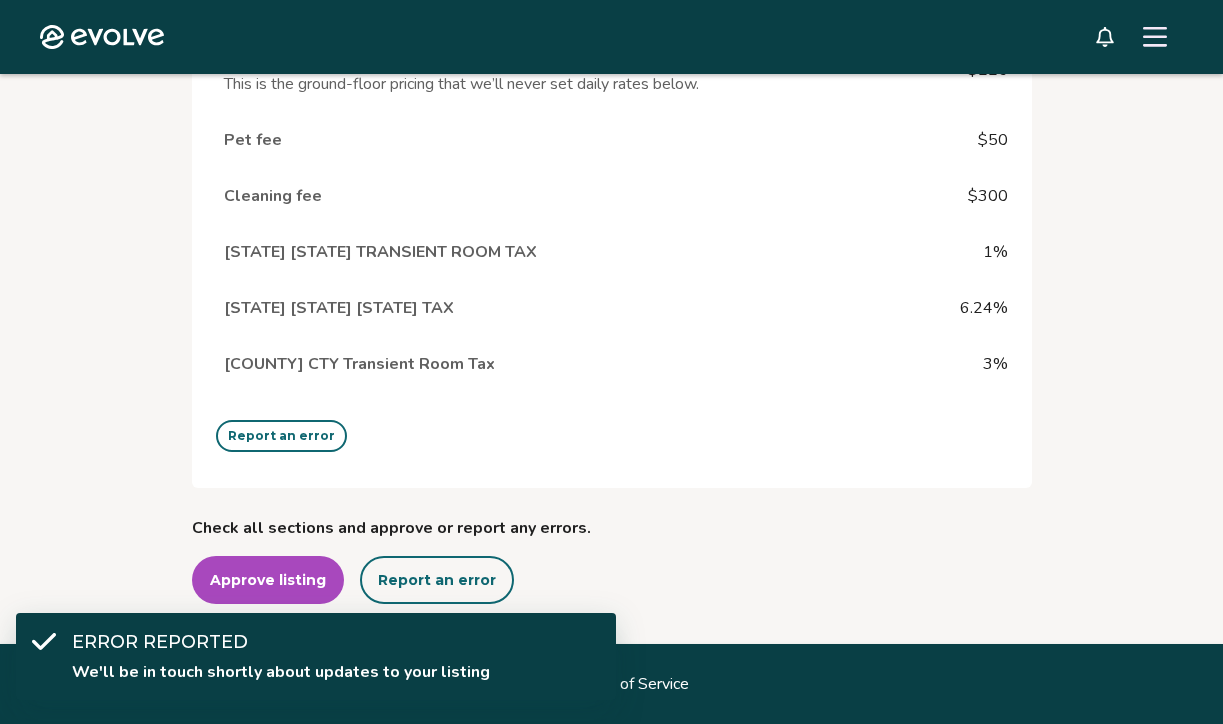 click on "[COUNTY] CTY Transient Room Tax 3%" at bounding box center [612, 364] 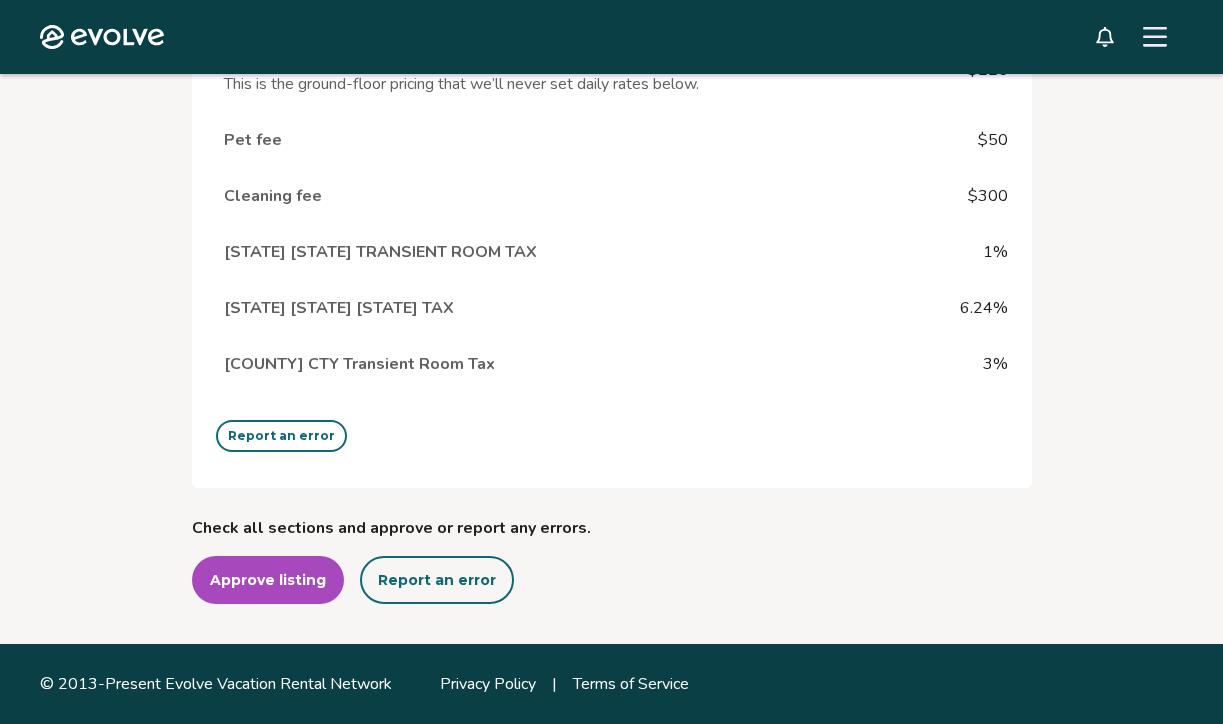 scroll, scrollTop: 2277, scrollLeft: 0, axis: vertical 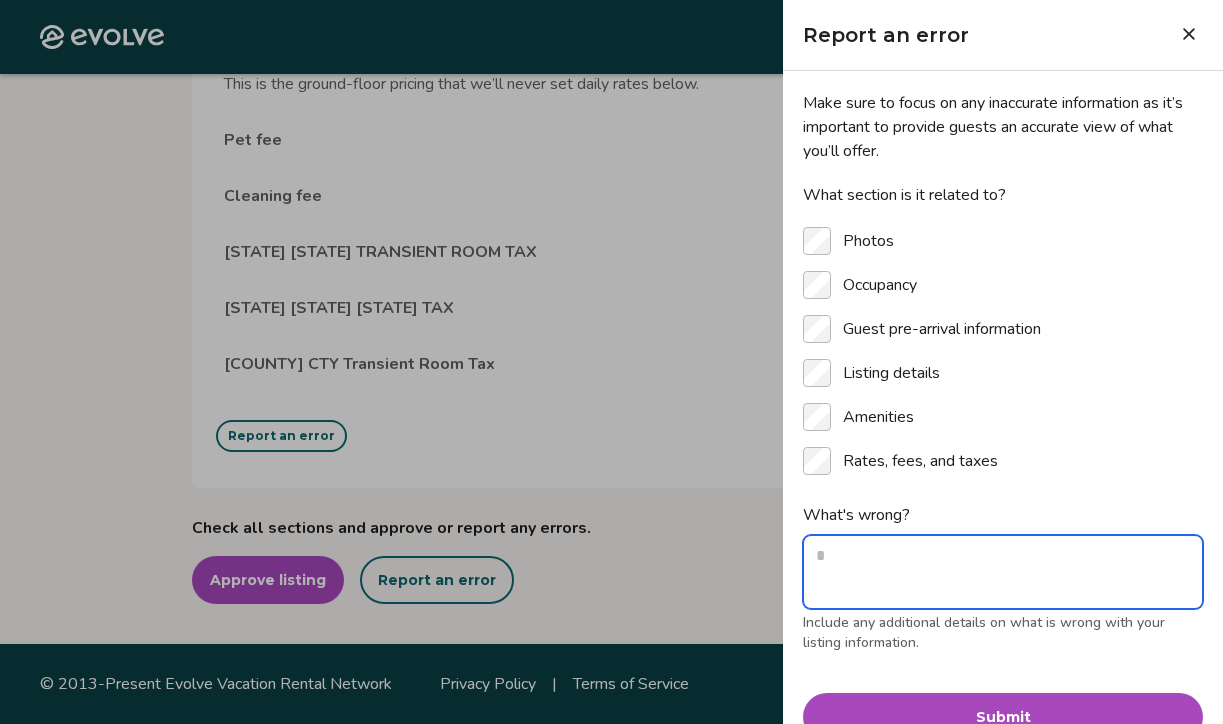 click on "What's wrong?" at bounding box center [1003, 572] 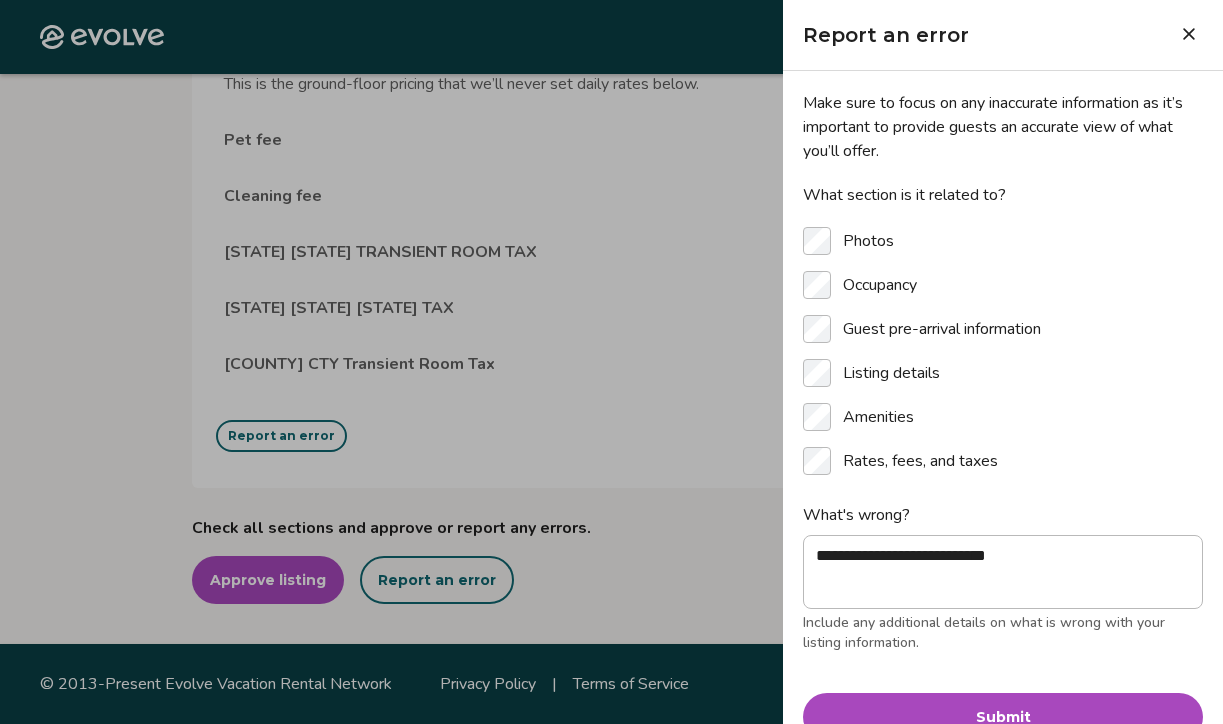 click on "Submit" at bounding box center (1003, 717) 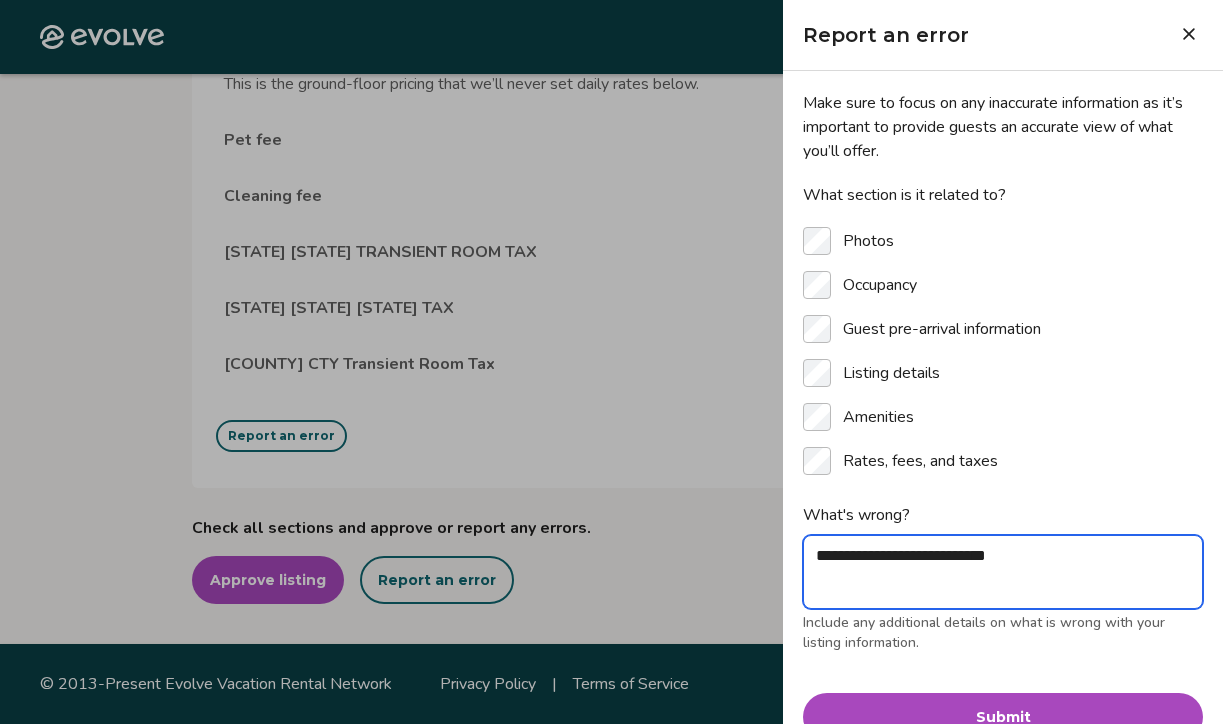 click on "**********" at bounding box center [1003, 572] 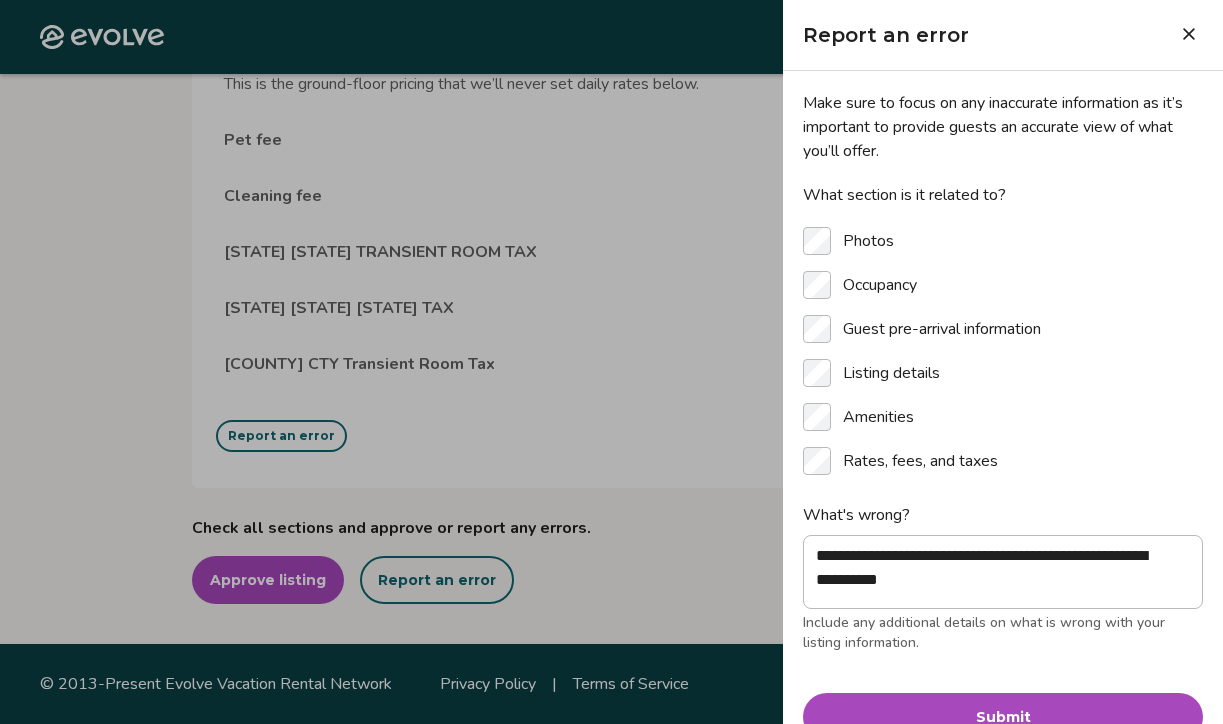 click on "Submit" at bounding box center (1003, 717) 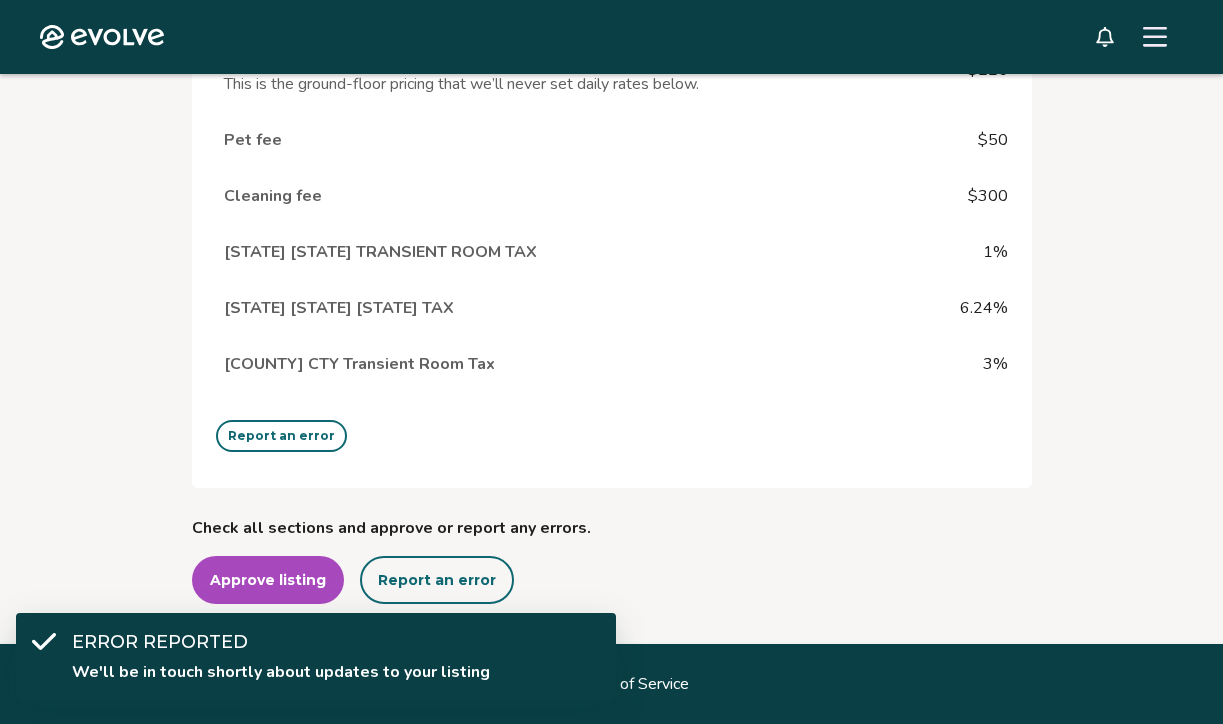 click on "Review your listing Take a moment to double-check the information for accuracy. As soon as you confirm everything looks good, we'll start the process of publishing it across all our booking platforms. Check all sections and approve or report any errors. Approve listing Report an error Photos View all photos Report an error Occupancy Guest pre-arrival information Listing details Amenities Rates, fees, and taxes Look ahead in your calendar to understand how rates will fluctuate. Oct 2025  | Views Oct 2025 Today Kentucky Chalet & Farmhouse Oct 2025 Sun Mon Tue Wed Thu Fri Sat Oct 1 $220 2 $220 3 $238 4 $268 5 $220 6 $268 7 $268 8 $268 9 $268 10 $339 11 $340 12 $268 13 $259 14 $259 15 $259 16 $259 17 $323 18 $319 19 $256 20 $238 21 $238 22 $238 23 $238 24 $298 25 $297 26 $238 27 $224 28 $224 29 $224 30 $222 31 $289 Booking Pending Evolve/Owner Default Minimum Stay (DMS) This is the lowest number of consecutive nights that a guest can book. 2 Default Minimum Rate (DMR) $220 Pet fee $50 Cleaning fee $300 1% 6.24%" at bounding box center [611, -699] 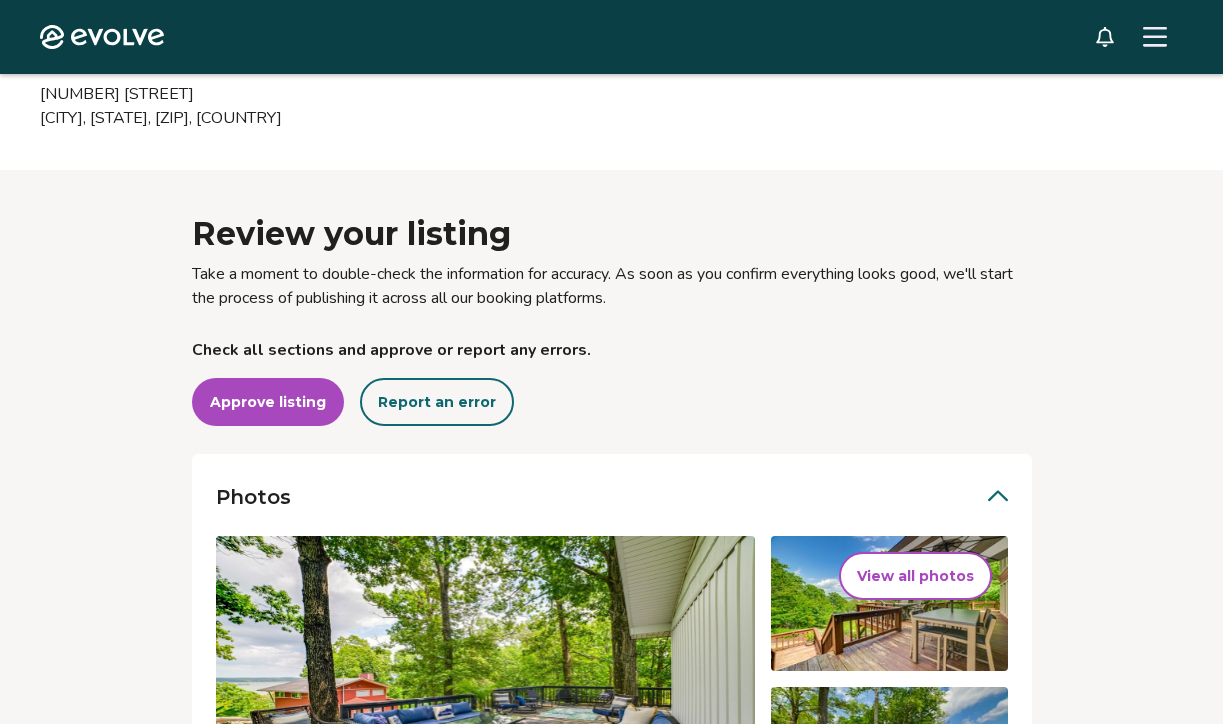 scroll, scrollTop: 66, scrollLeft: 0, axis: vertical 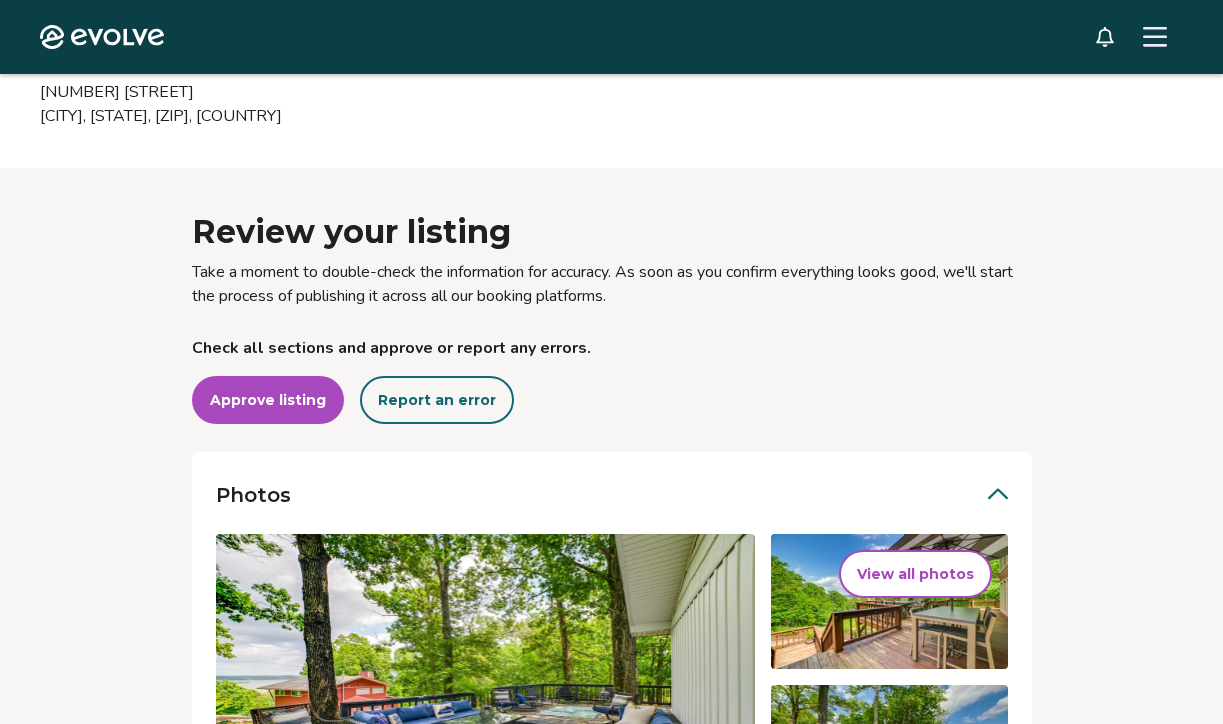click on "Report an error" at bounding box center [437, 400] 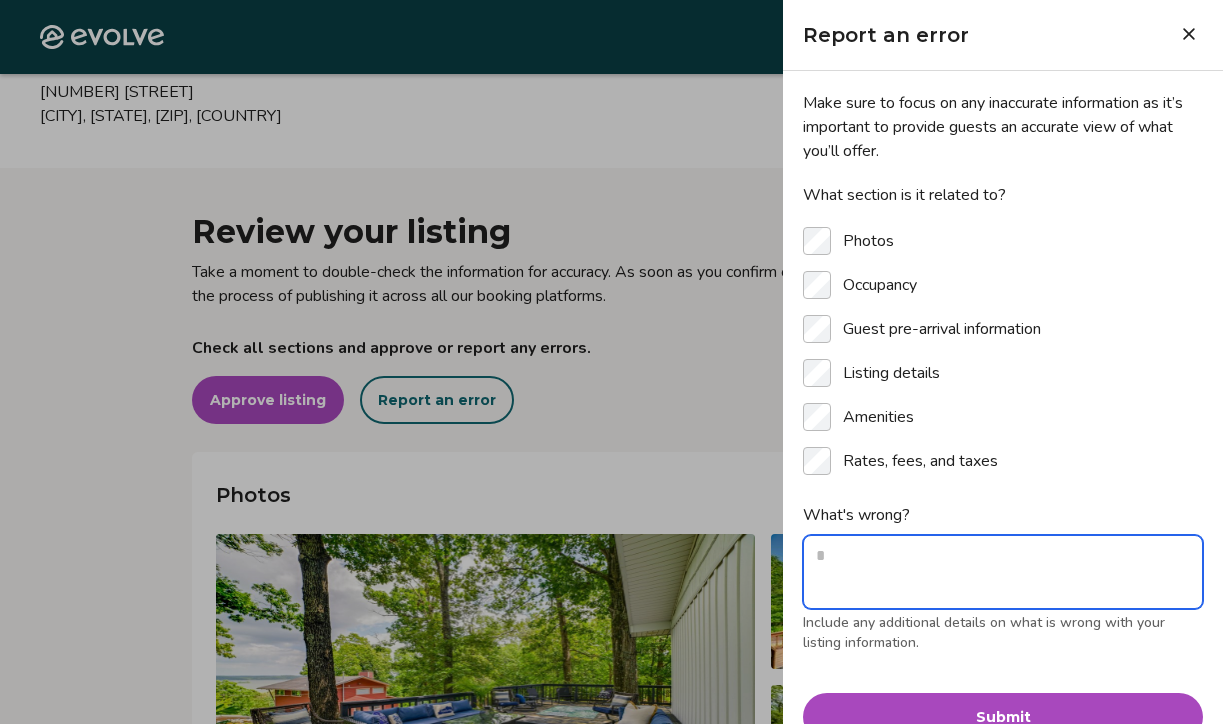 click on "What's wrong?" at bounding box center [1003, 572] 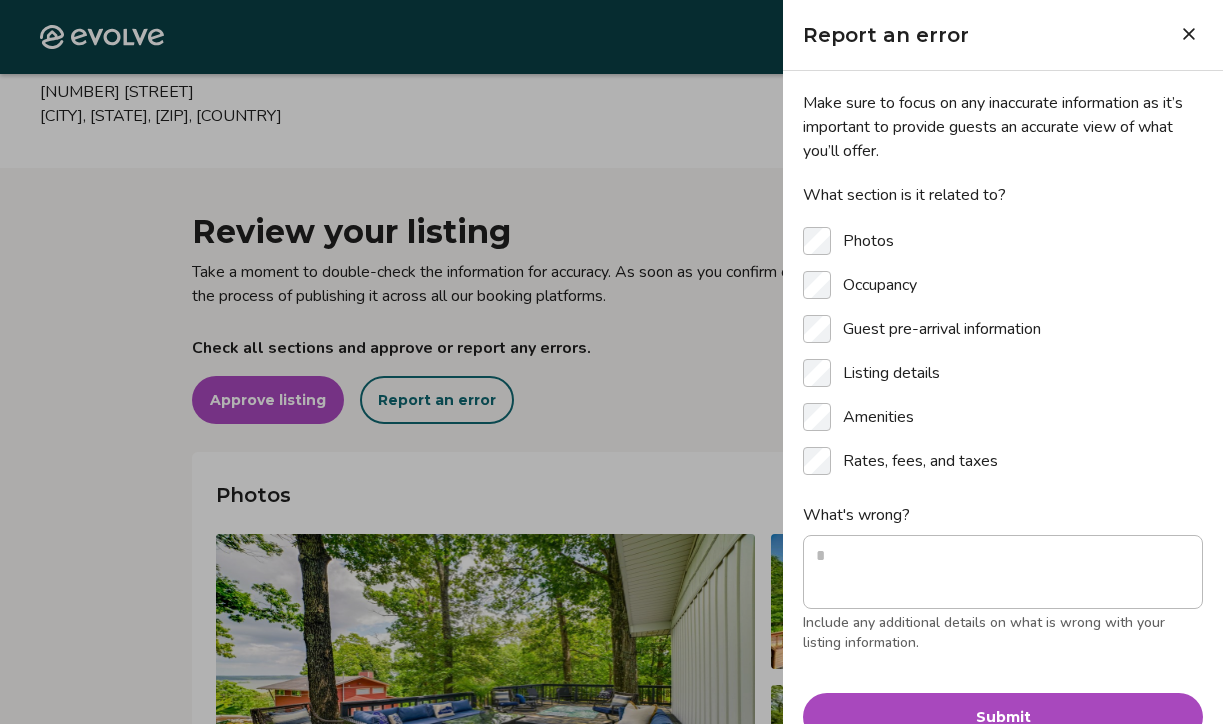 click at bounding box center [611, 362] 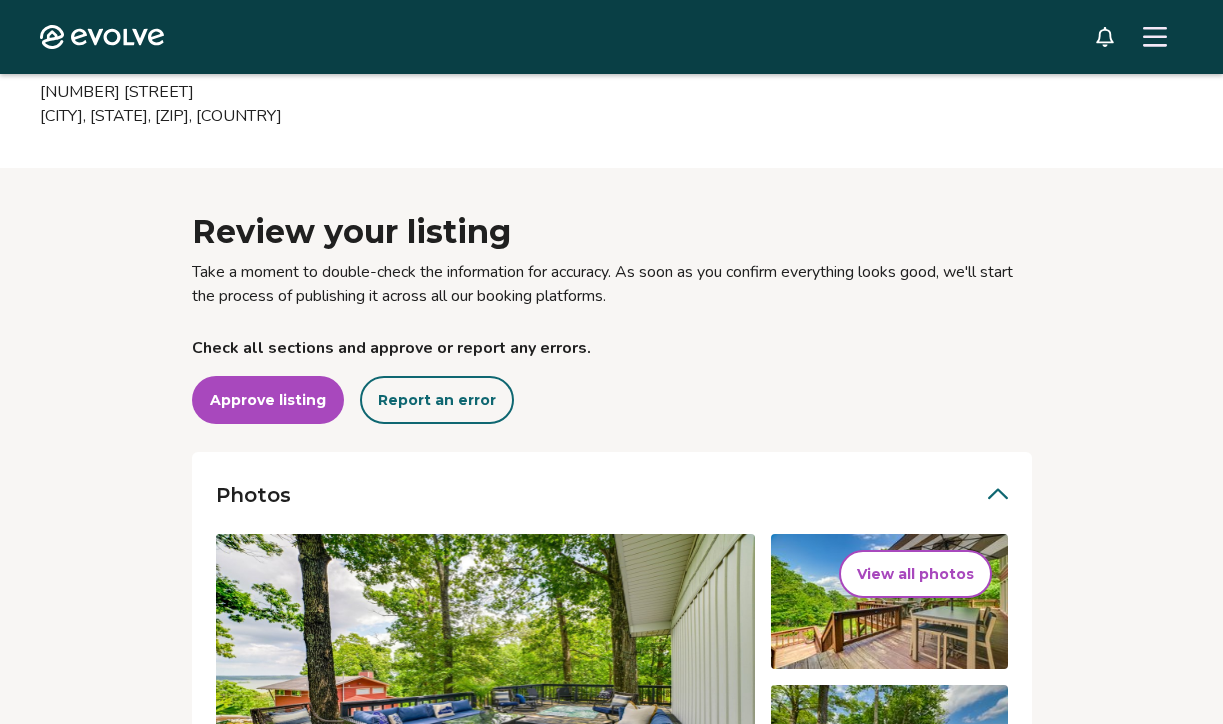 click on "Review your listing Take a moment to double-check the information for accuracy. As soon as you confirm everything looks good, we'll start the process of publishing it across all our booking platforms. Check all sections and approve or report any errors. Approve listing Report an error Photos View all photos Report an error Occupancy Guest pre-arrival information Listing details Amenities Rates, fees, and taxes Look ahead in your calendar to understand how rates will fluctuate. Oct 2025  | Views Oct 2025 Today Kentucky Chalet & Farmhouse Oct 2025 Sun Mon Tue Wed Thu Fri Sat Oct 1 $220 2 $220 3 $238 4 $268 5 $220 6 $268 7 $268 8 $268 9 $268 10 $339 11 $340 12 $268 13 $259 14 $259 15 $259 16 $259 17 $323 18 $319 19 $256 20 $238 21 $238 22 $238 23 $238 24 $298 25 $297 26 $238 27 $224 28 $224 29 $224 30 $222 31 $289 Booking Pending Evolve/Owner Default Minimum Stay (DMS) This is the lowest number of consecutive nights that a guest can book. 2 Default Minimum Rate (DMR) $220 Pet fee $50 Cleaning fee $300 1% 6.24%" at bounding box center [611, 1511] 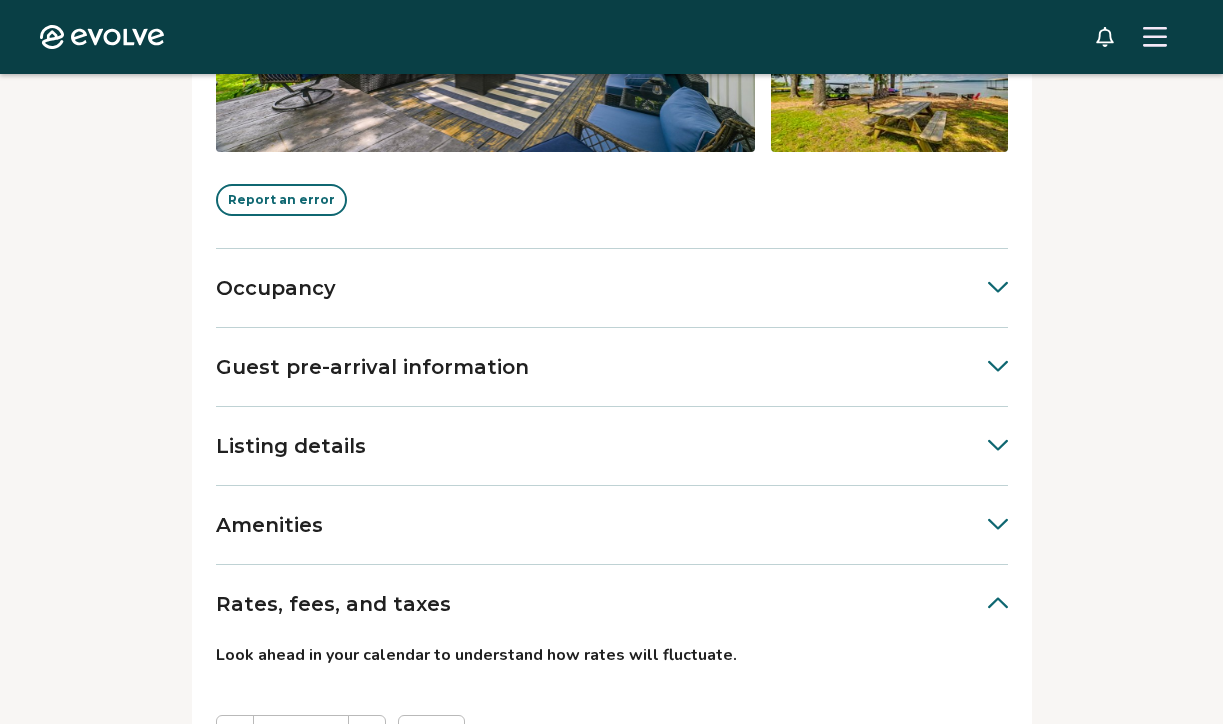 scroll, scrollTop: 763, scrollLeft: 0, axis: vertical 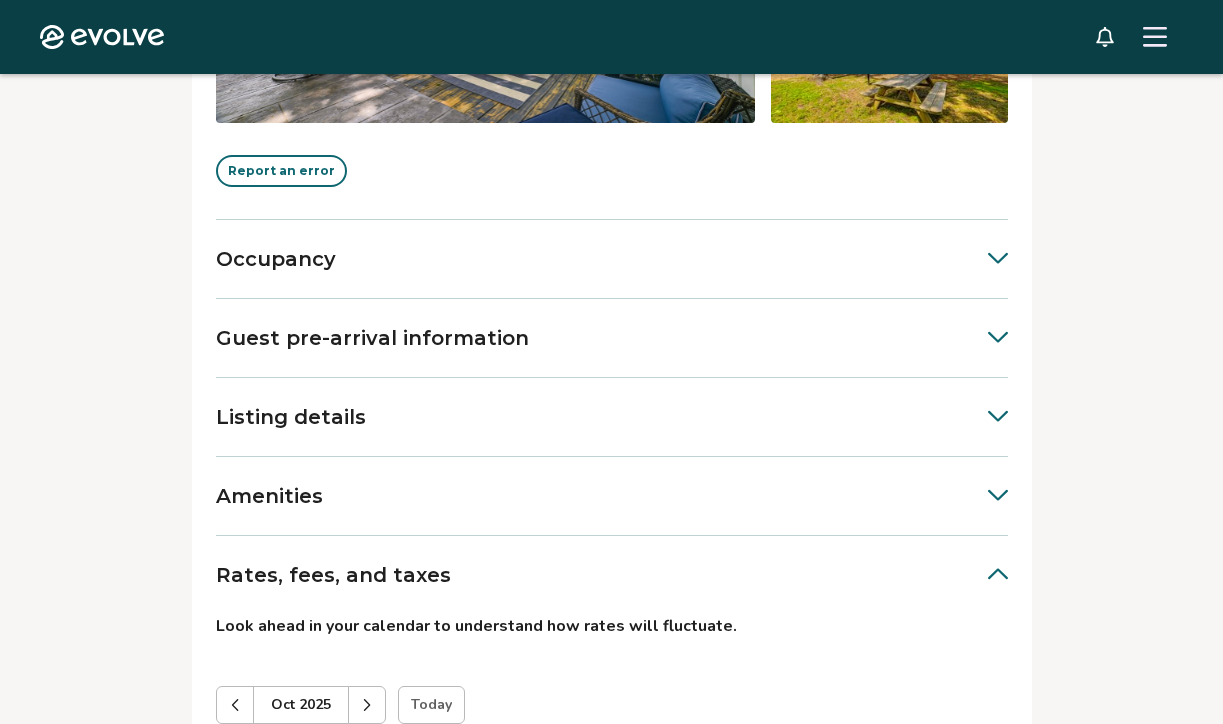 click on "Listing details" at bounding box center [612, 417] 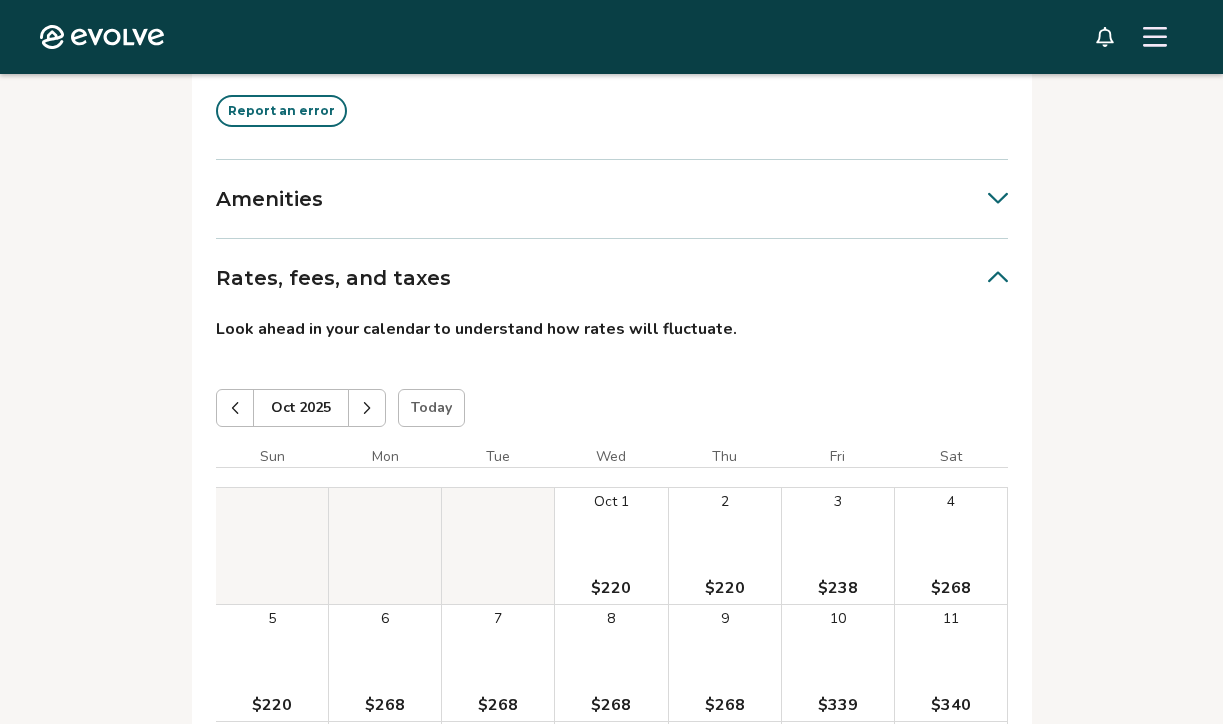 scroll, scrollTop: 3612, scrollLeft: 0, axis: vertical 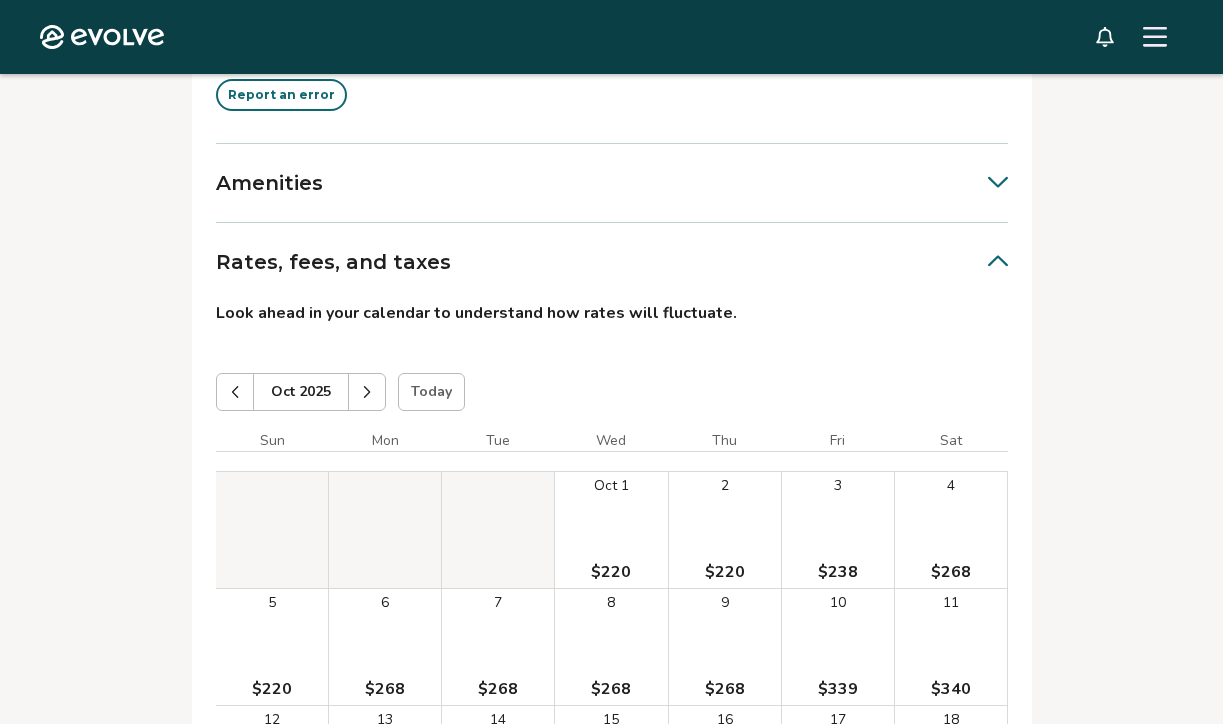 click on "Report an error" at bounding box center (281, 95) 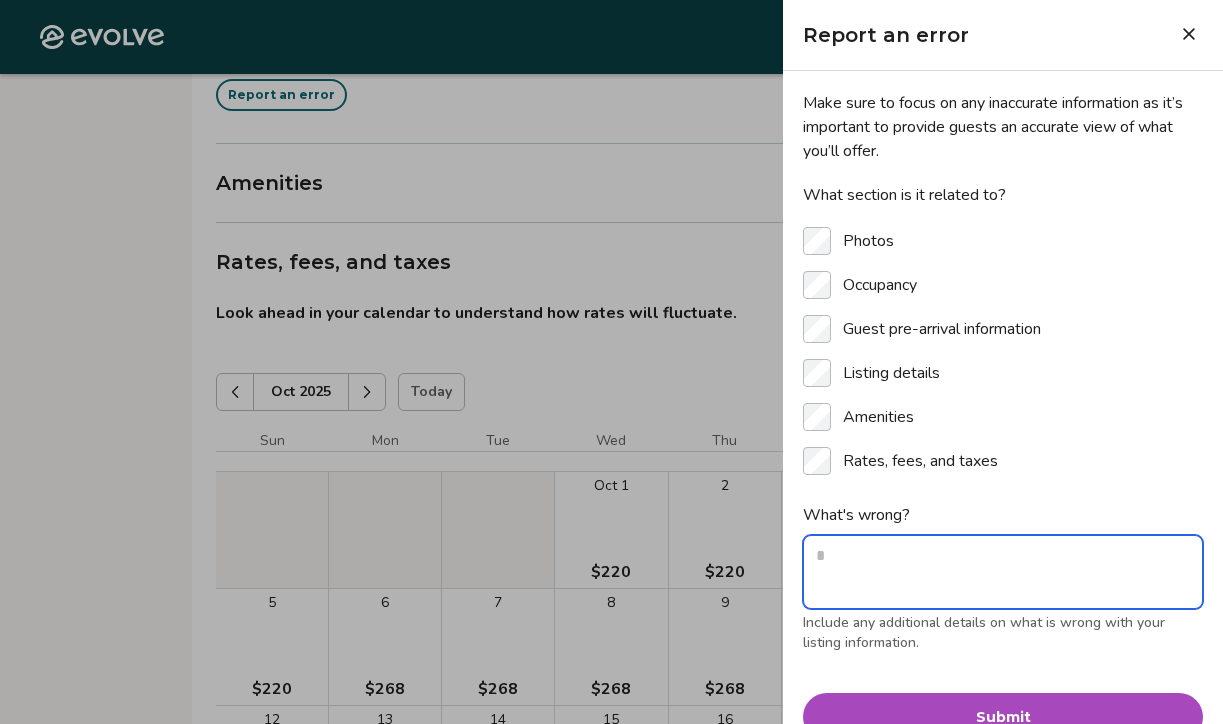 click on "What's wrong?" at bounding box center [1003, 572] 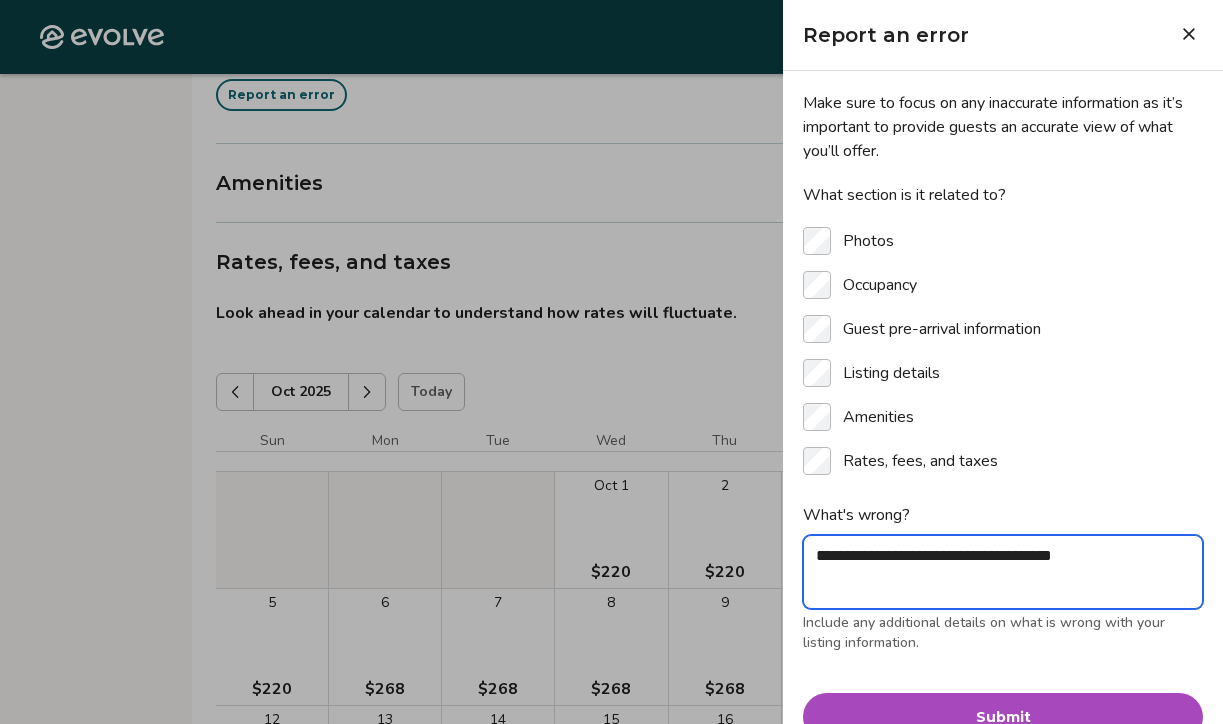 paste on "**********" 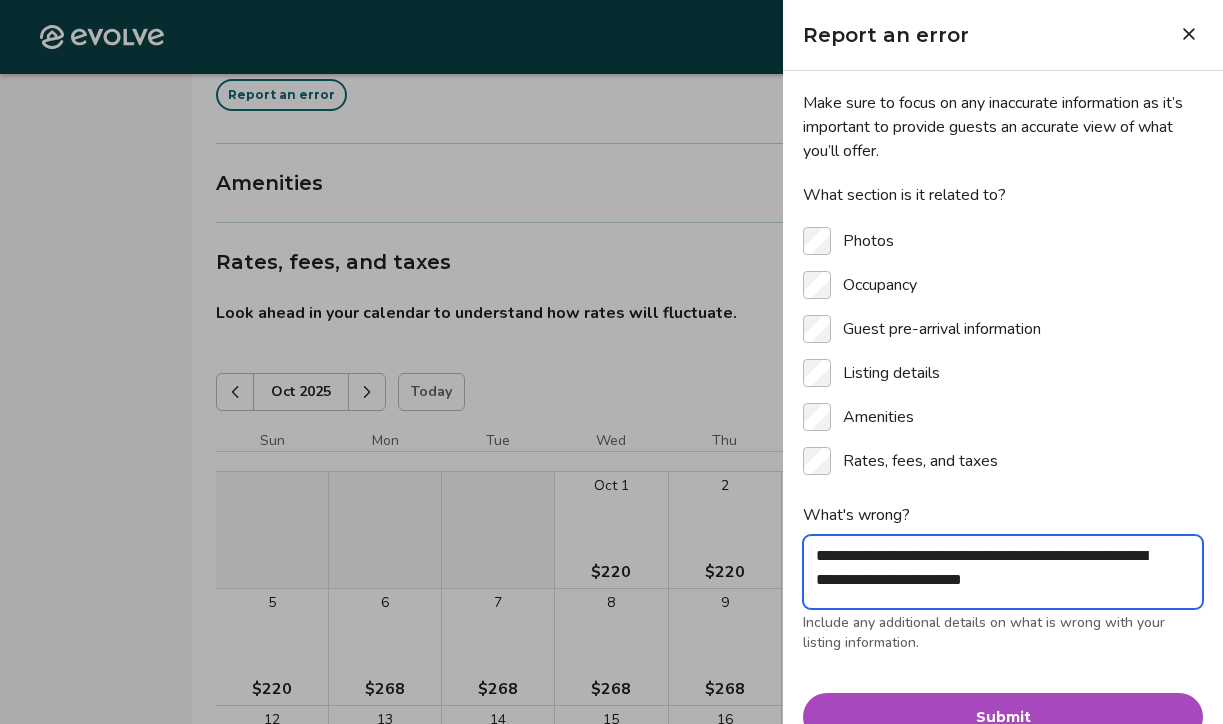 scroll, scrollTop: 7, scrollLeft: 0, axis: vertical 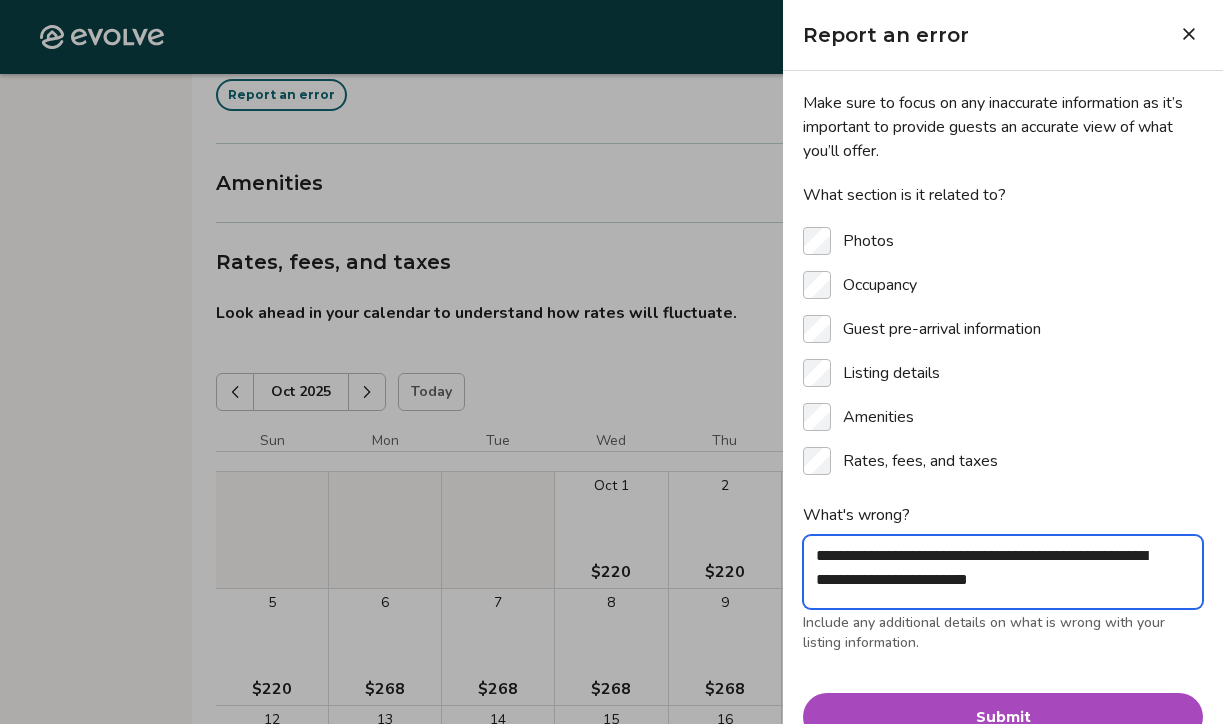 drag, startPoint x: 860, startPoint y: 600, endPoint x: 800, endPoint y: 584, distance: 62.0967 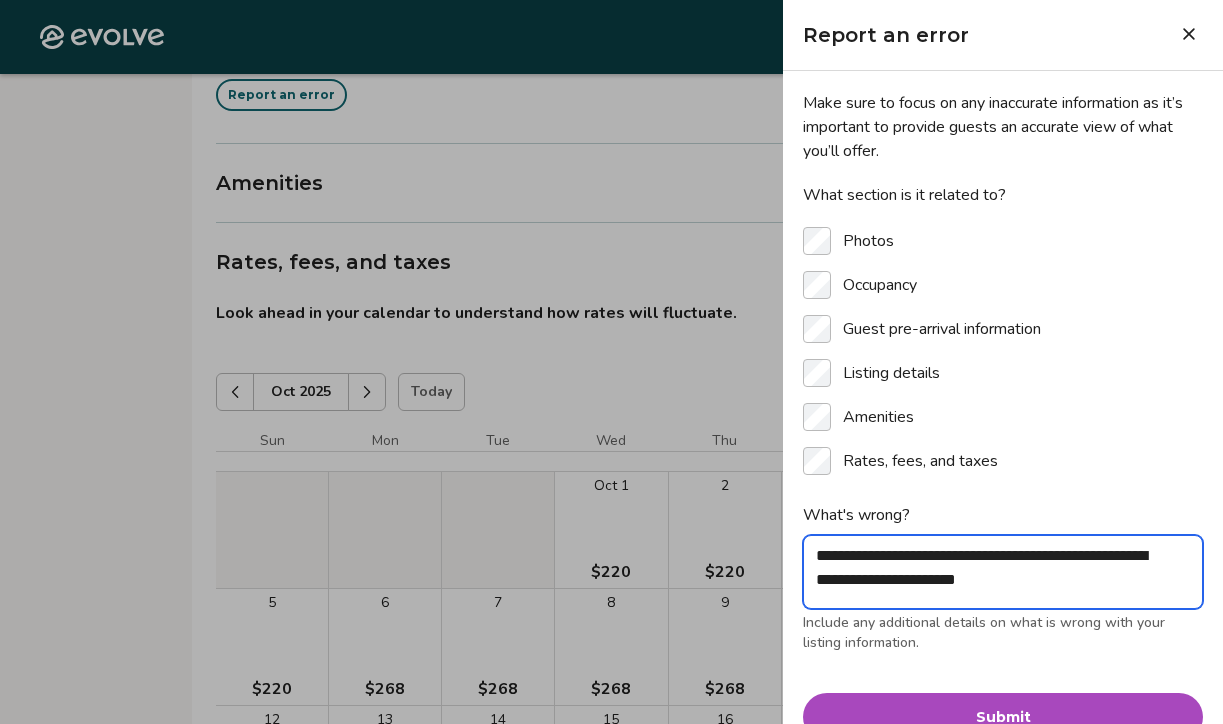 scroll, scrollTop: 0, scrollLeft: 0, axis: both 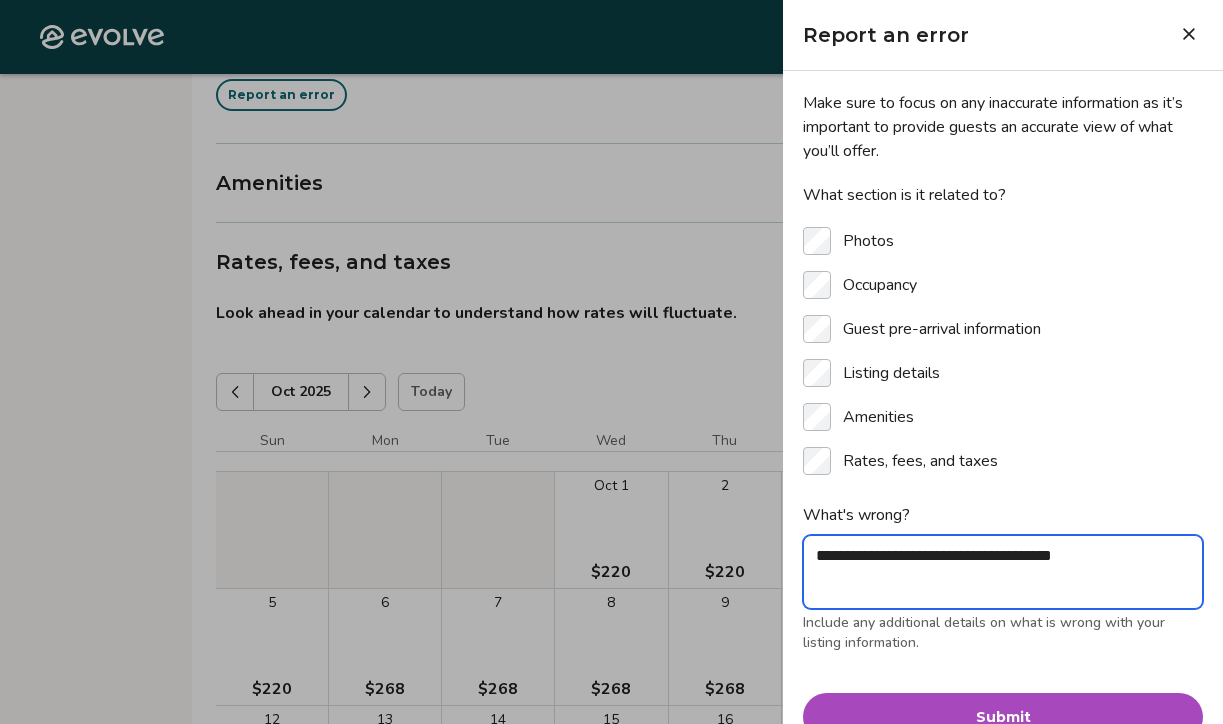 paste on "**********" 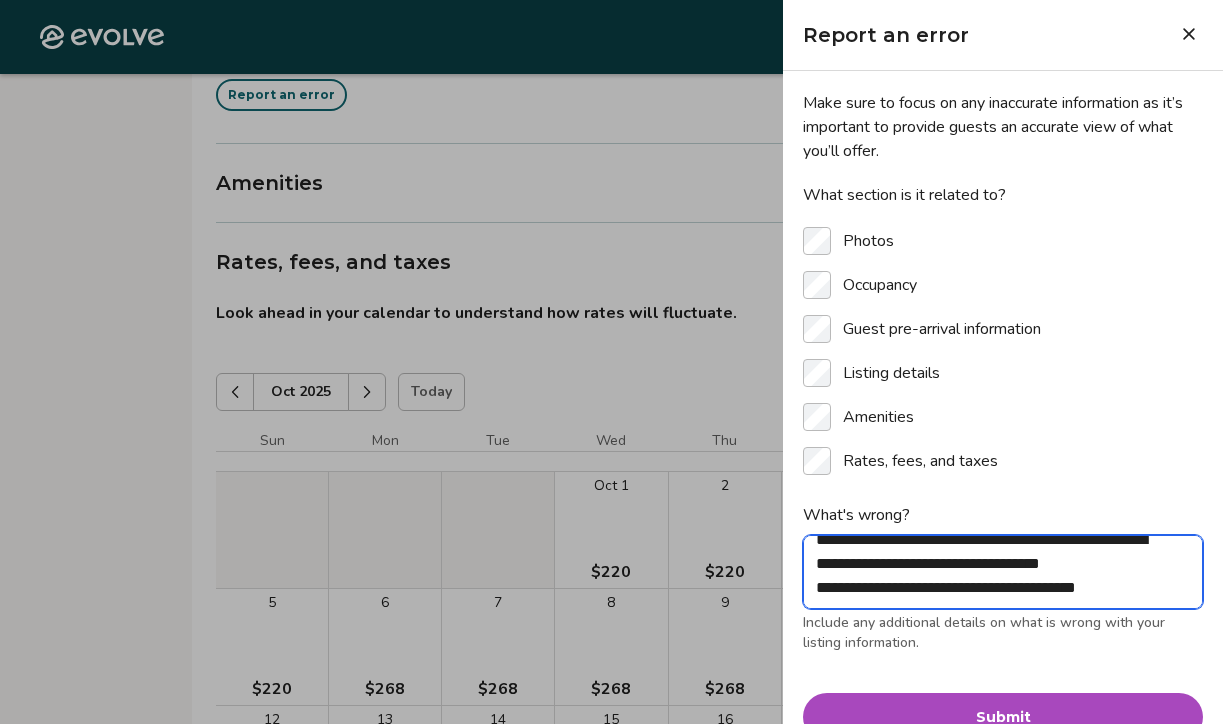 scroll, scrollTop: 55, scrollLeft: 0, axis: vertical 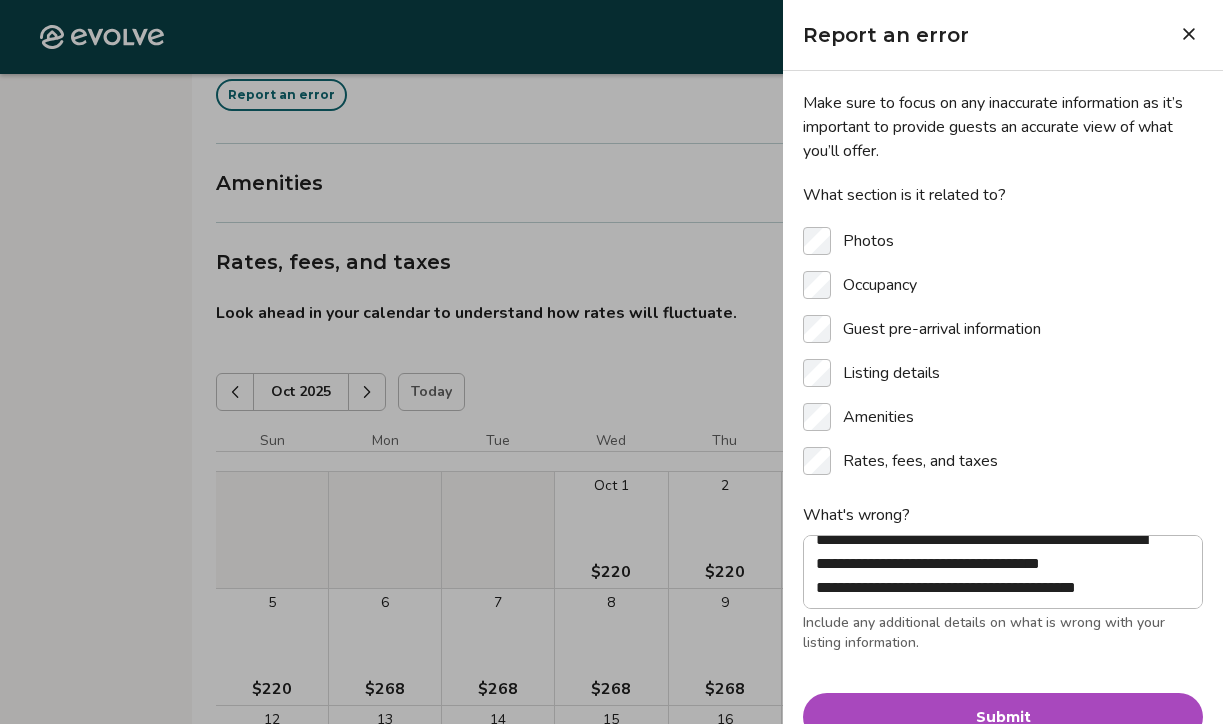 click on "Submit" at bounding box center (1003, 717) 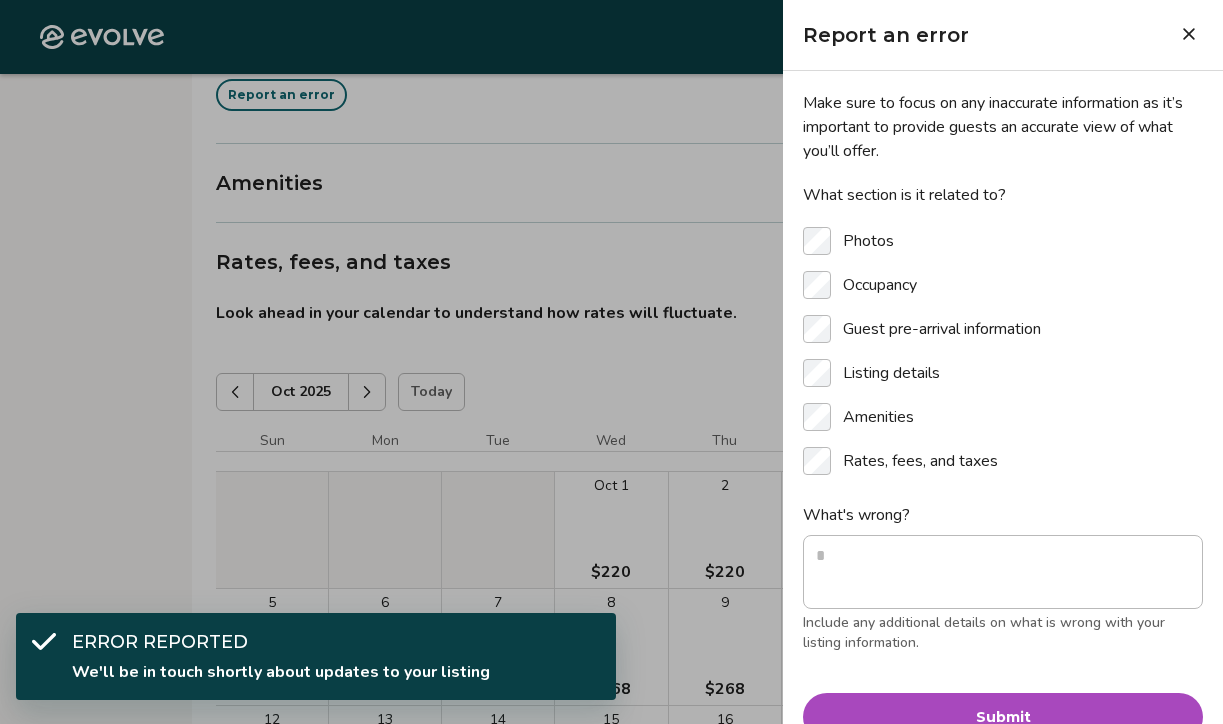 scroll, scrollTop: 0, scrollLeft: 0, axis: both 